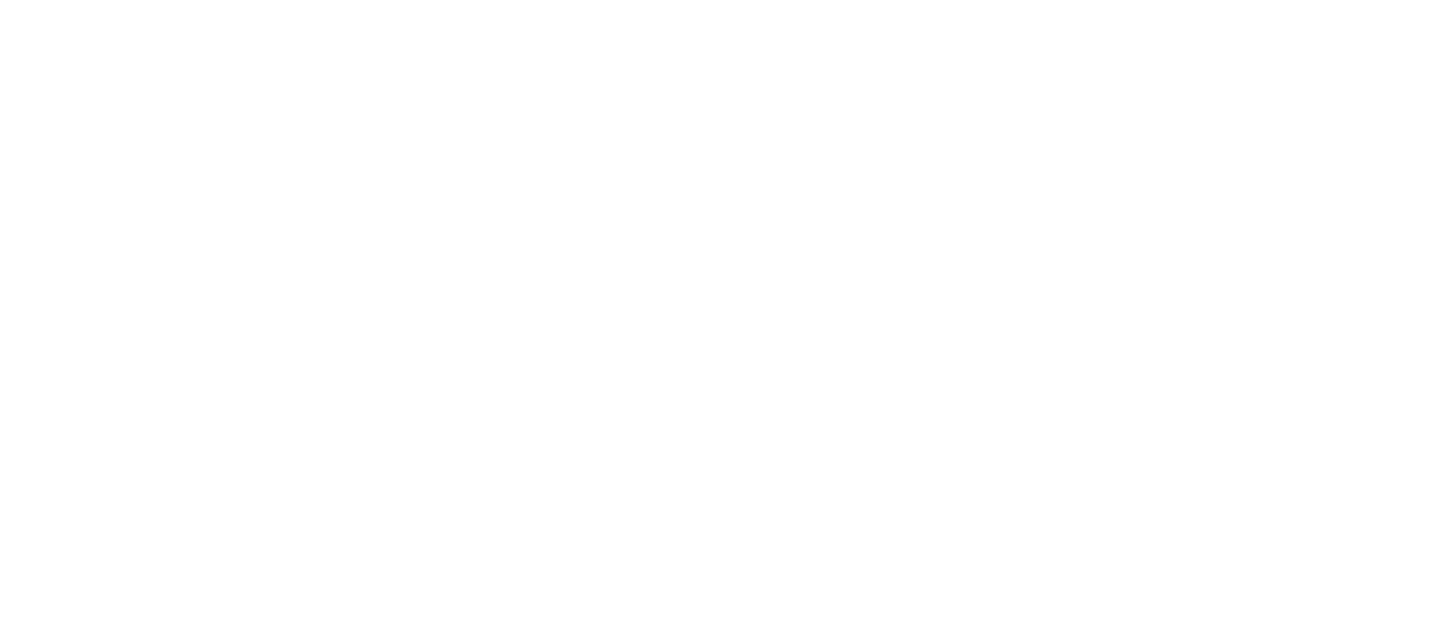 scroll, scrollTop: 0, scrollLeft: 0, axis: both 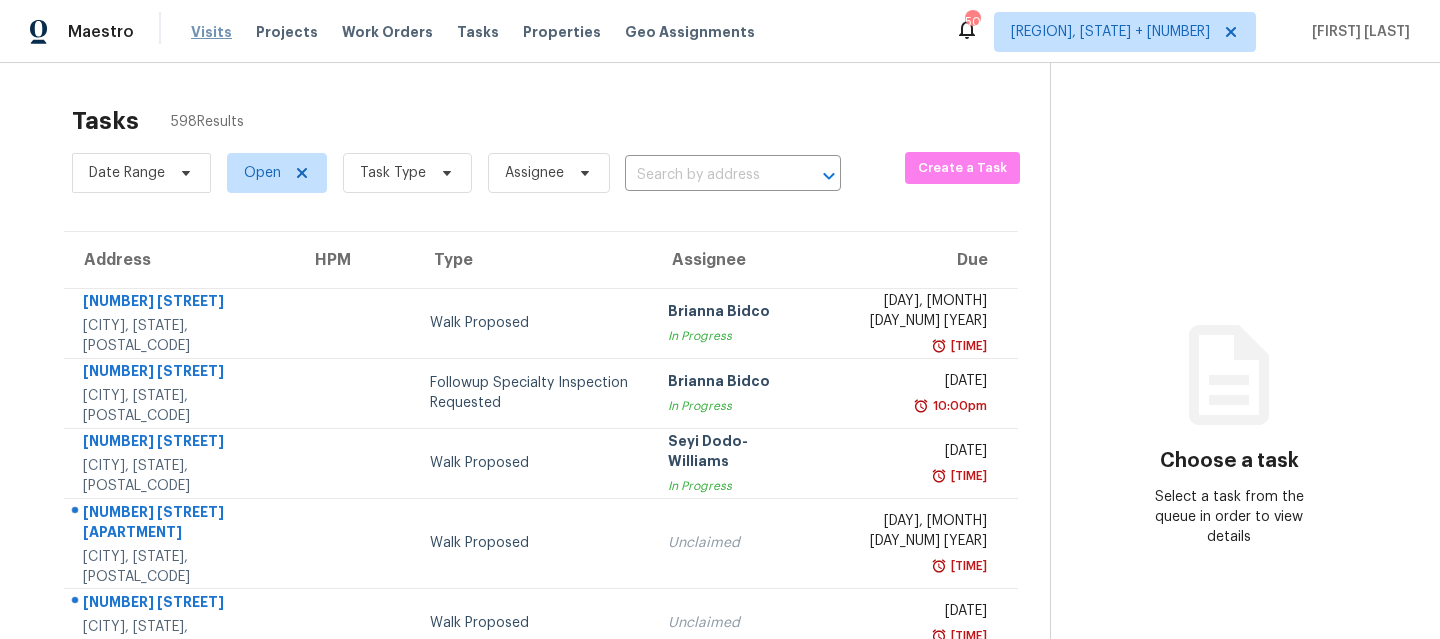 click on "Visits" at bounding box center (211, 32) 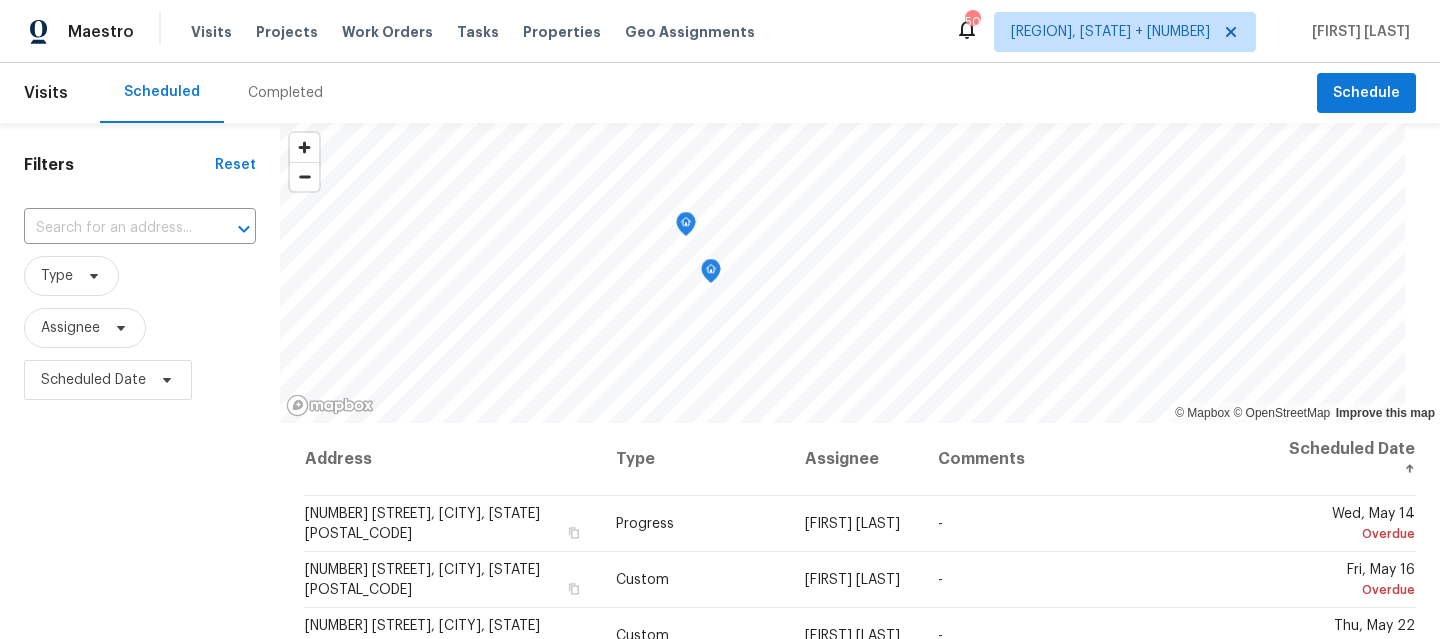click on "Completed" at bounding box center [285, 93] 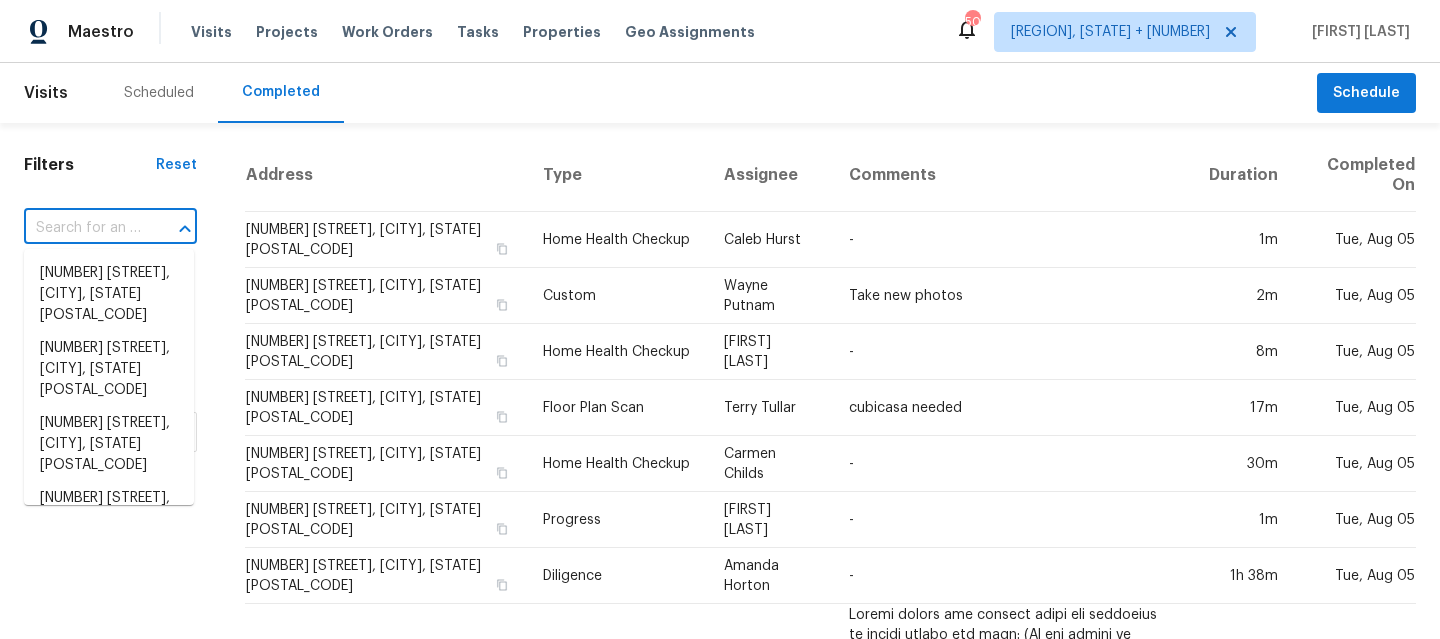 click at bounding box center (82, 228) 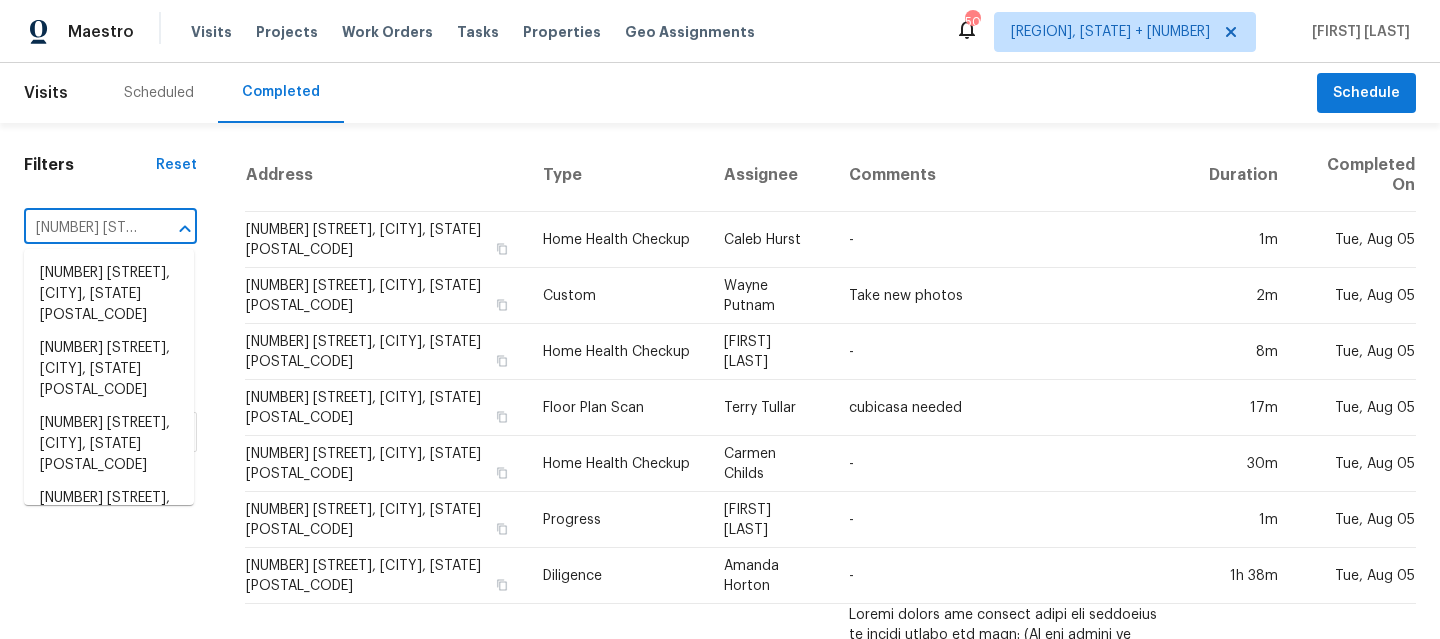 scroll, scrollTop: 0, scrollLeft: 138, axis: horizontal 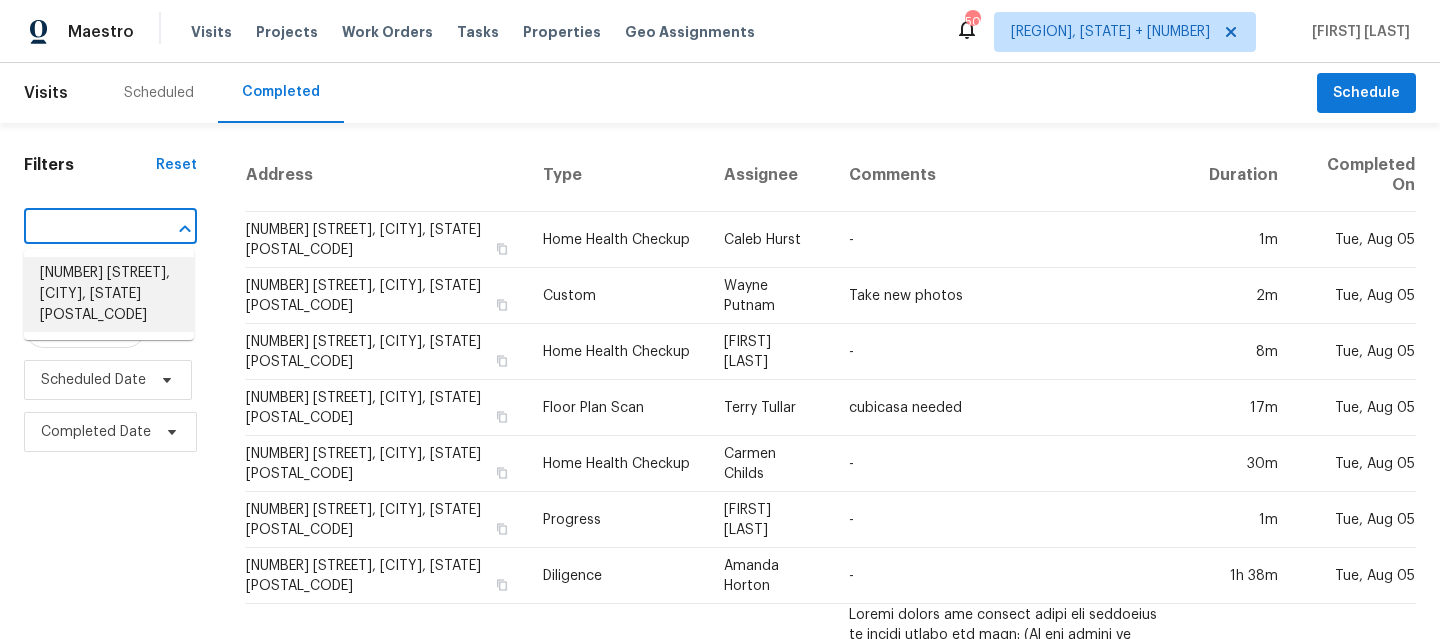 click on "[NUMBER] [STREET], [CITY], [STATE] [POSTAL_CODE]" at bounding box center [109, 294] 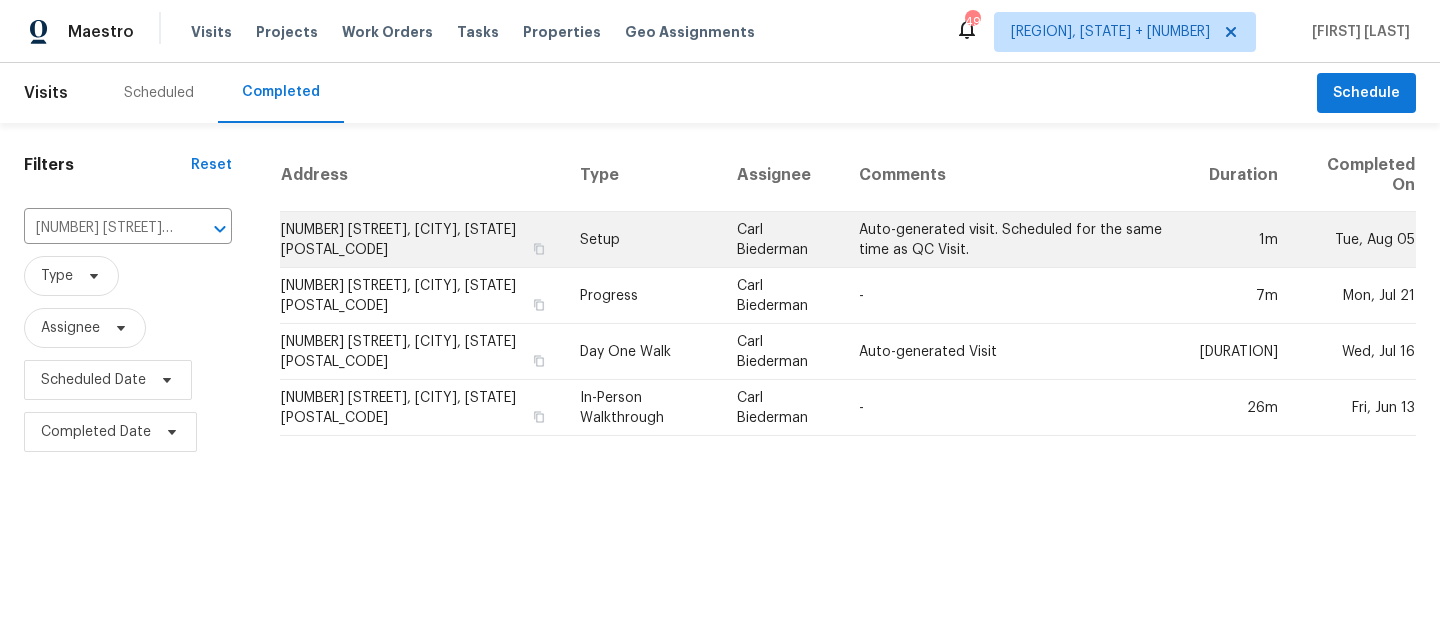 click on "Setup" at bounding box center (642, 240) 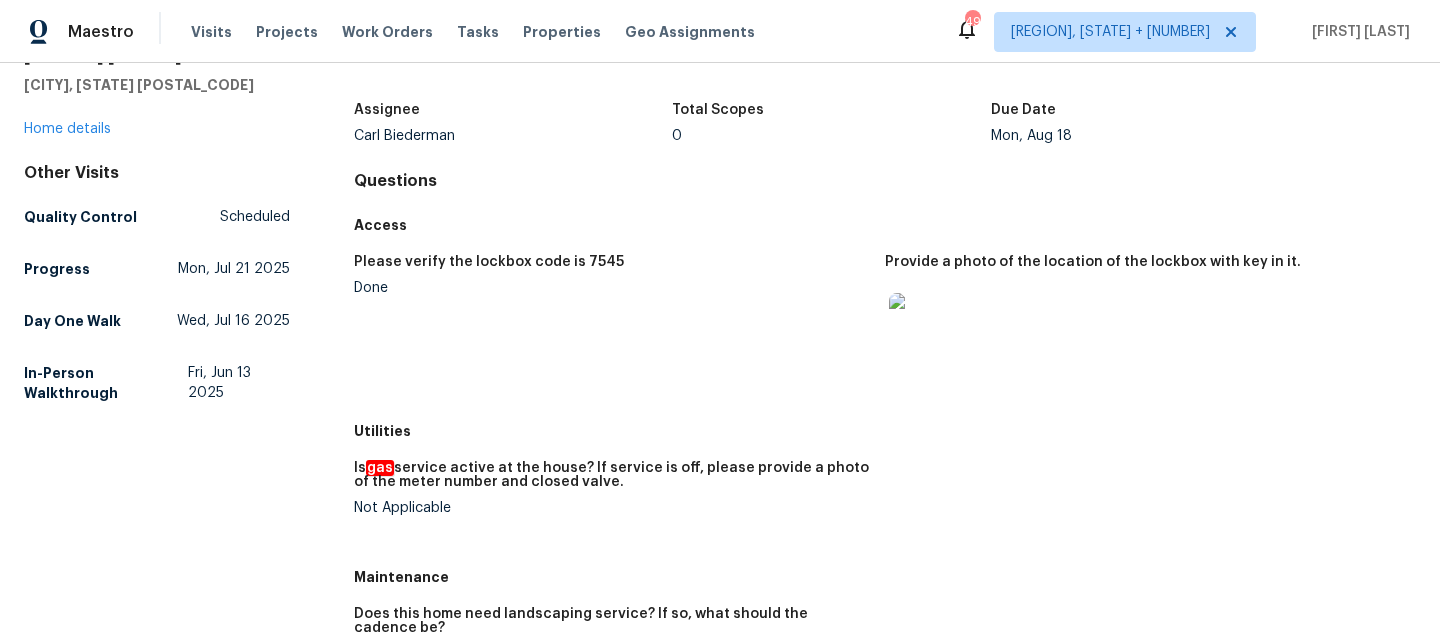 scroll, scrollTop: 0, scrollLeft: 0, axis: both 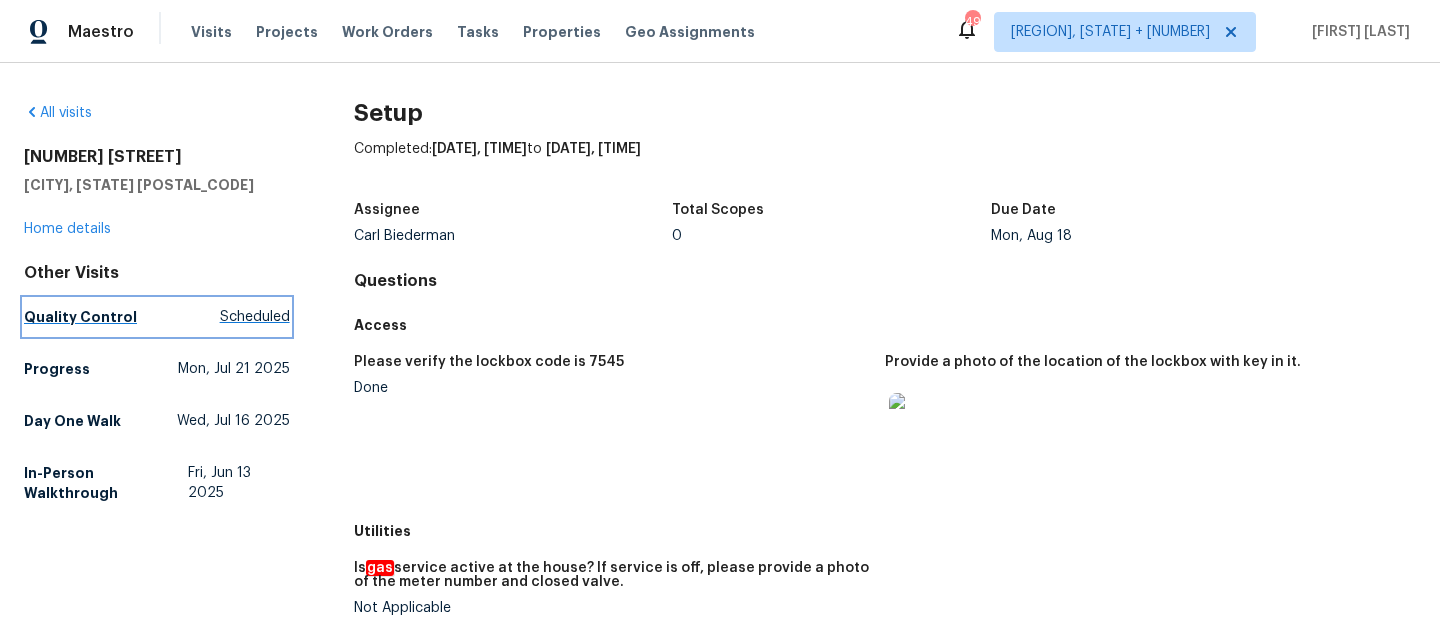 click on "Quality Control" at bounding box center (80, 317) 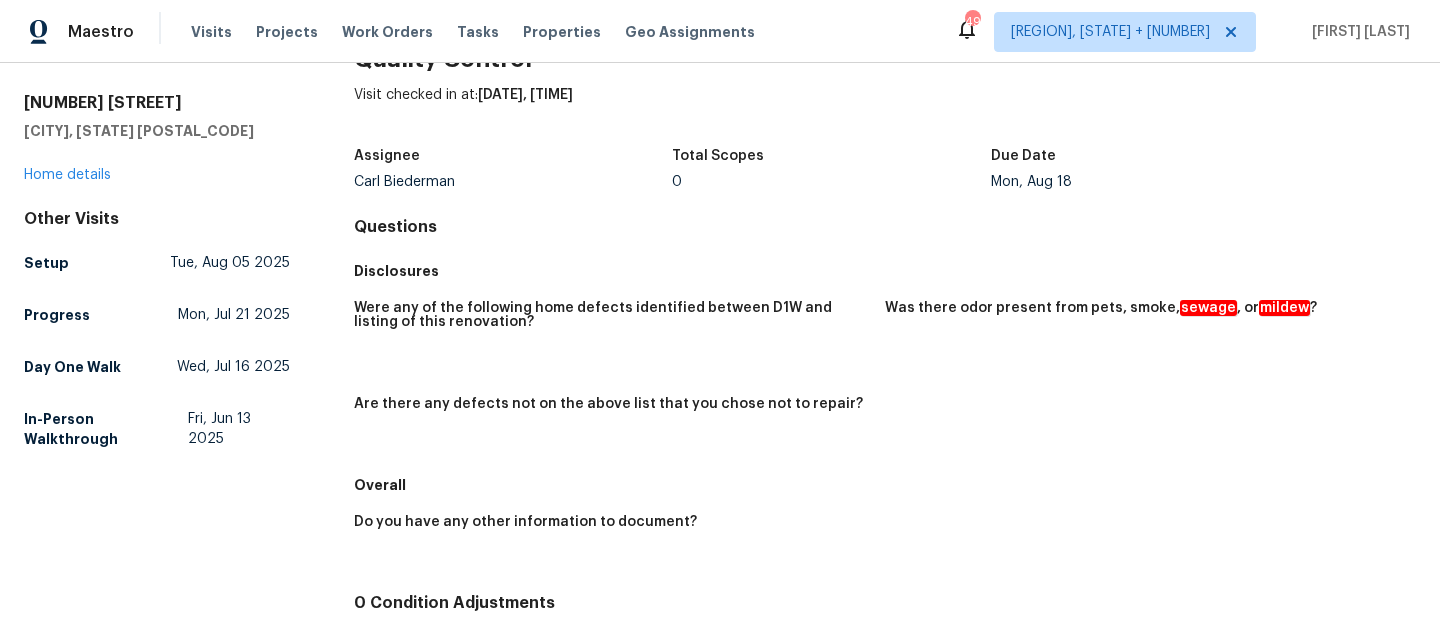 scroll, scrollTop: 53, scrollLeft: 0, axis: vertical 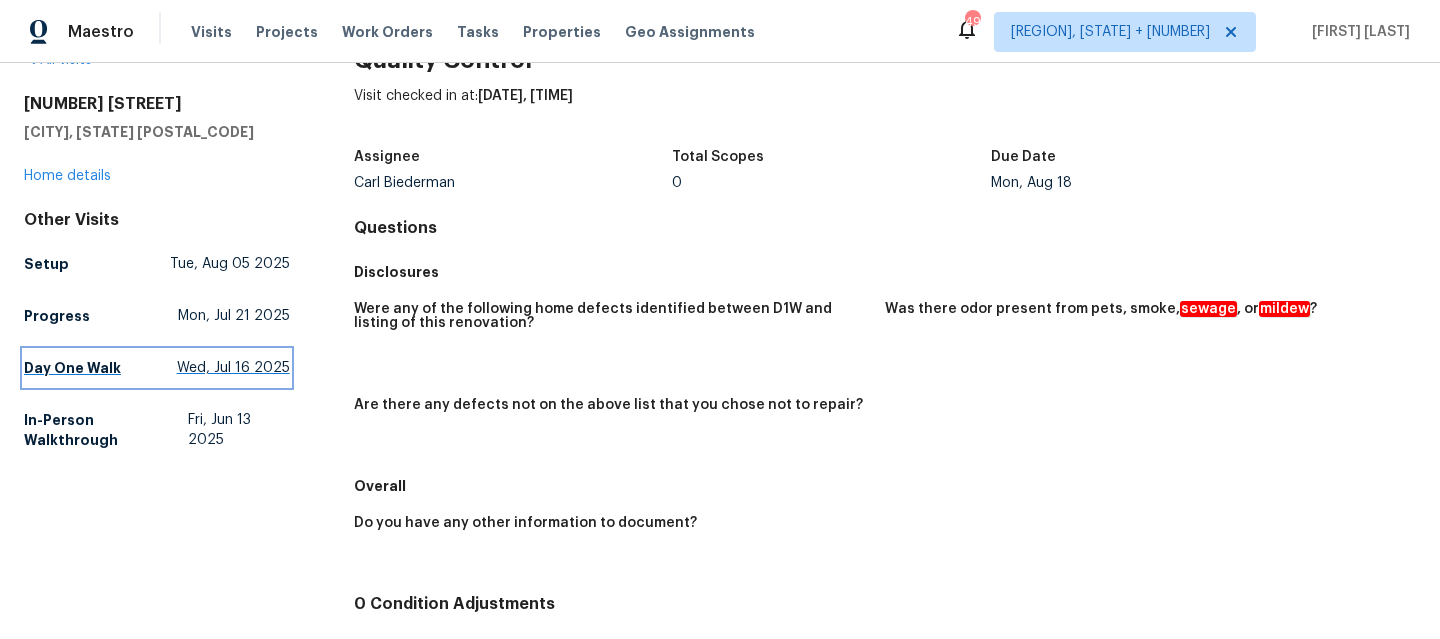 click on "Day One Walk Wed, Jul 16 2025" at bounding box center (157, 368) 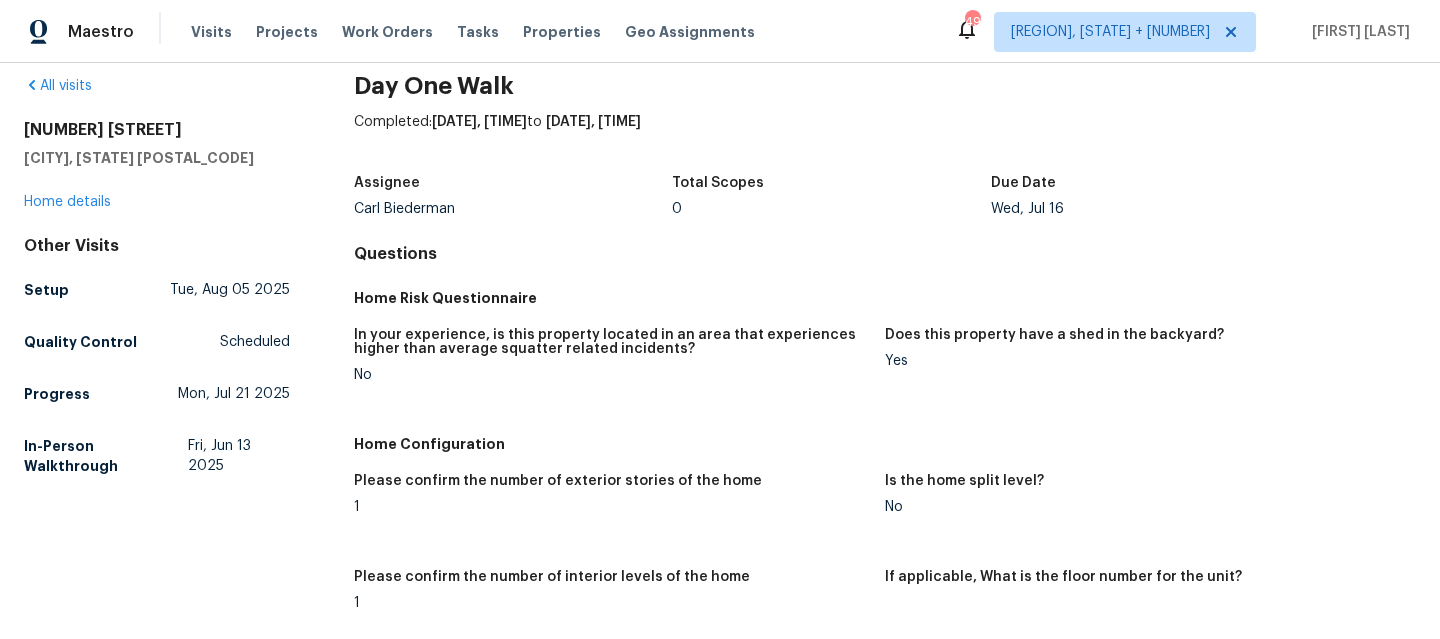 scroll, scrollTop: 0, scrollLeft: 0, axis: both 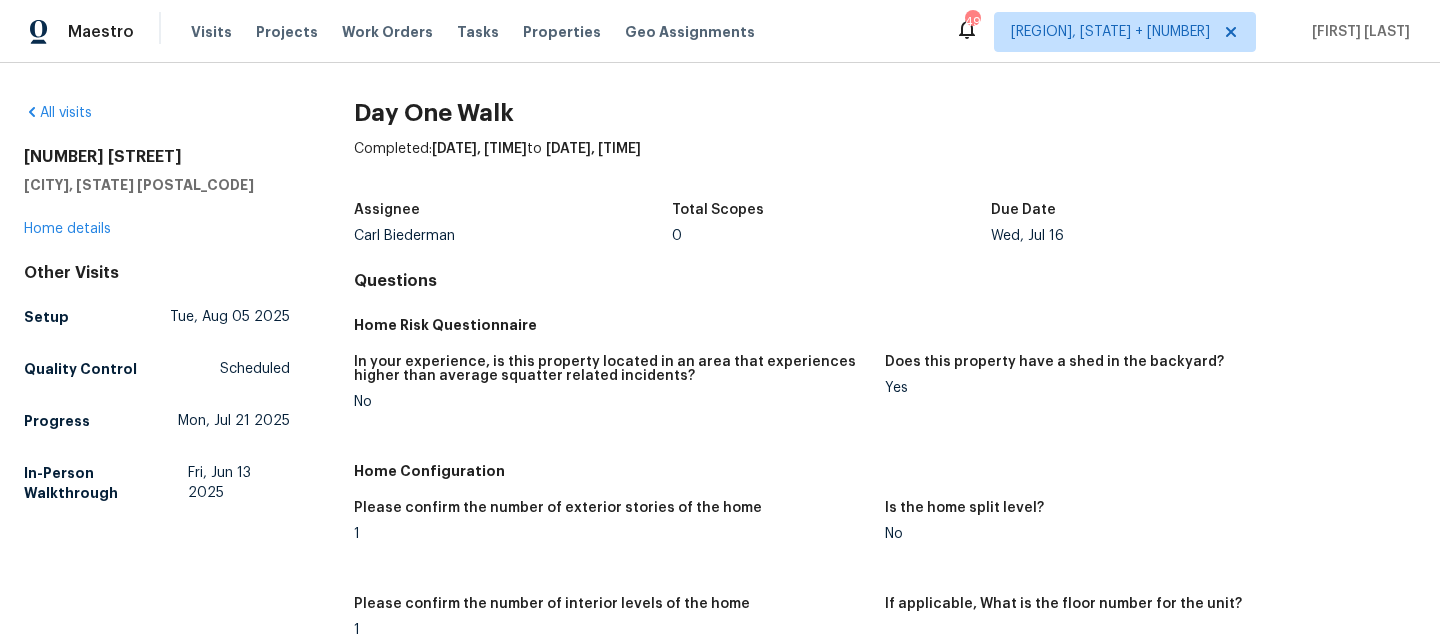 click on "Other Visits Setup Tue, Aug 05 2025 Quality Control Scheduled Progress Mon, Jul 21 2025 In-Person Walkthrough Fri, Jun 13 2025" at bounding box center (157, 387) 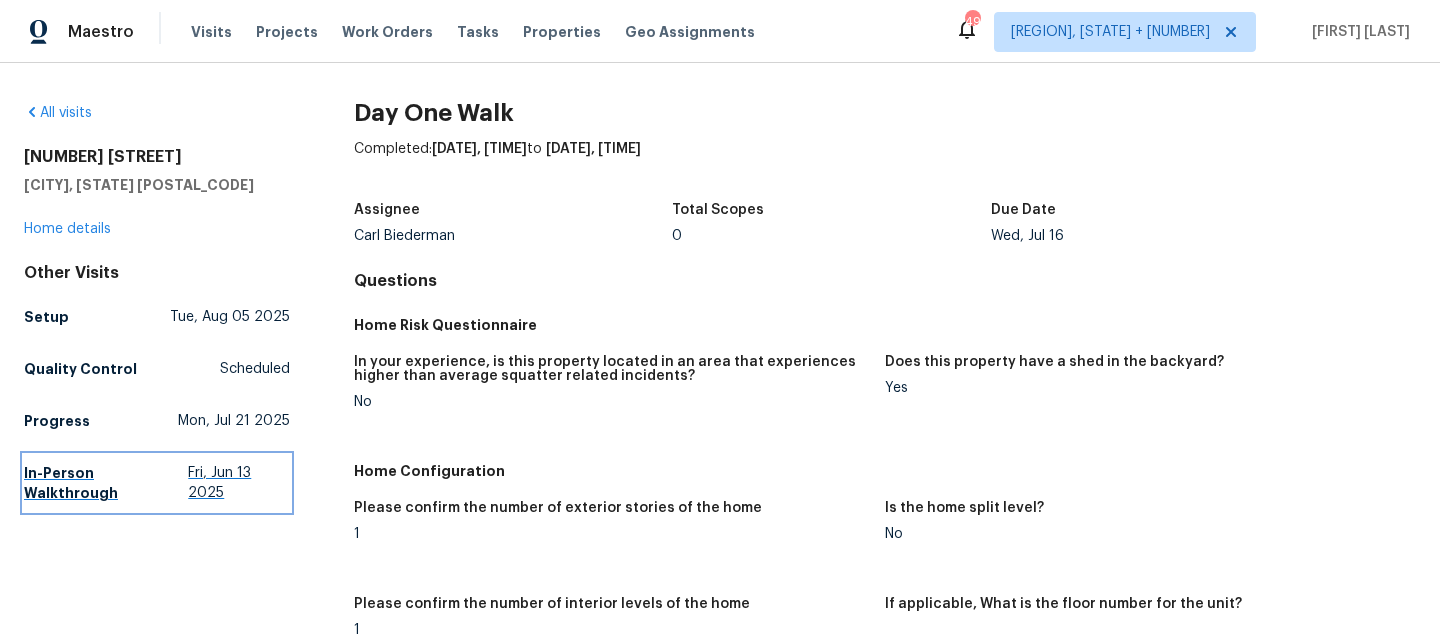 click on "In-Person Walkthrough" at bounding box center (106, 483) 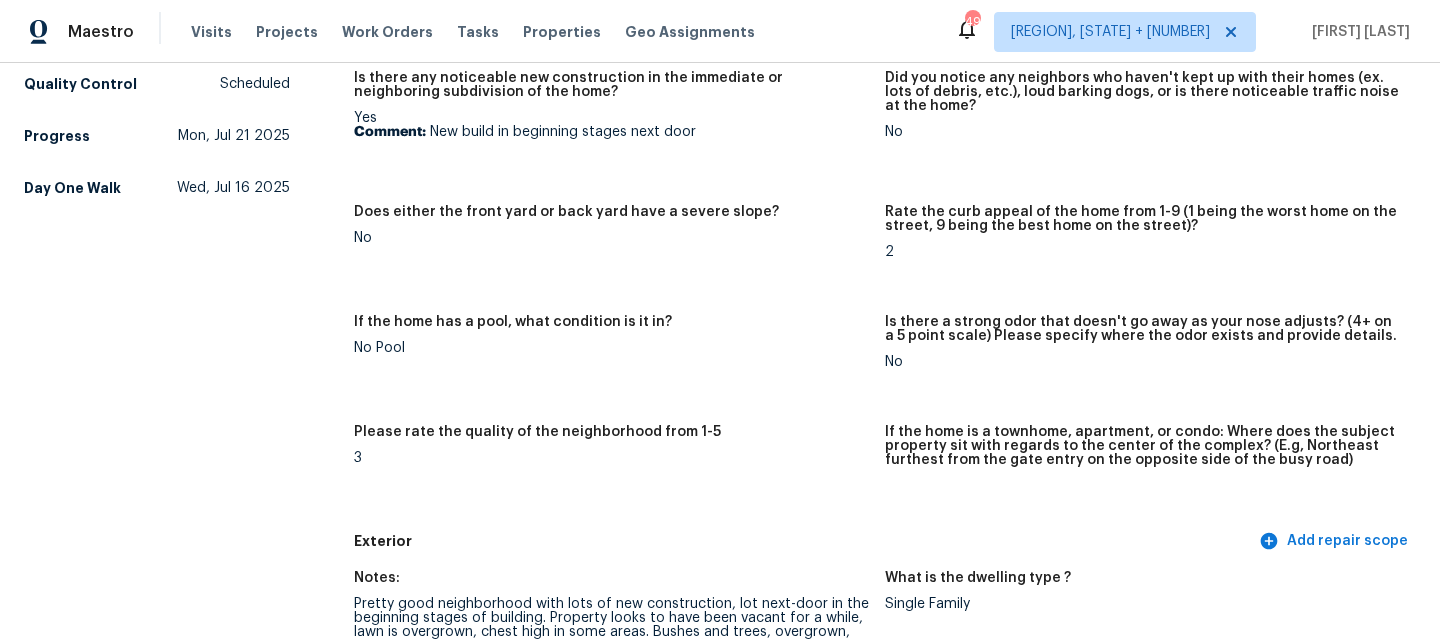 scroll, scrollTop: 0, scrollLeft: 0, axis: both 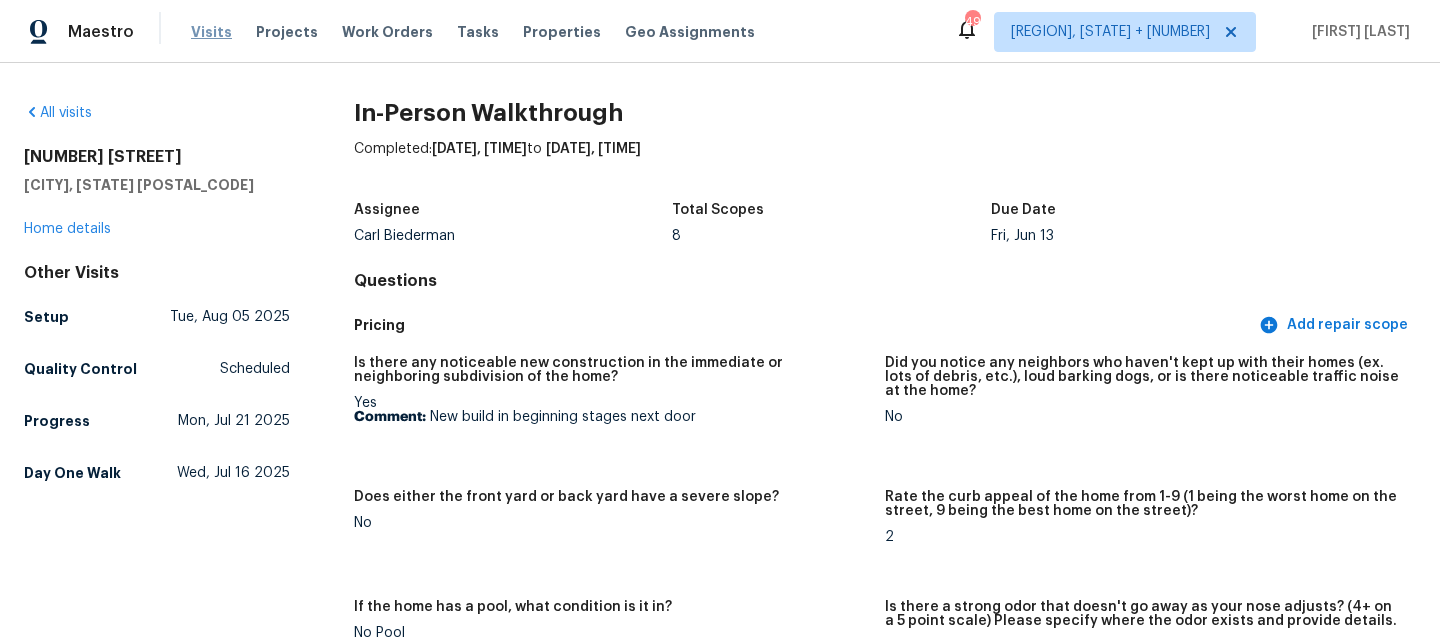 click on "Visits" at bounding box center (211, 32) 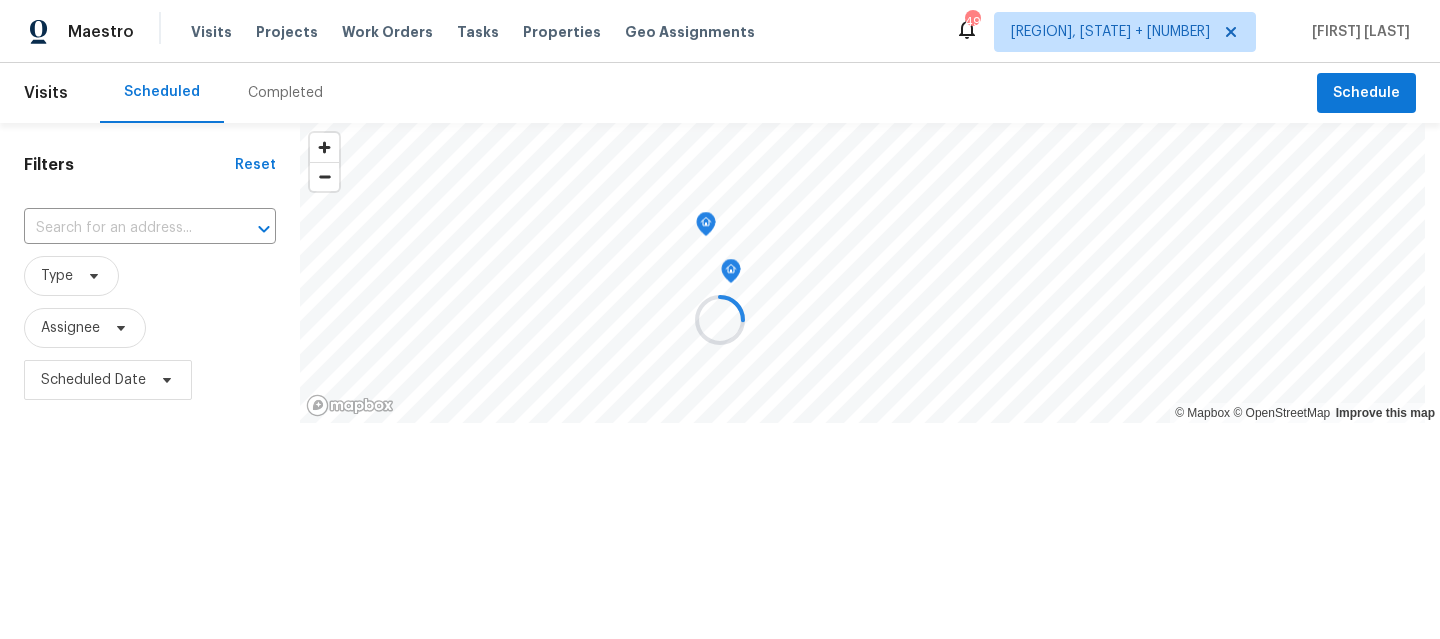 click at bounding box center [720, 319] 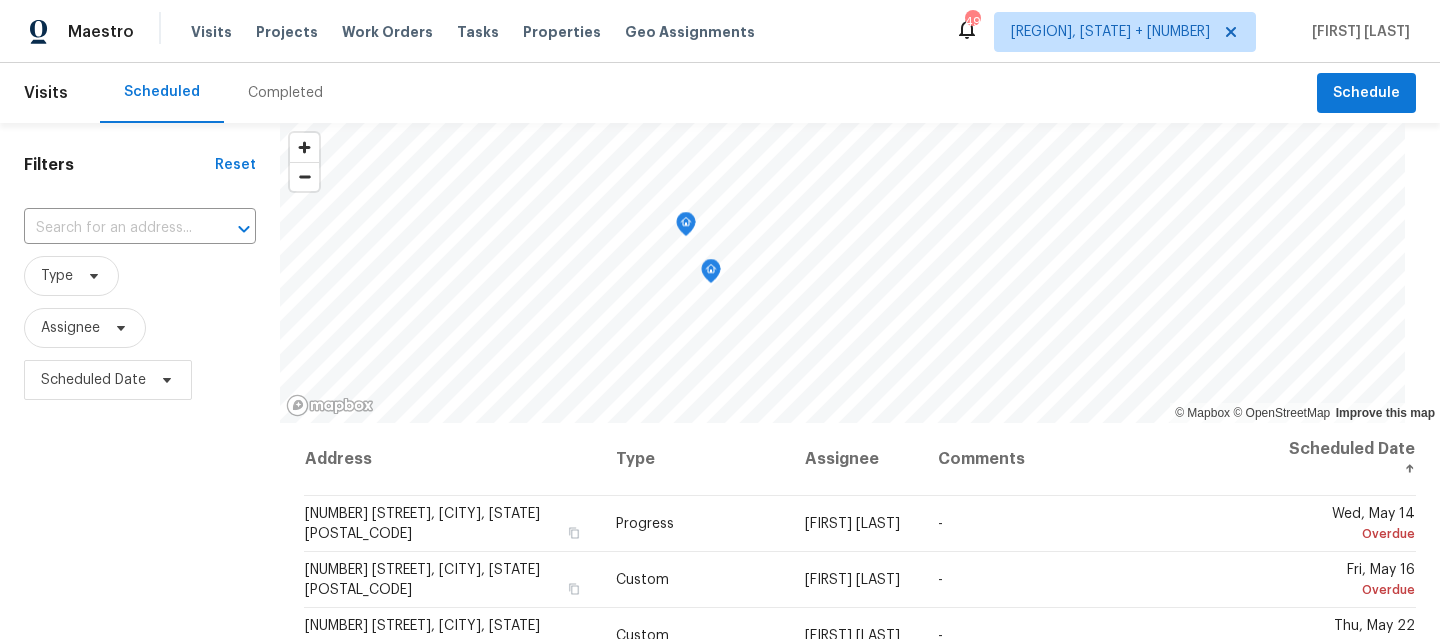 click on "Completed" at bounding box center (285, 93) 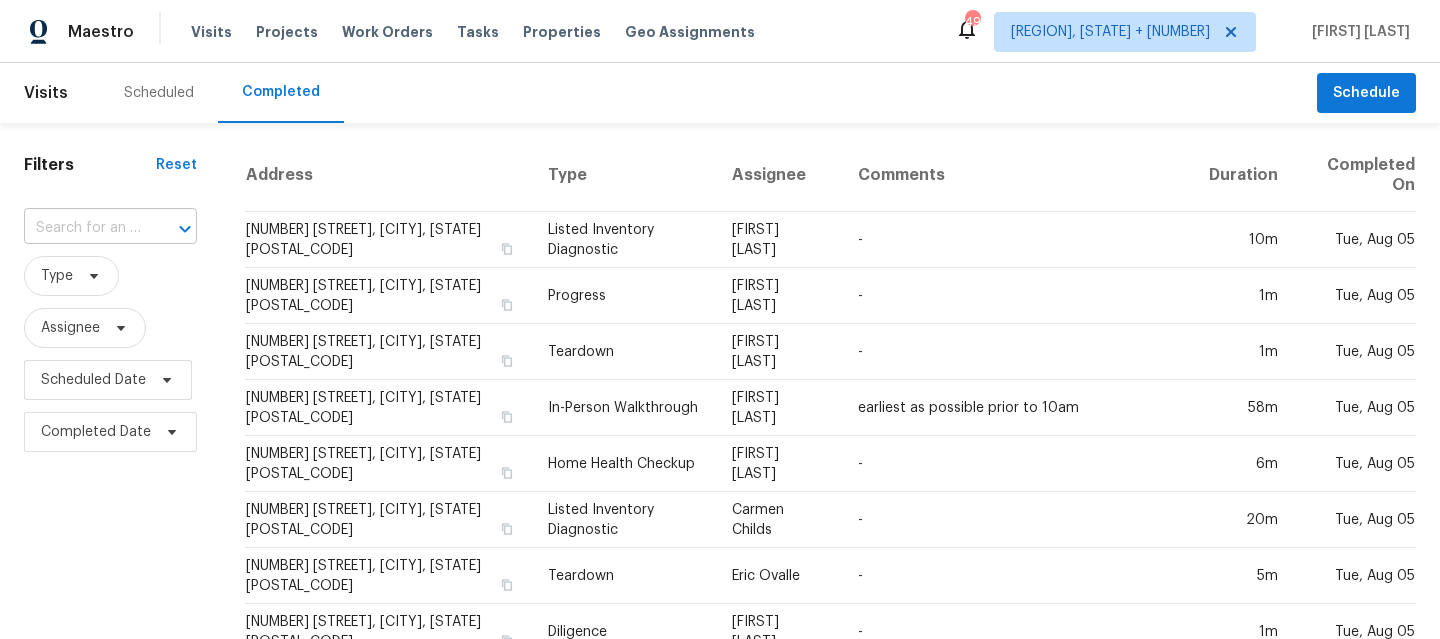 click on "​" at bounding box center [110, 228] 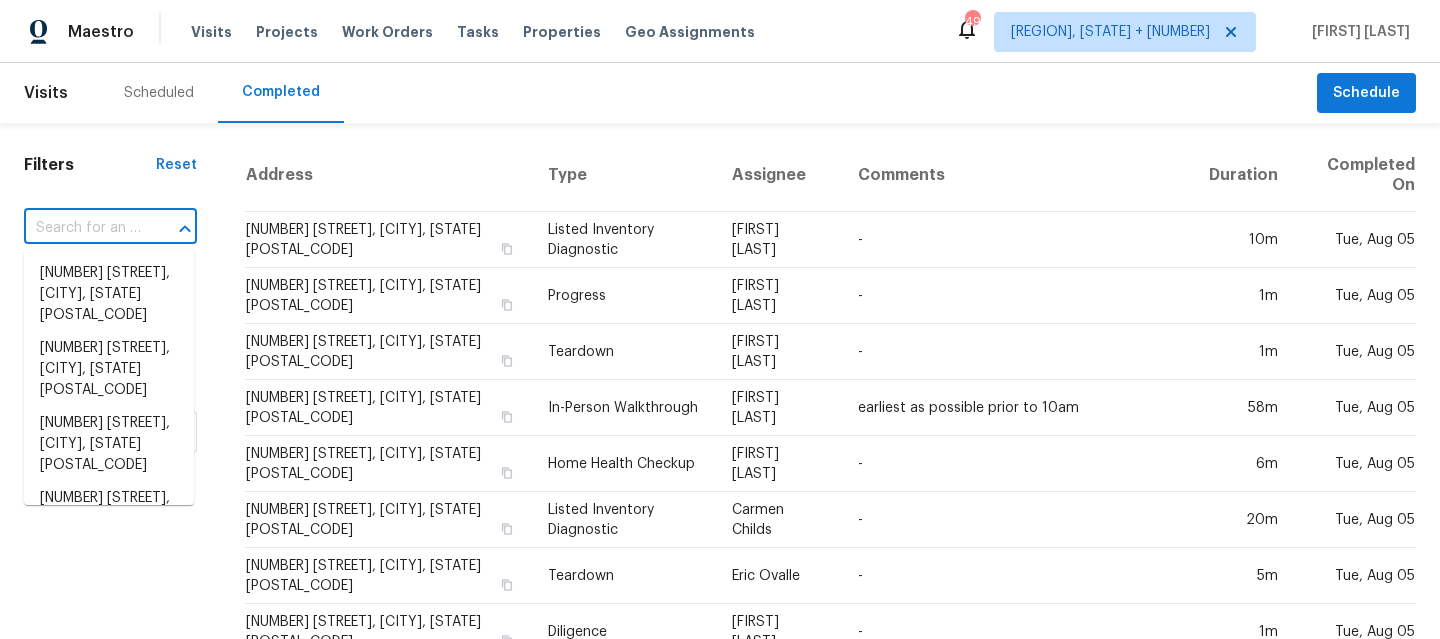 paste on "[NUMBER] [STREET] [CITY], [STATE] [POSTAL_CODE]" 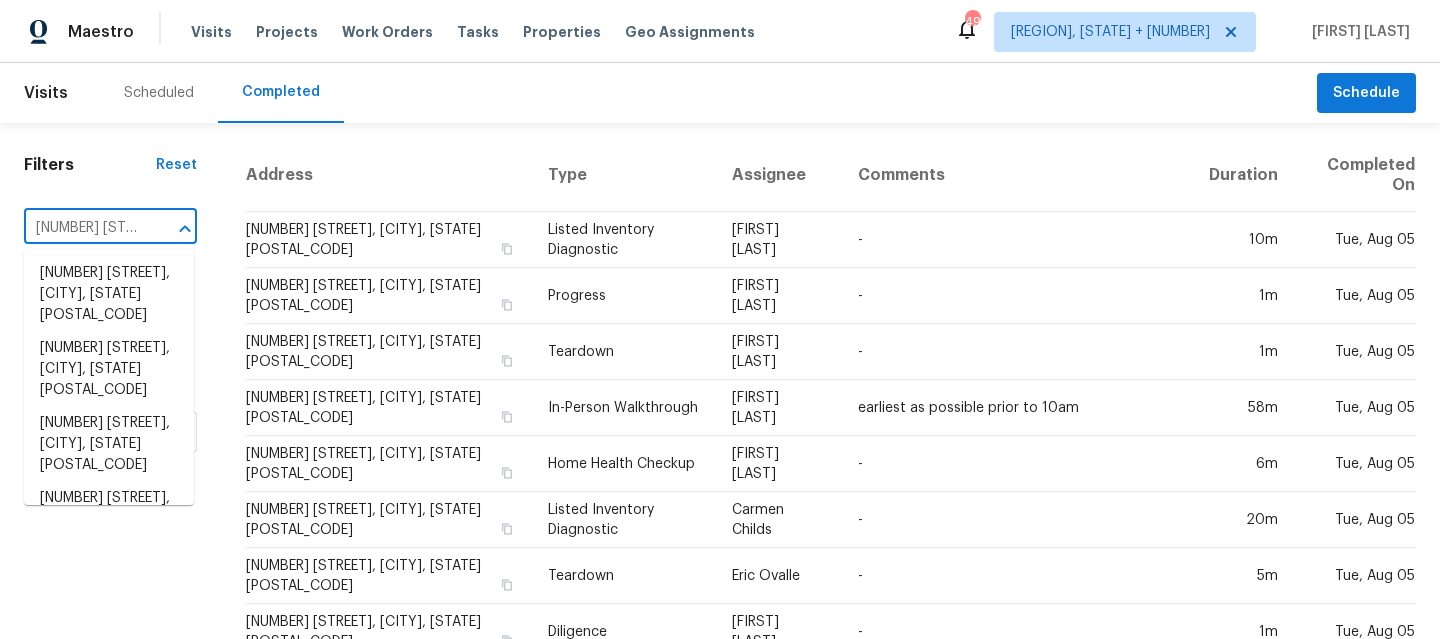 scroll, scrollTop: 0, scrollLeft: 217, axis: horizontal 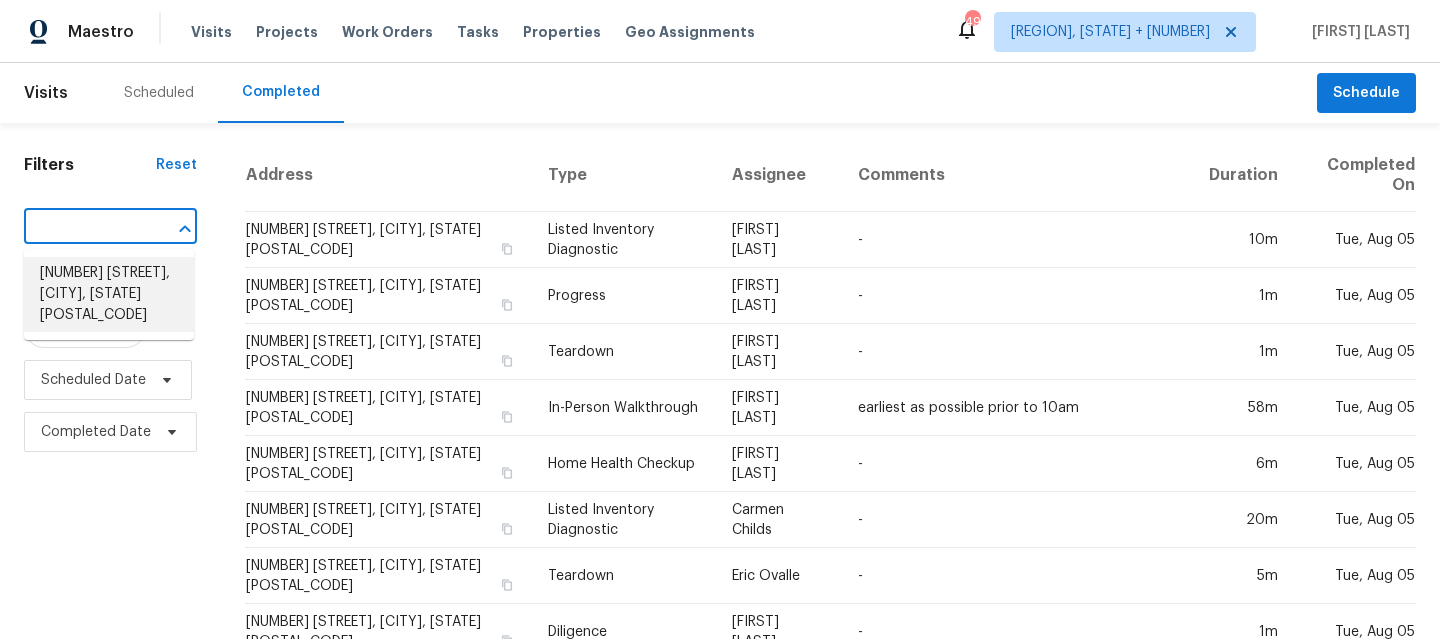 click on "[NUMBER] [STREET], [CITY], [STATE] [POSTAL_CODE]" at bounding box center (109, 294) 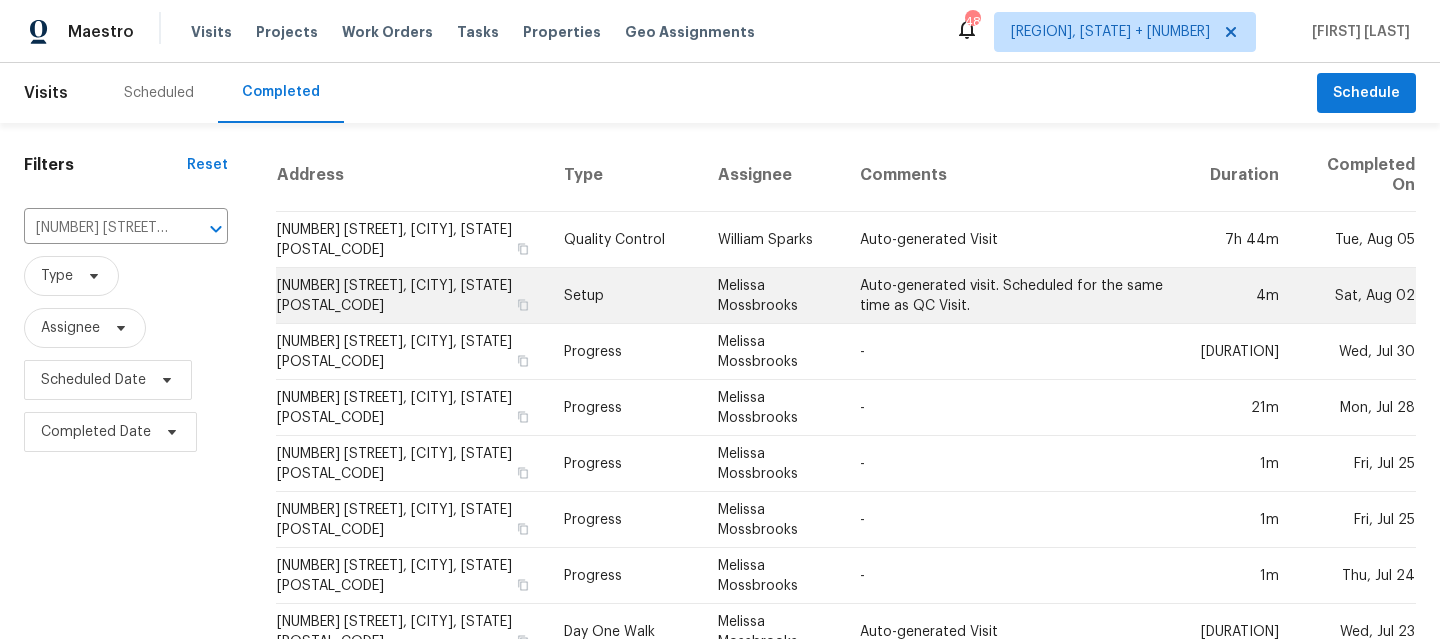 click on "Setup" at bounding box center [625, 296] 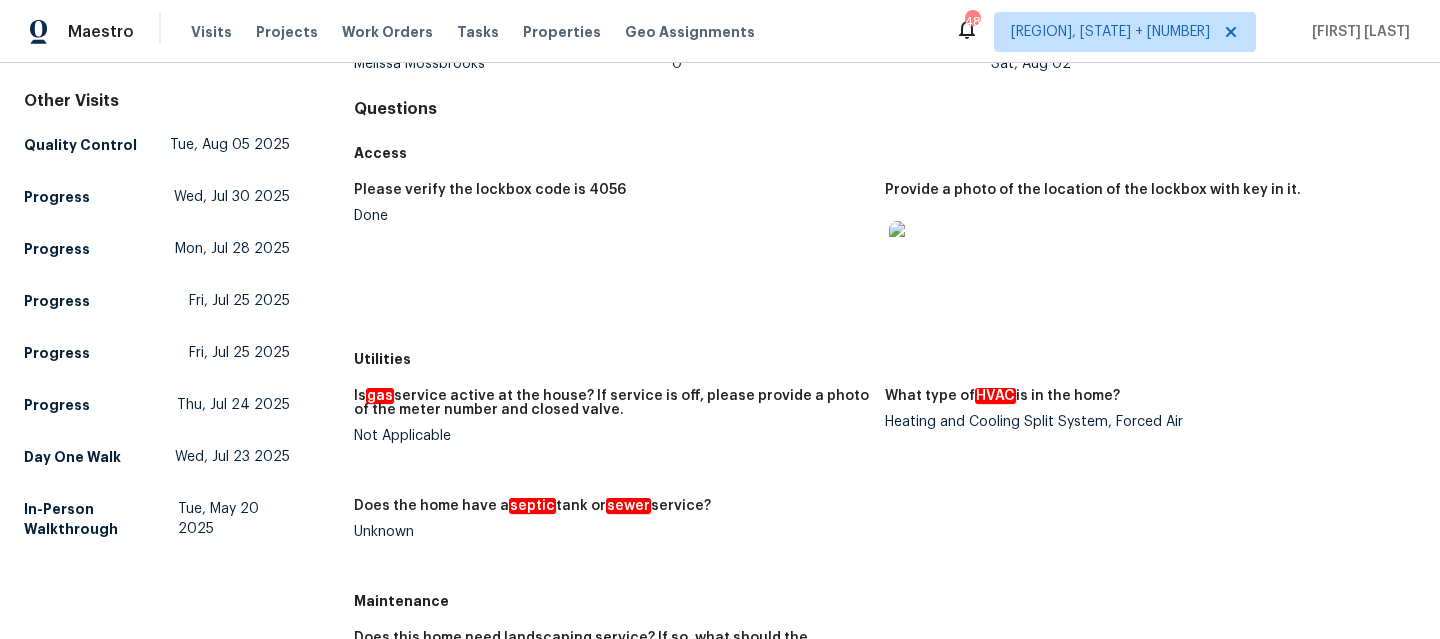 scroll, scrollTop: 173, scrollLeft: 0, axis: vertical 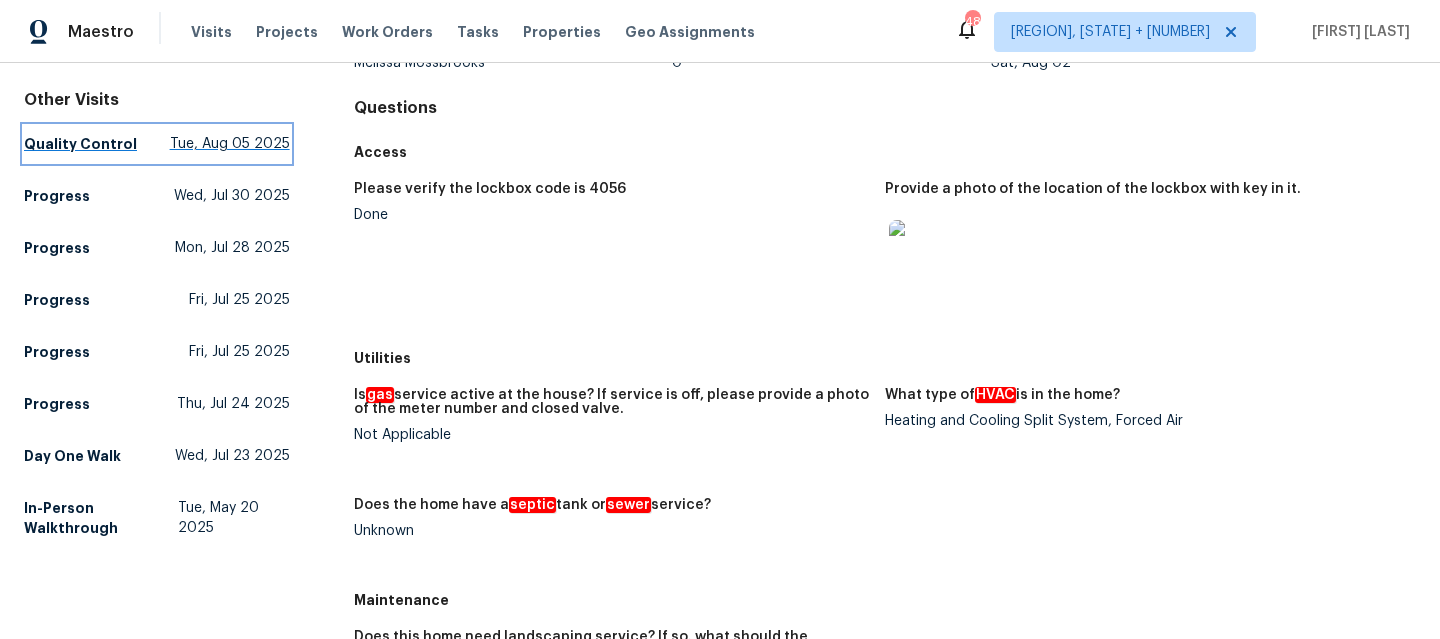 click on "Quality Control Tue, Aug 05 2025" at bounding box center [157, 144] 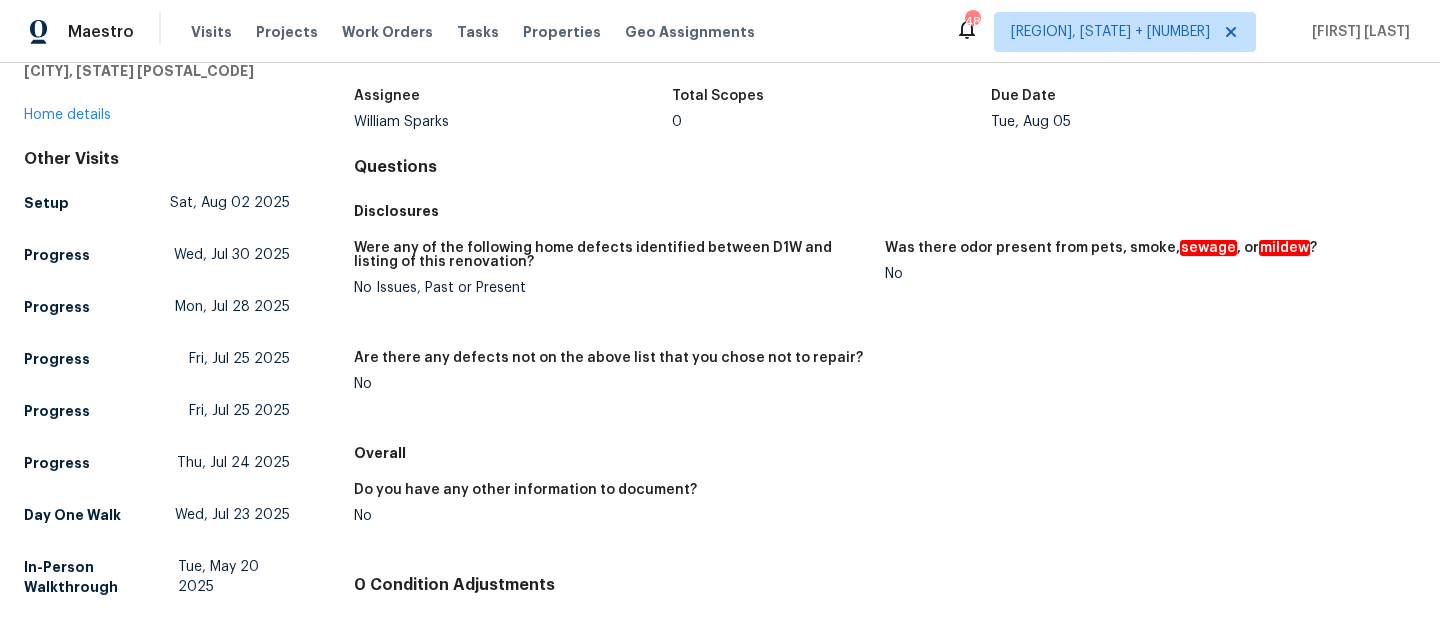 scroll, scrollTop: 148, scrollLeft: 0, axis: vertical 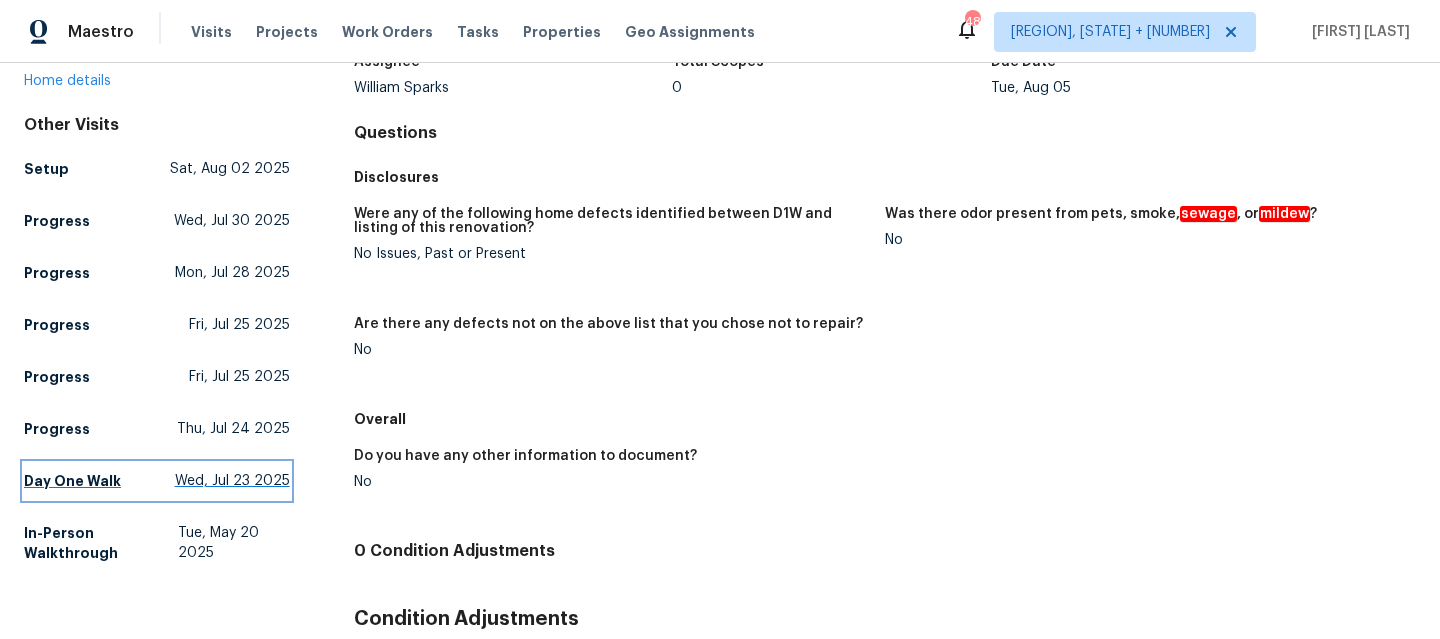 click on "Day One Walk" at bounding box center [72, 481] 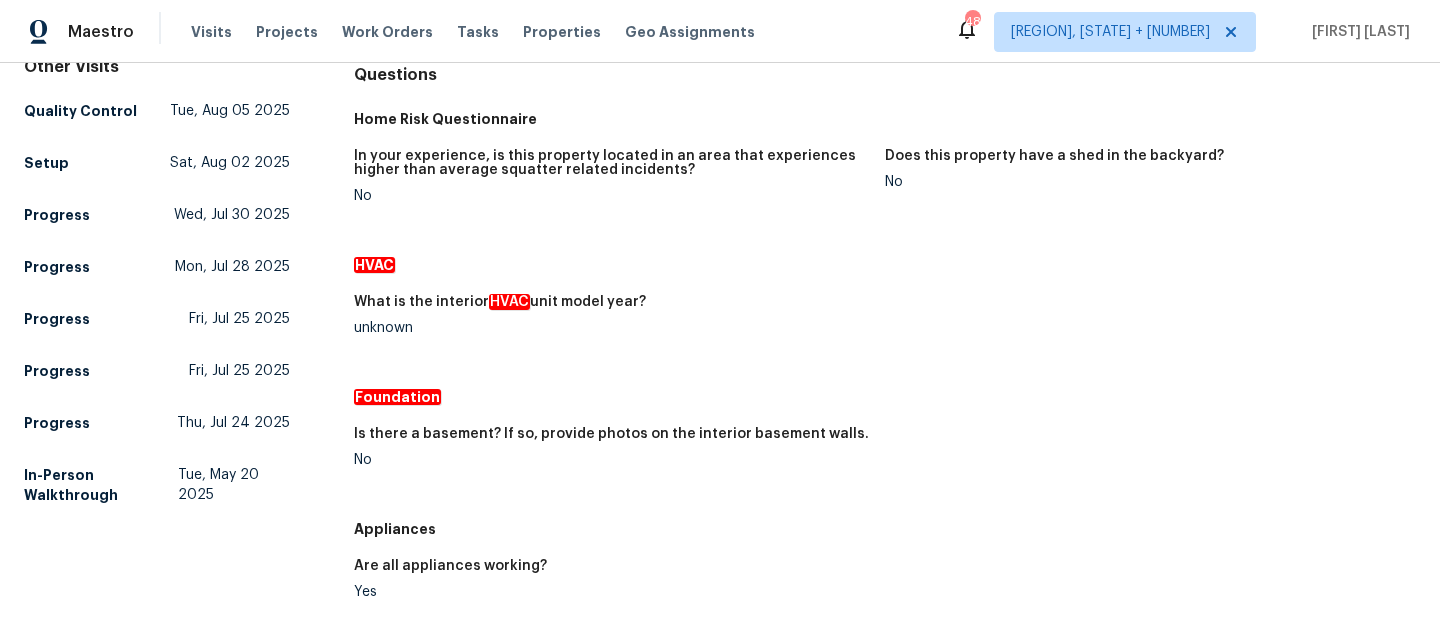 scroll, scrollTop: 207, scrollLeft: 0, axis: vertical 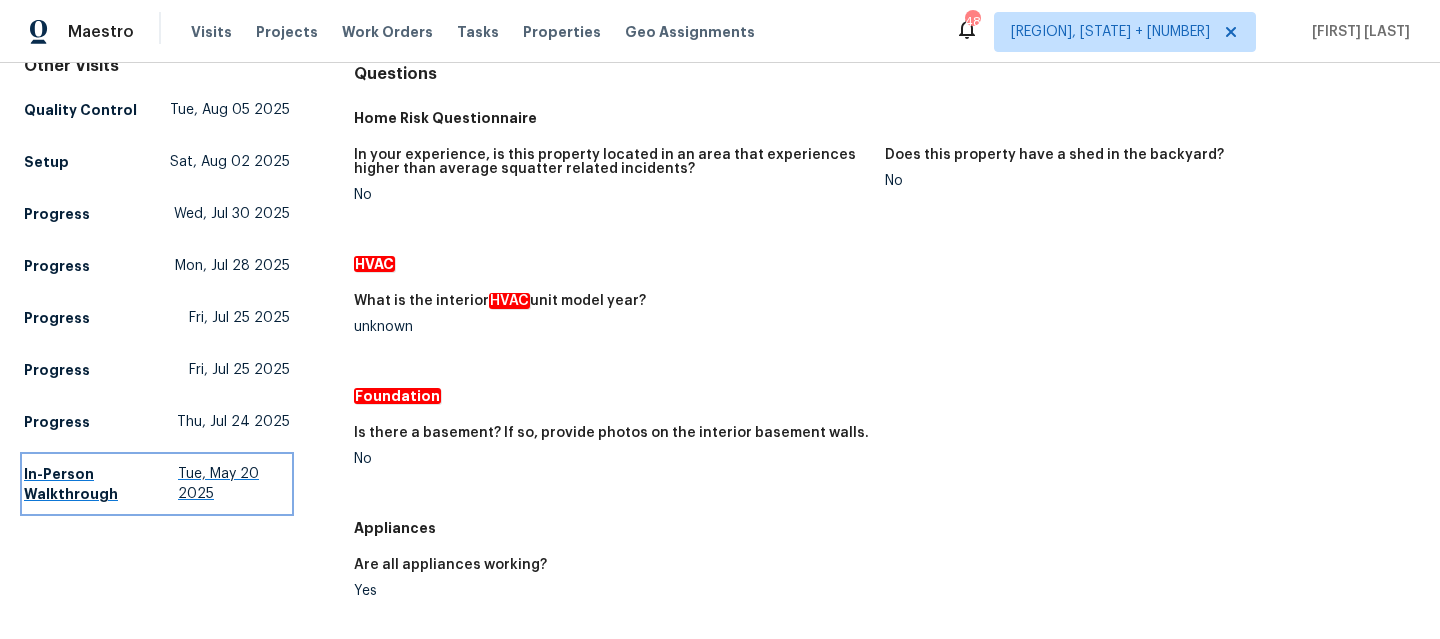 click on "In-Person Walkthrough Tue, May 20 2025" at bounding box center (157, 484) 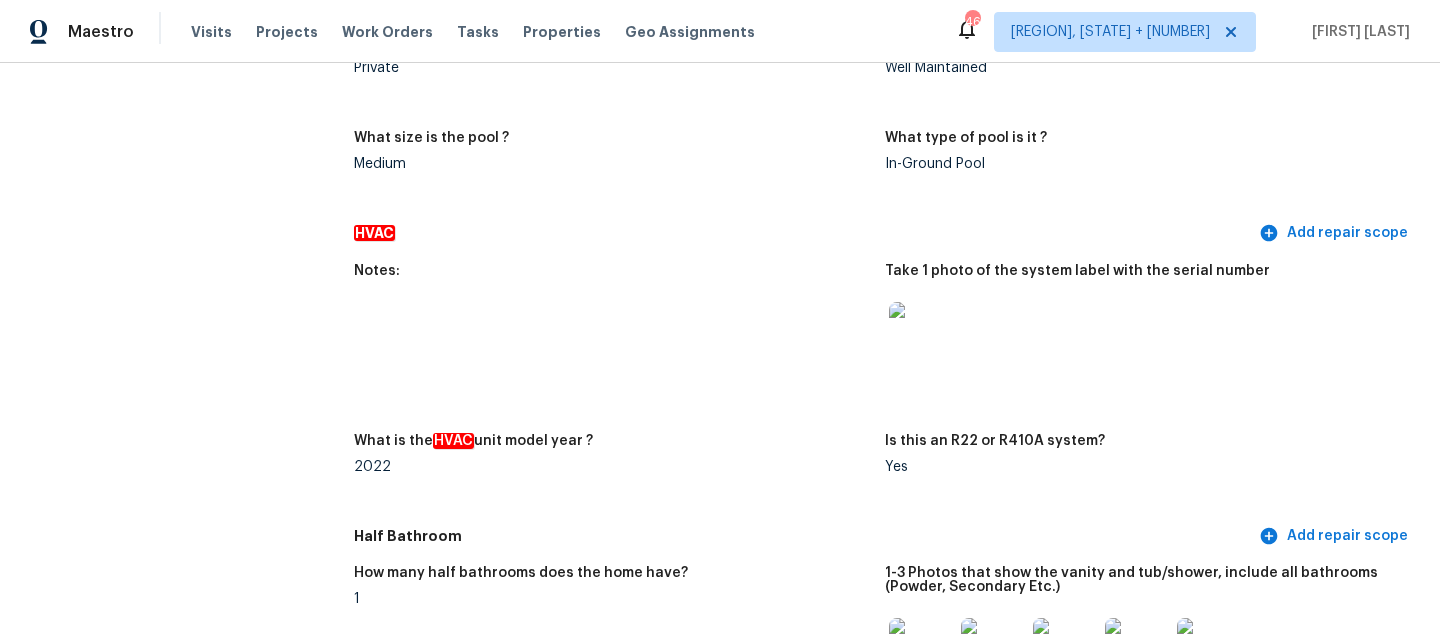 scroll, scrollTop: 1069, scrollLeft: 0, axis: vertical 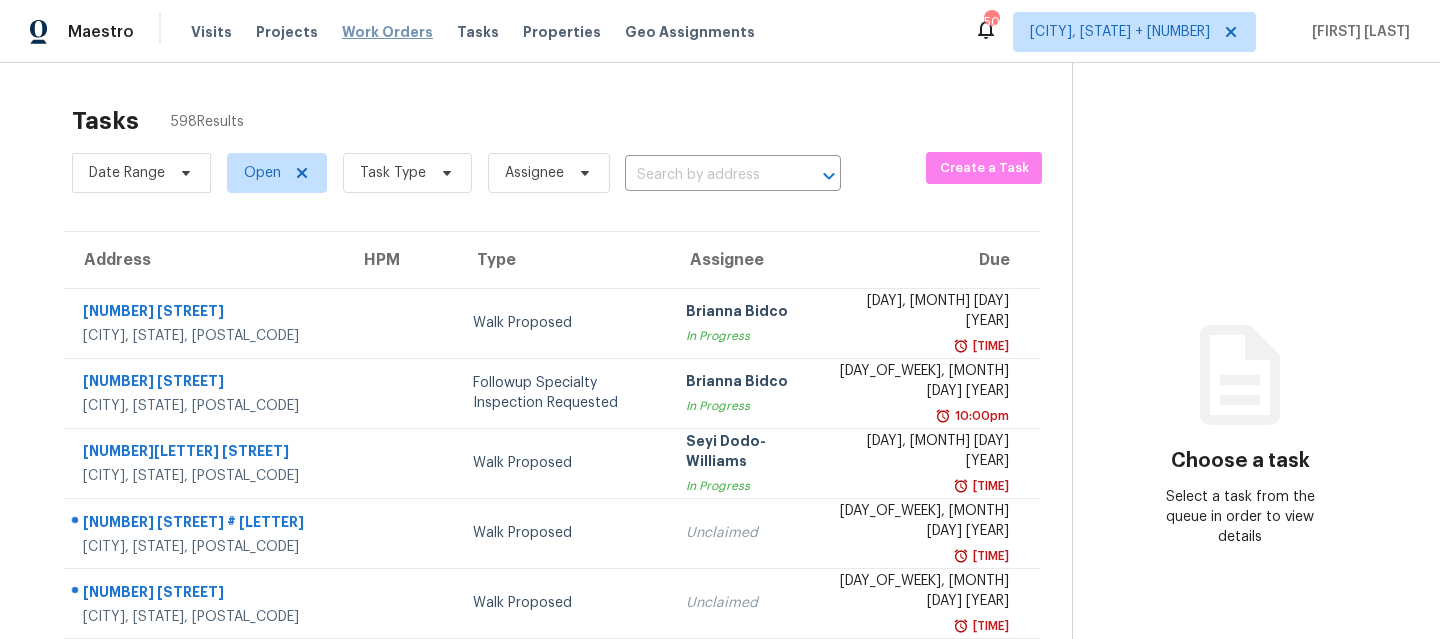 click on "Work Orders" at bounding box center [387, 32] 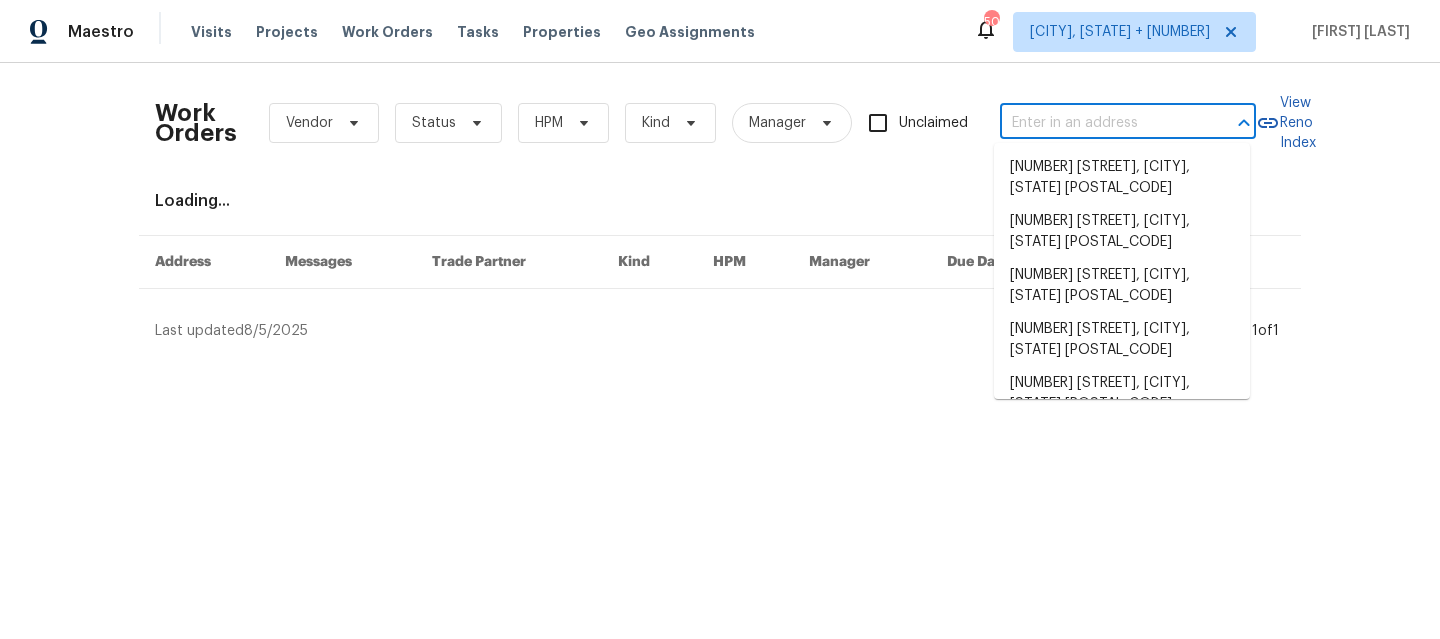 click at bounding box center (1100, 123) 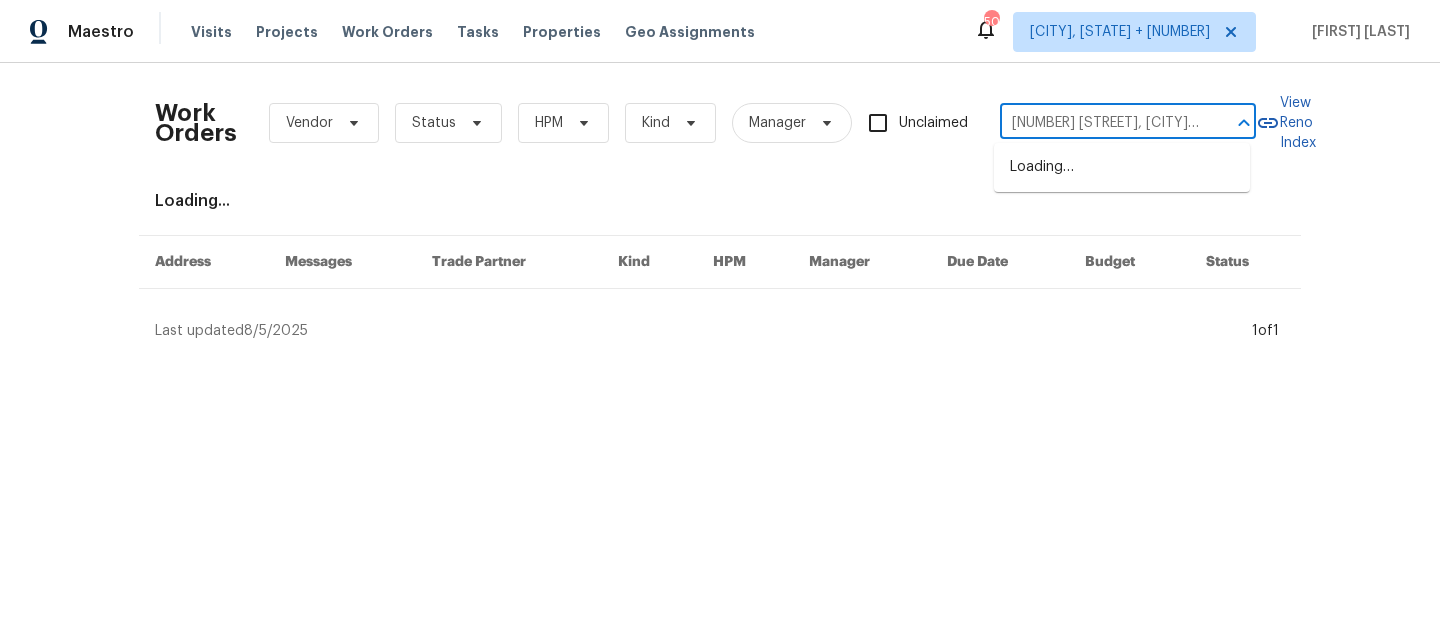scroll, scrollTop: 0, scrollLeft: 53, axis: horizontal 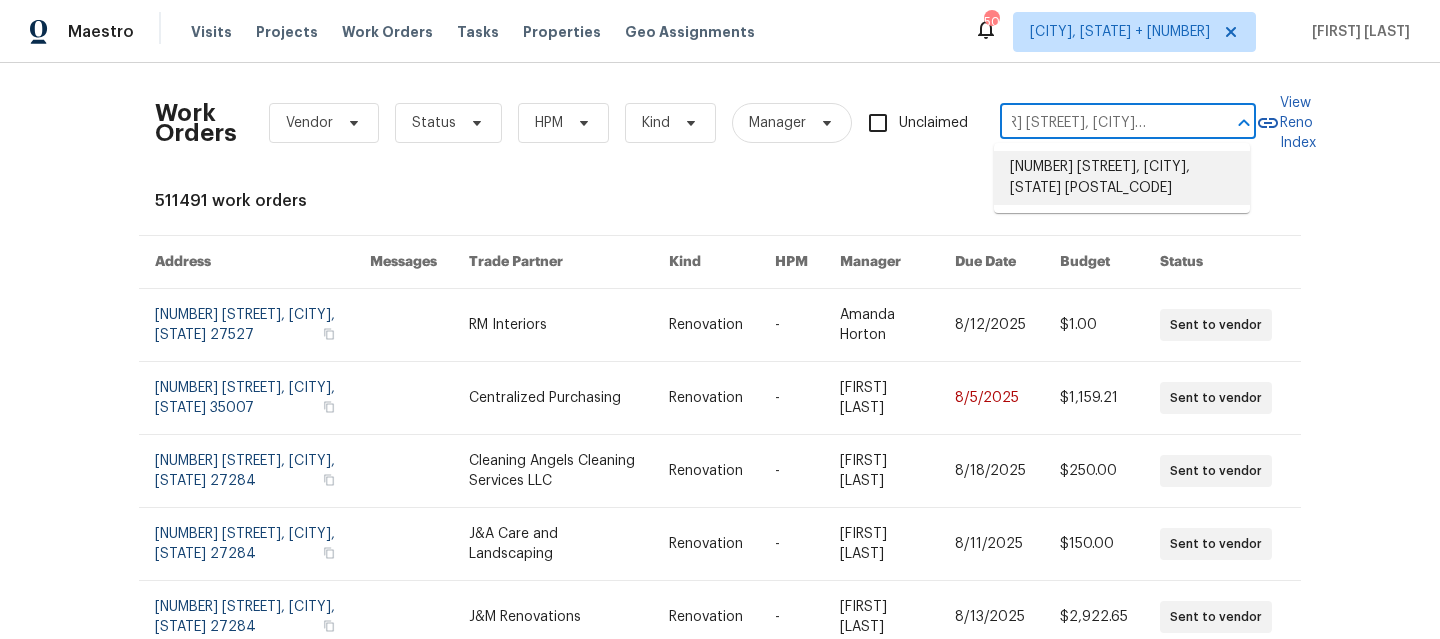 click on "[NUMBER] [STREET], [CITY], [STATE] [POSTAL_CODE]" at bounding box center [1122, 178] 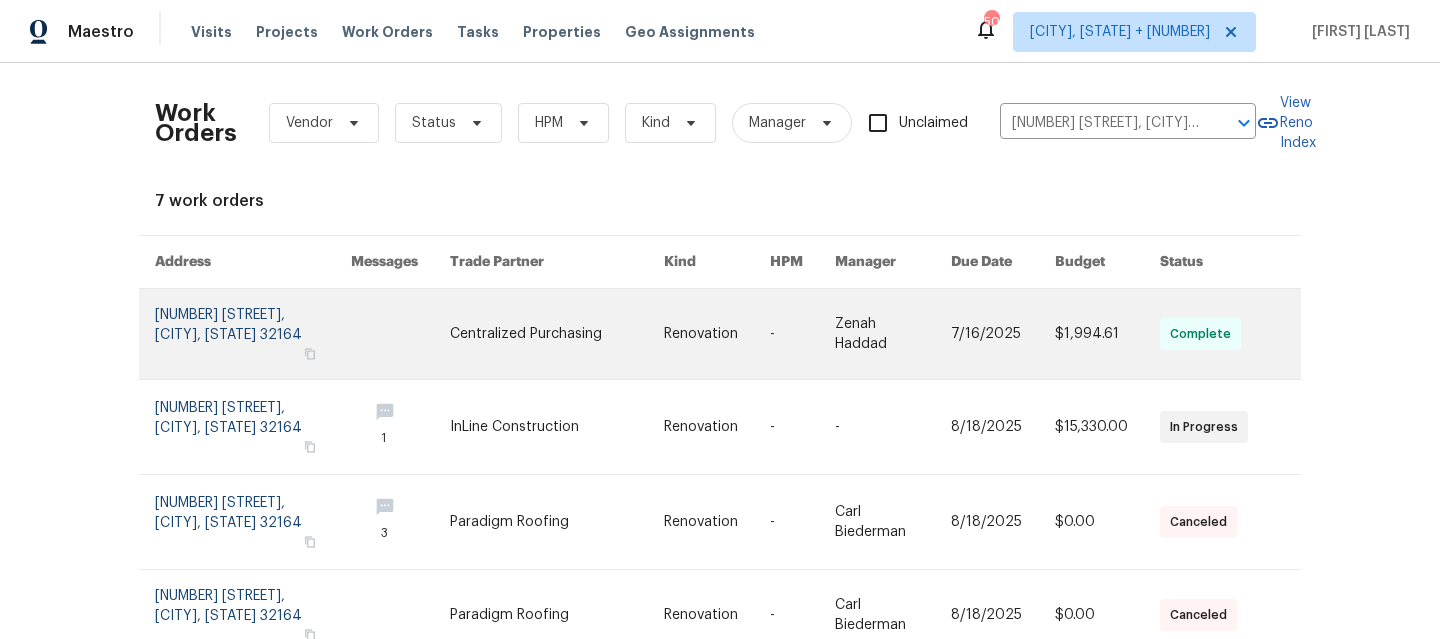 click at bounding box center (253, 334) 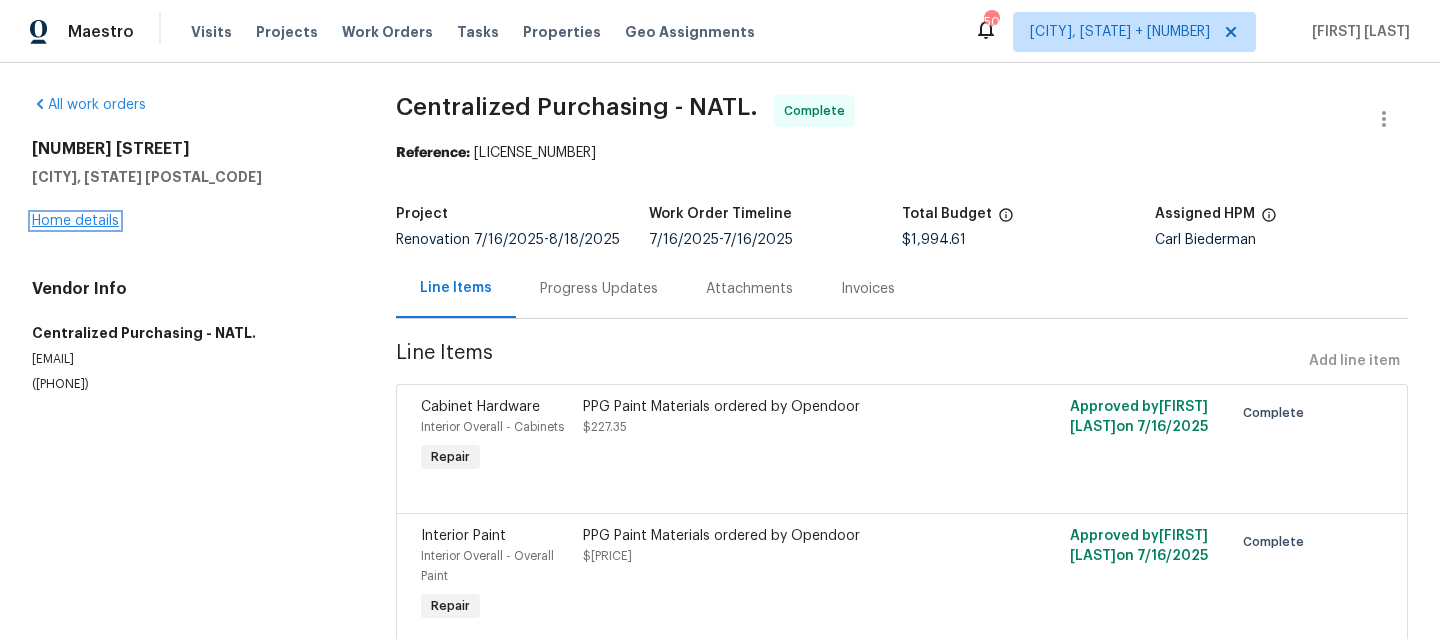 click on "Home details" at bounding box center (75, 221) 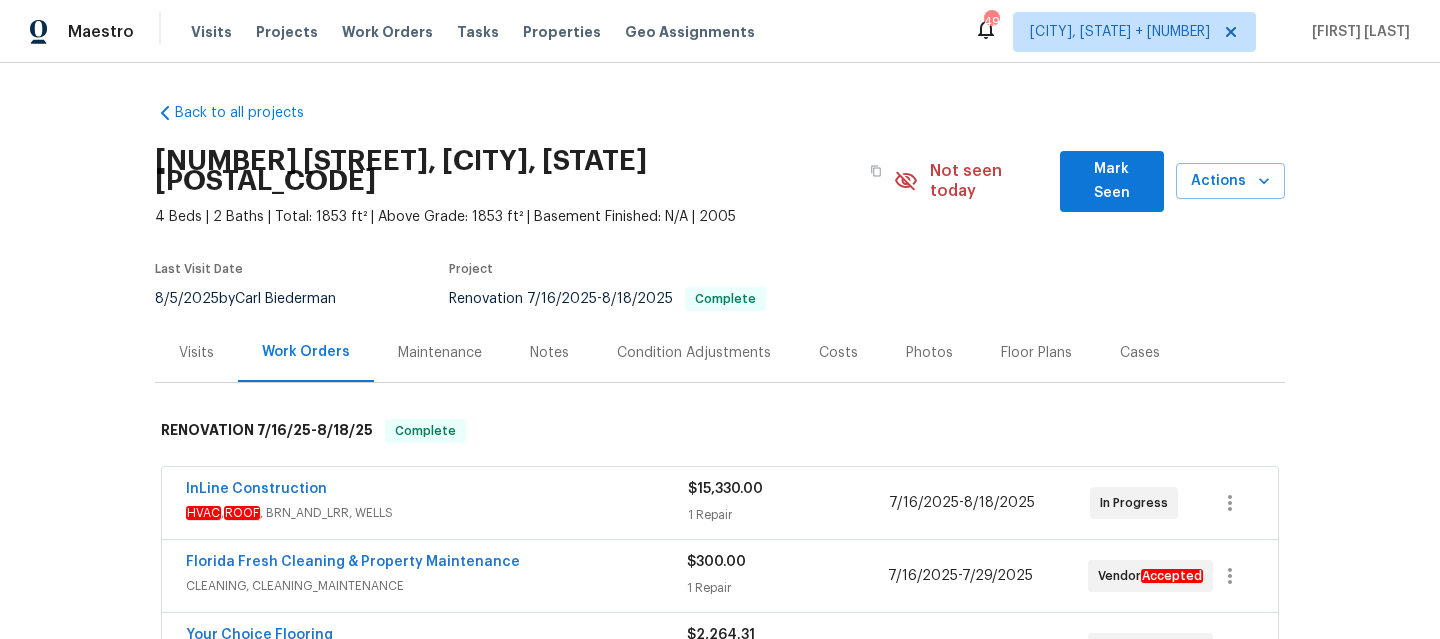 scroll, scrollTop: 359, scrollLeft: 0, axis: vertical 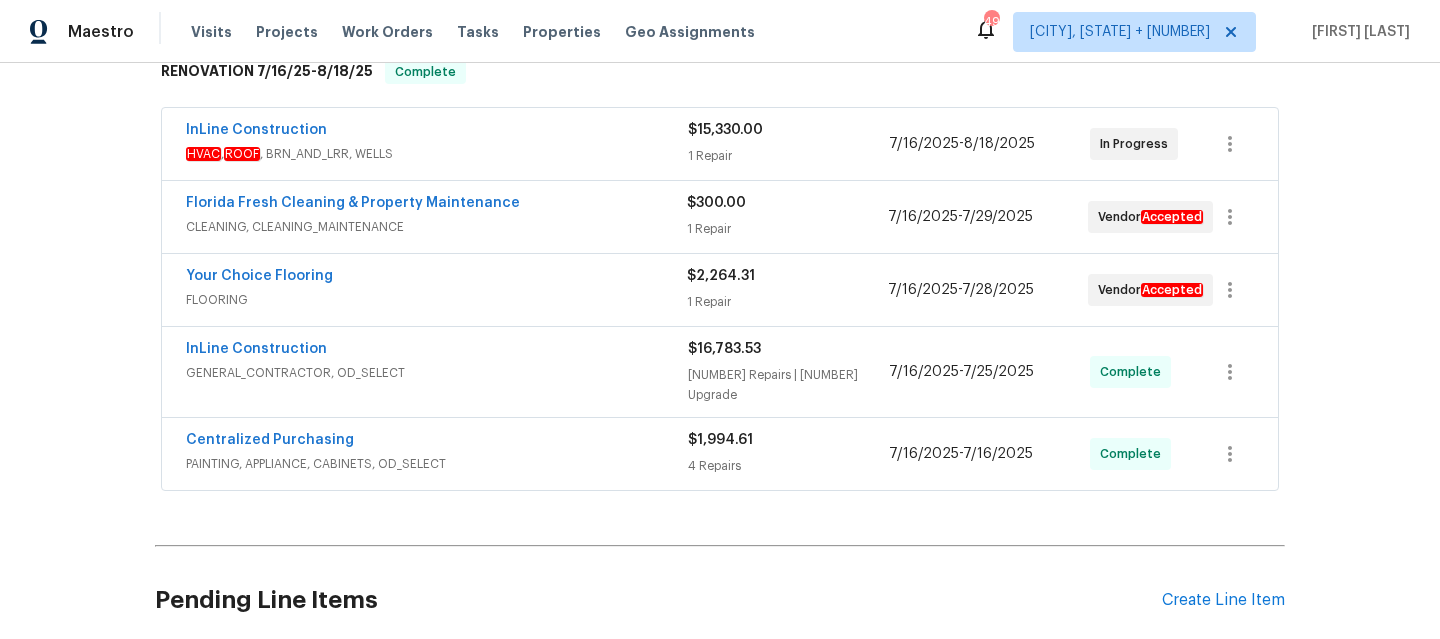 click on "PAINTING, APPLIANCE, CABINETS, OD_SELECT" at bounding box center (437, 464) 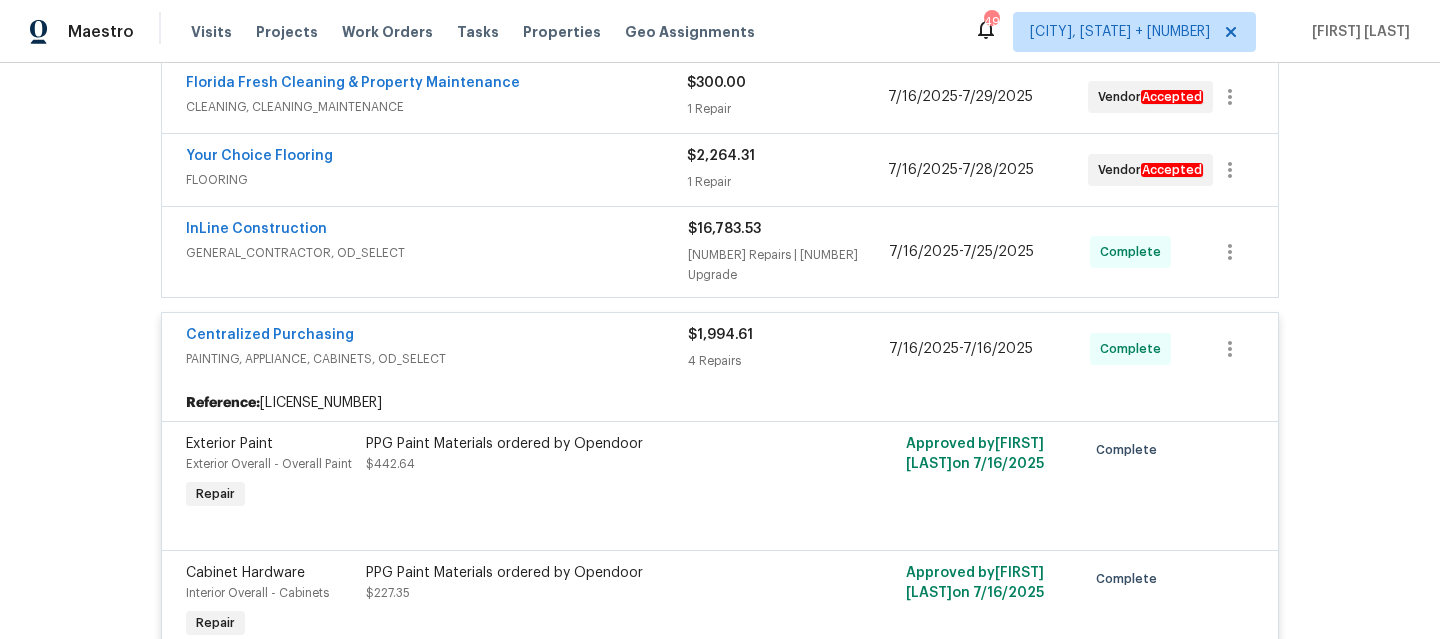 scroll, scrollTop: 465, scrollLeft: 0, axis: vertical 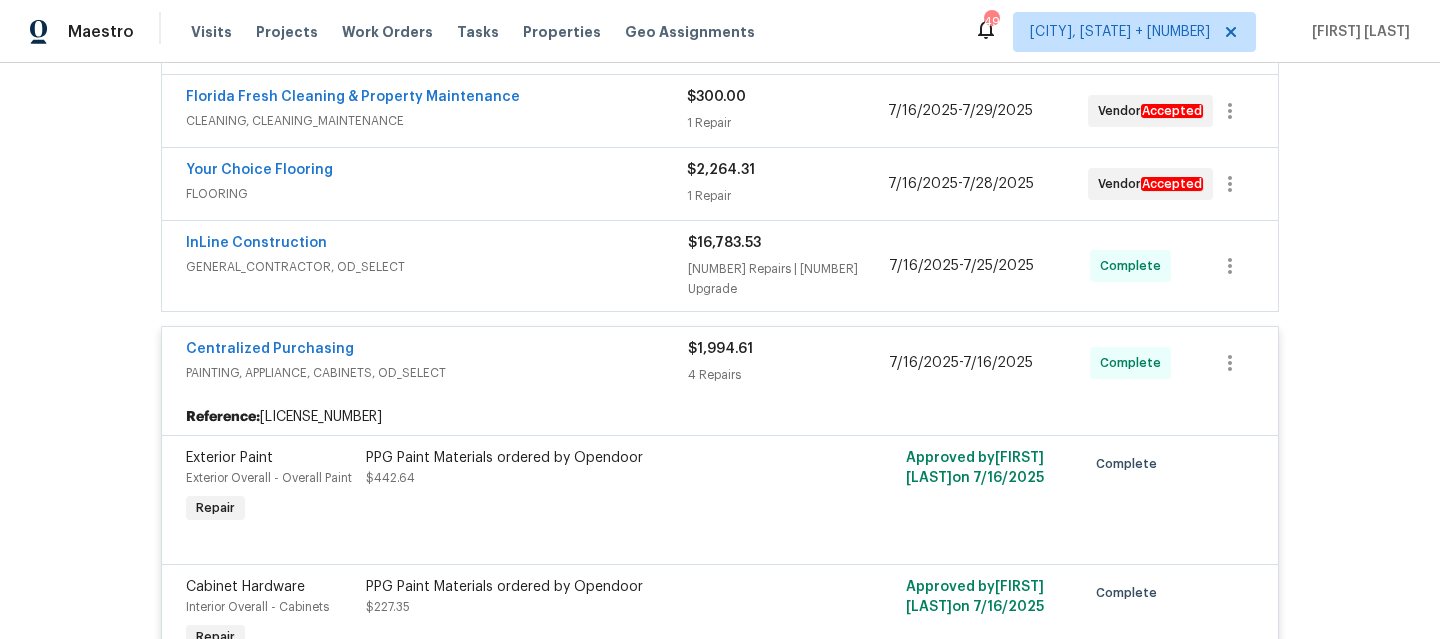 click on "PAINTING, APPLIANCE, CABINETS, OD_SELECT" at bounding box center [437, 373] 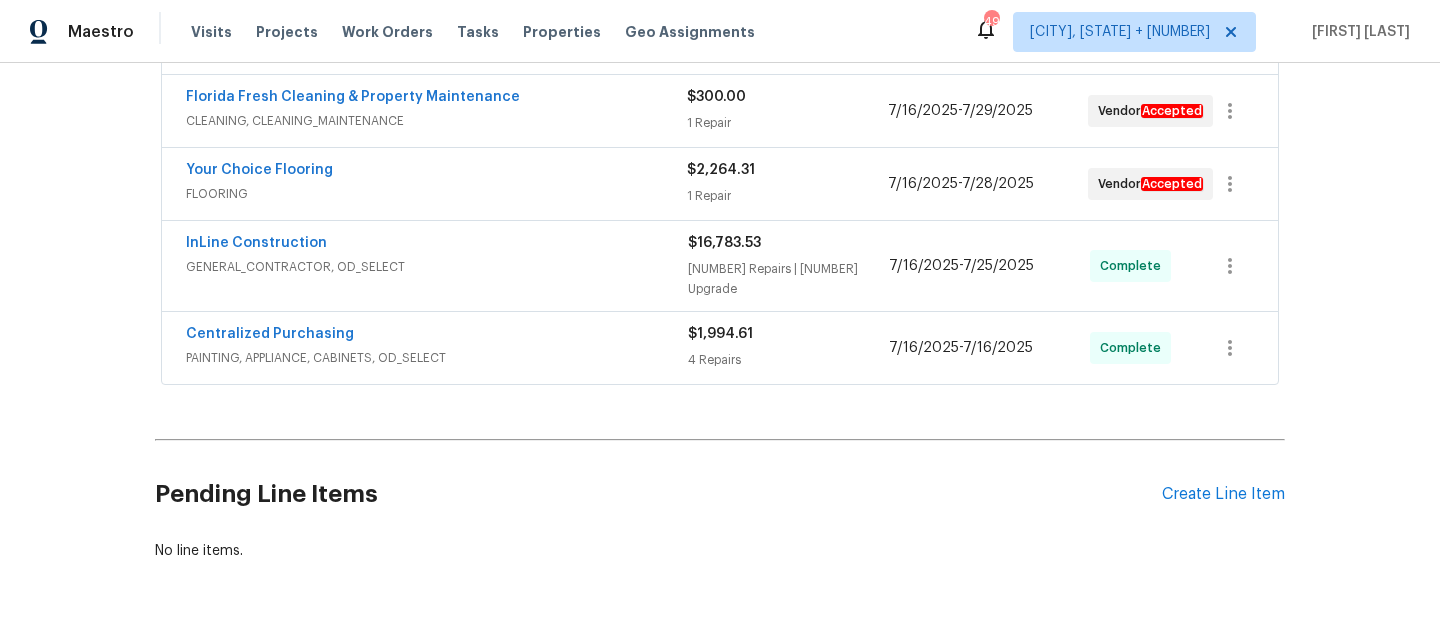 click on "GENERAL_CONTRACTOR, OD_SELECT" at bounding box center [437, 267] 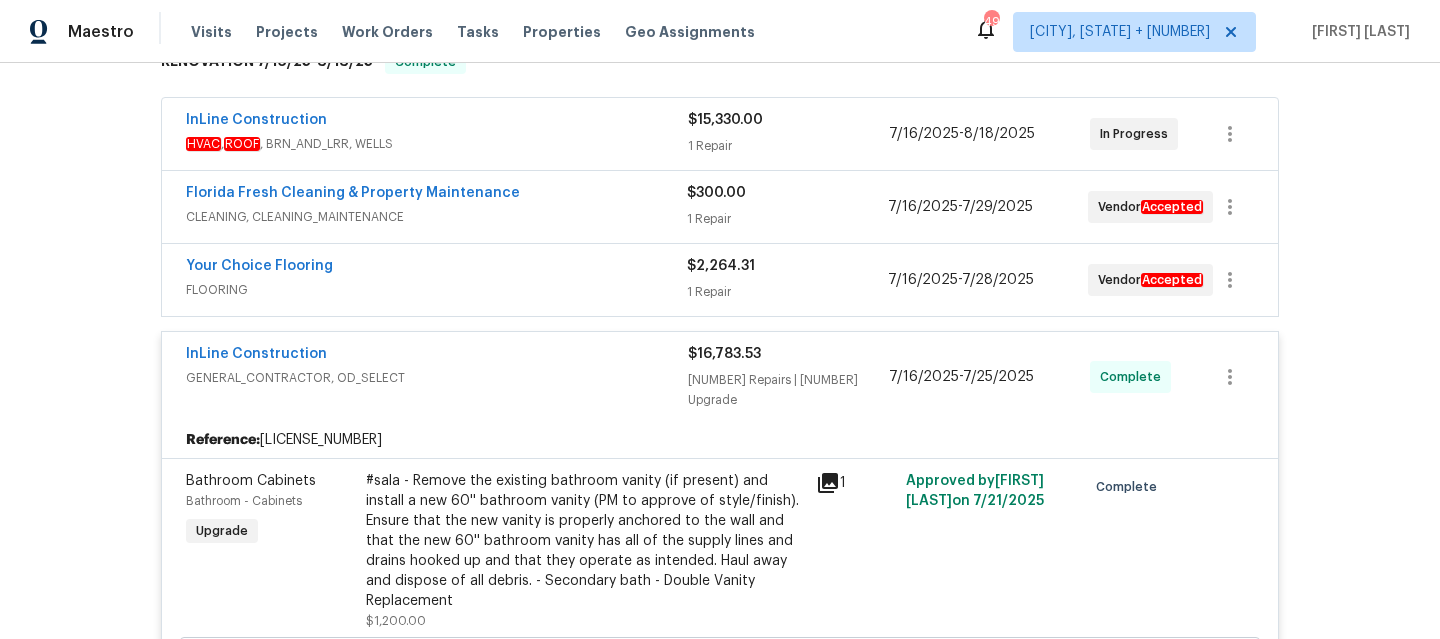 scroll, scrollTop: 366, scrollLeft: 0, axis: vertical 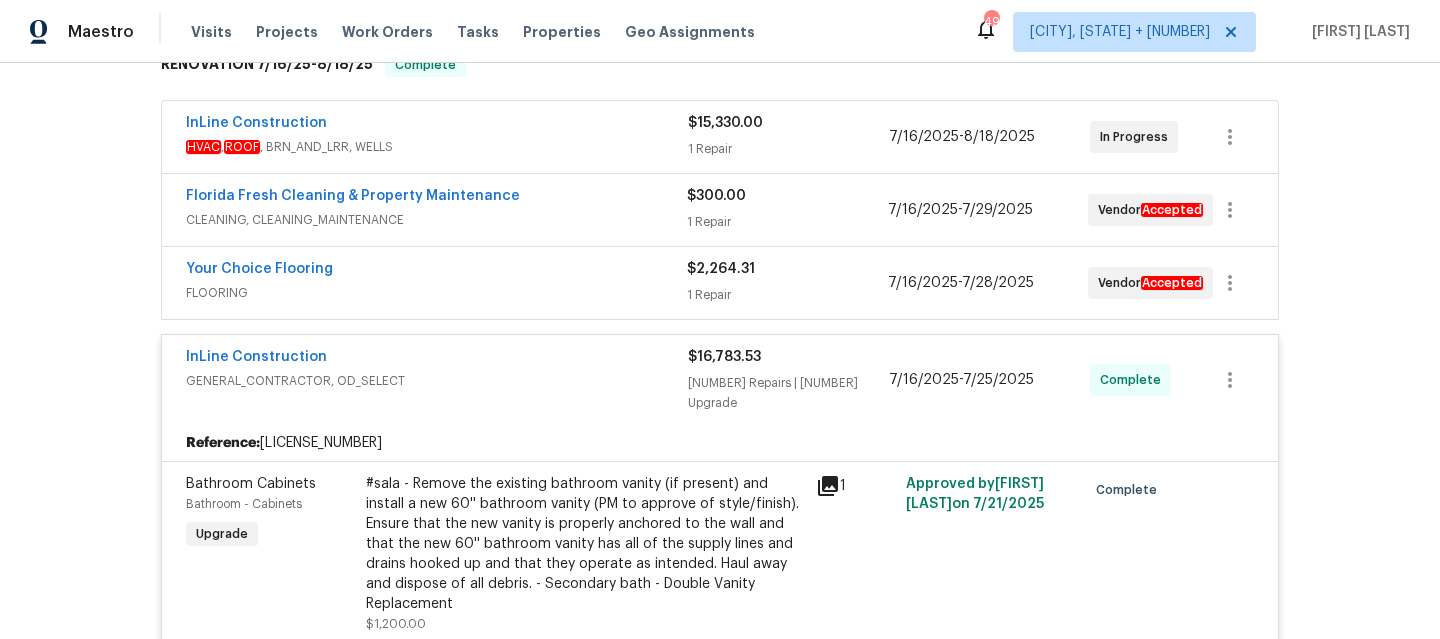 click on "GENERAL_CONTRACTOR, OD_SELECT" at bounding box center (437, 381) 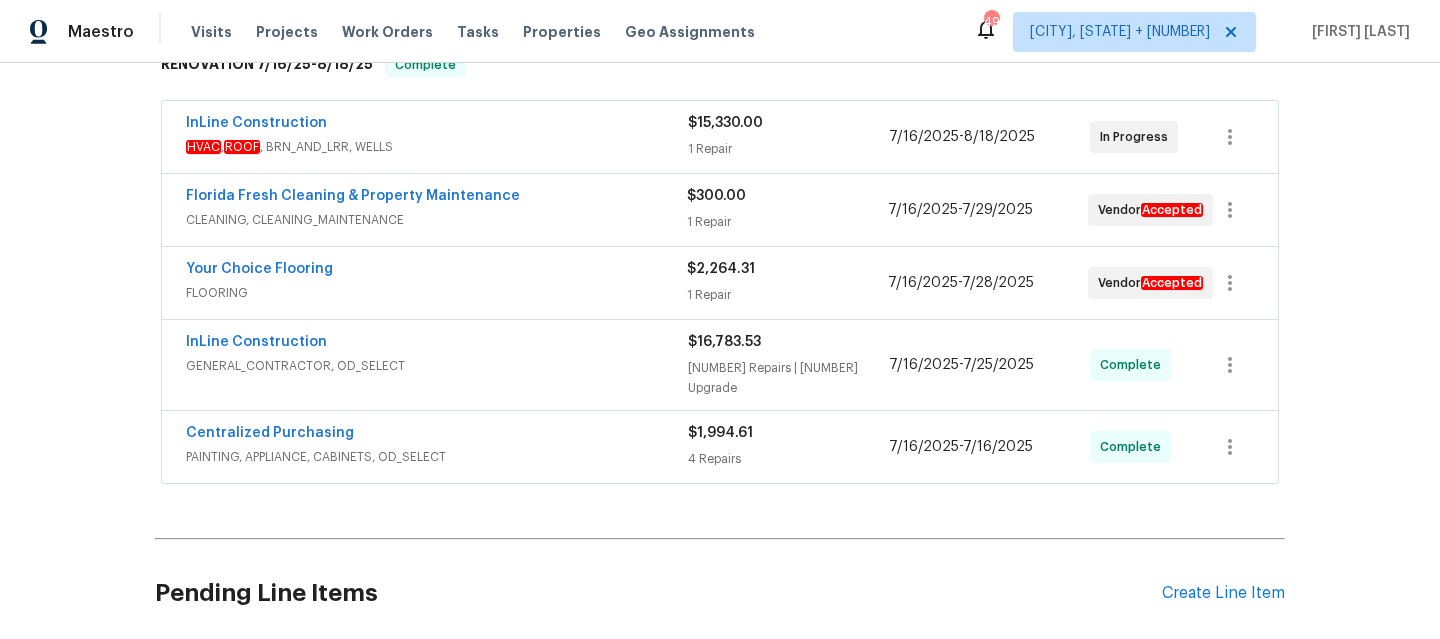 click on "FLOORING" at bounding box center [436, 293] 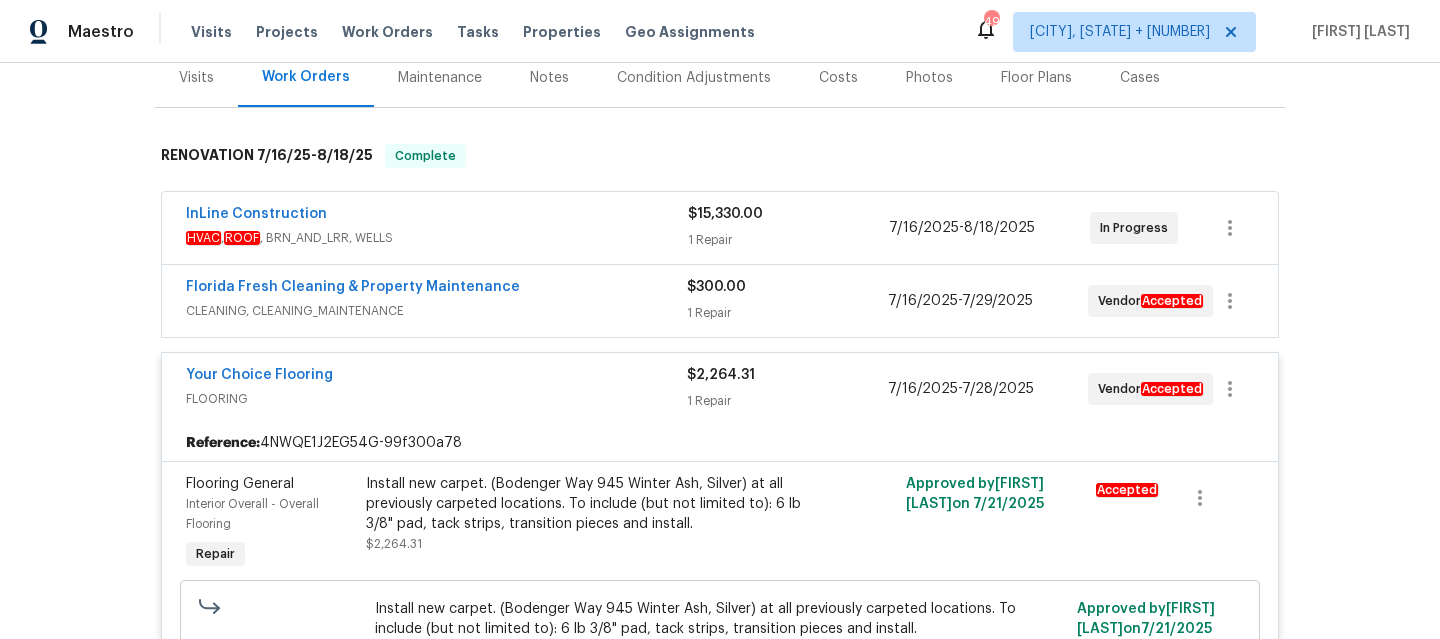 scroll, scrollTop: 273, scrollLeft: 0, axis: vertical 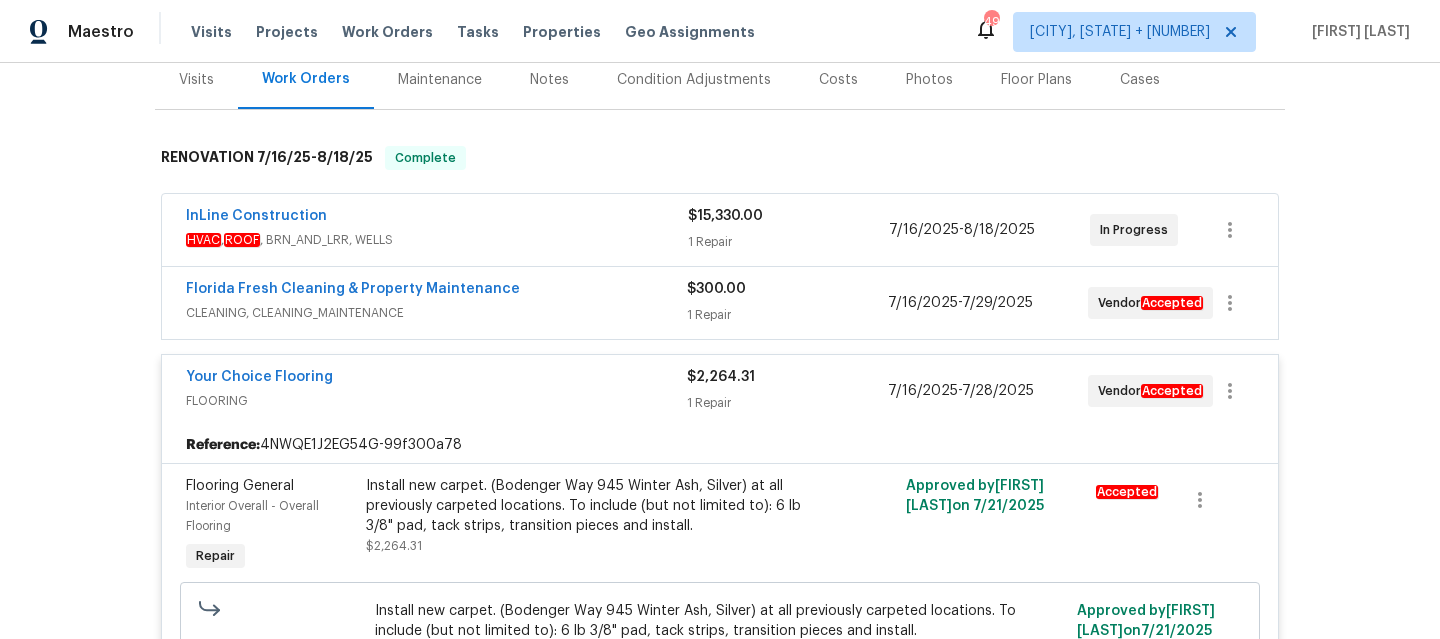 click on "FLOORING" at bounding box center (436, 401) 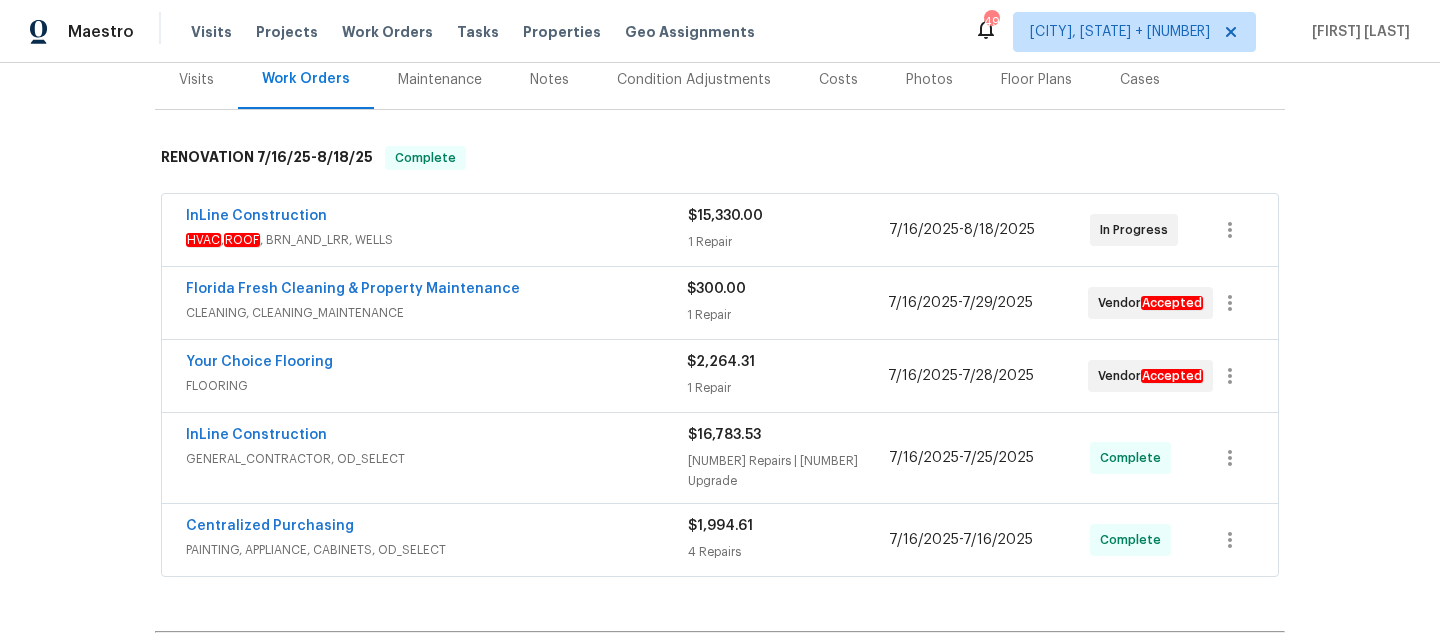 click on "Florida Fresh Cleaning & Property Maintenance CLEANING, CLEANING_MAINTENANCE $300.00 1 Repair 7/16/2025  -  7/29/2025 Vendor  Accepted" at bounding box center [720, 303] 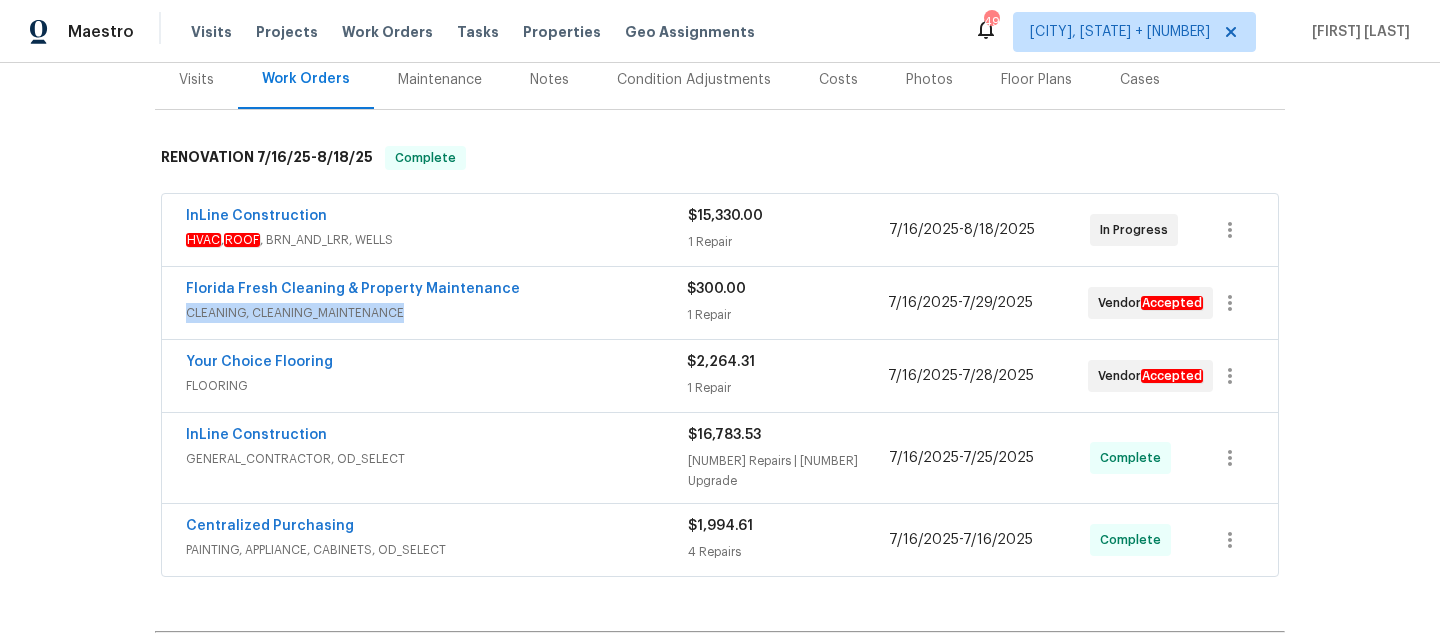 click on "CLEANING, CLEANING_MAINTENANCE" at bounding box center [436, 313] 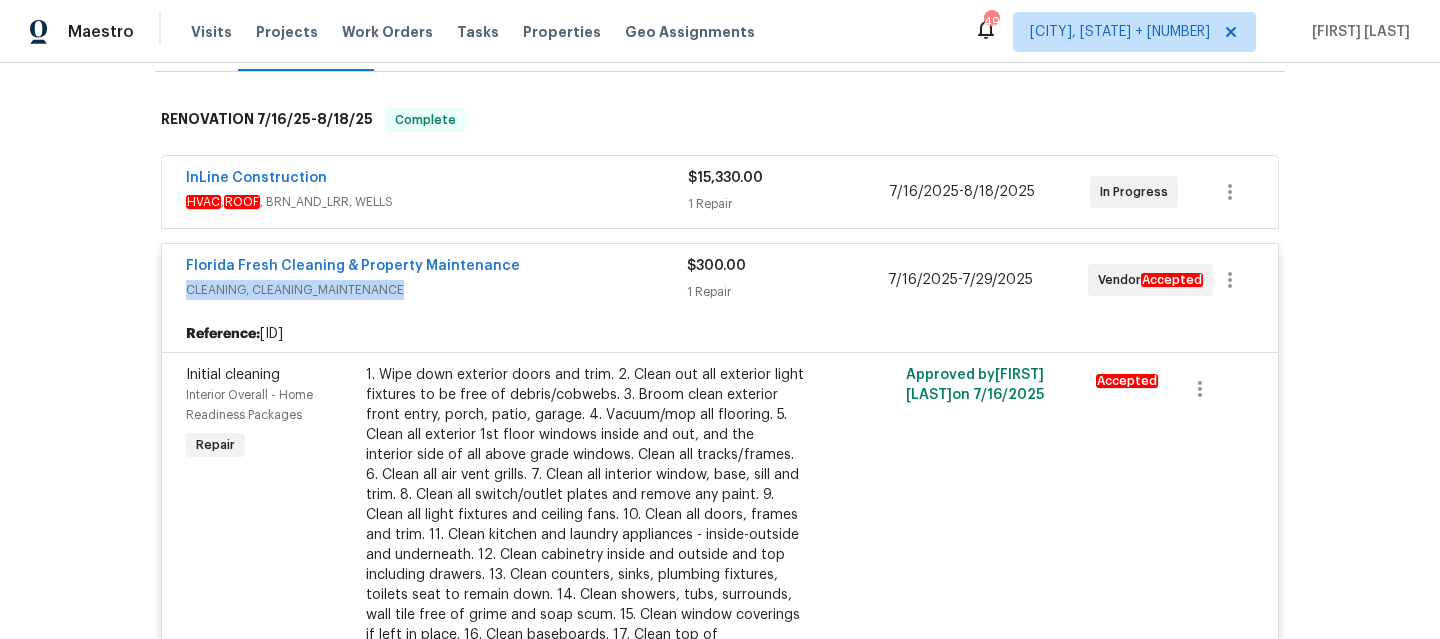 scroll, scrollTop: 291, scrollLeft: 0, axis: vertical 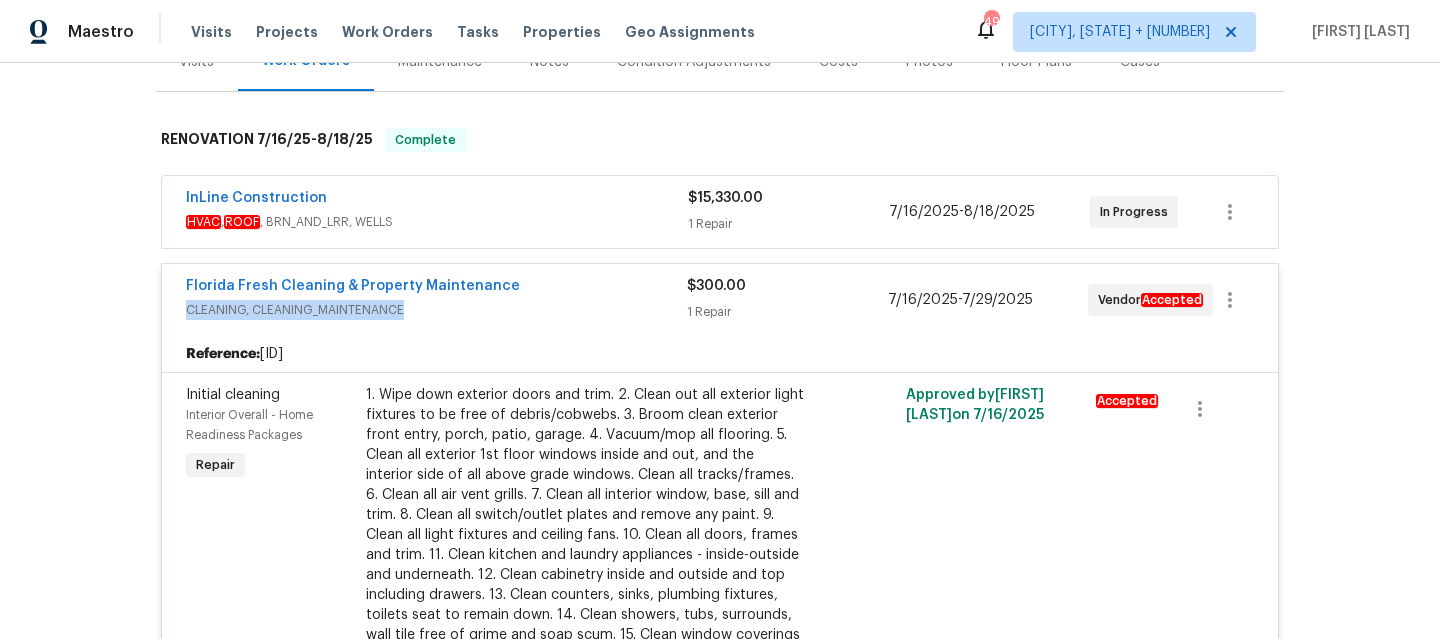 click on "CLEANING, CLEANING_MAINTENANCE" at bounding box center [436, 310] 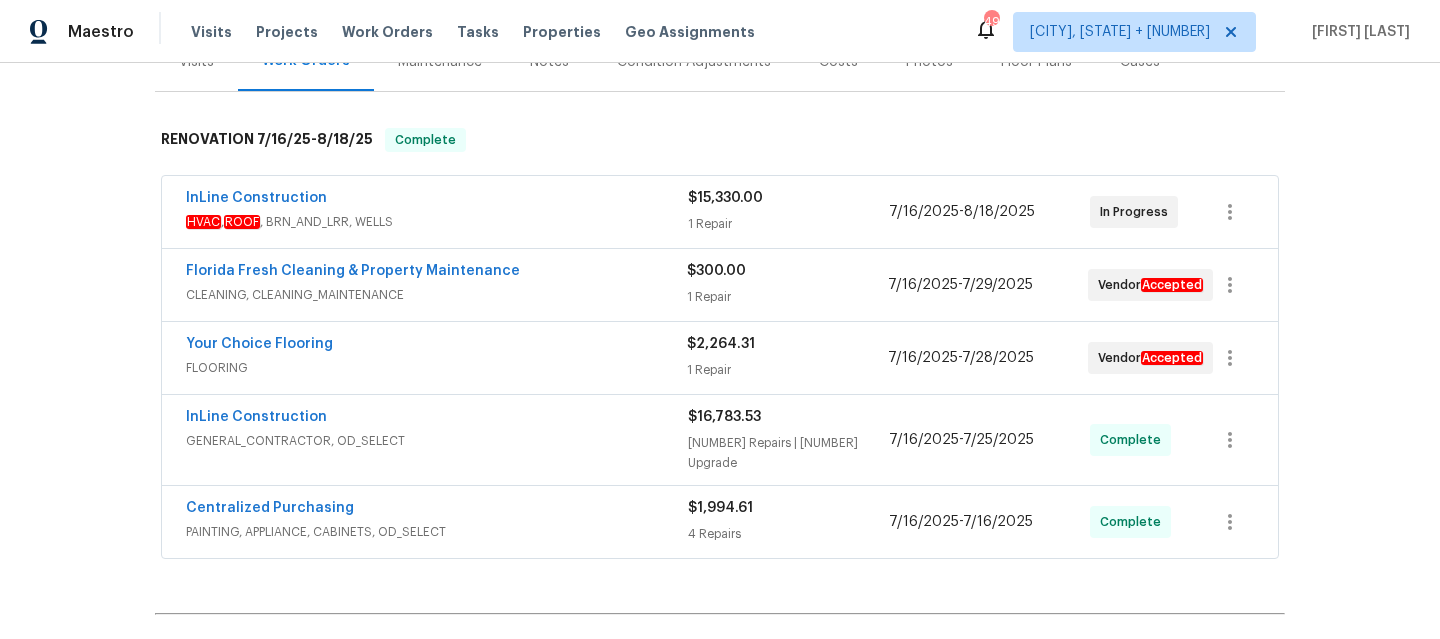 click on "InLine Construction" at bounding box center [437, 200] 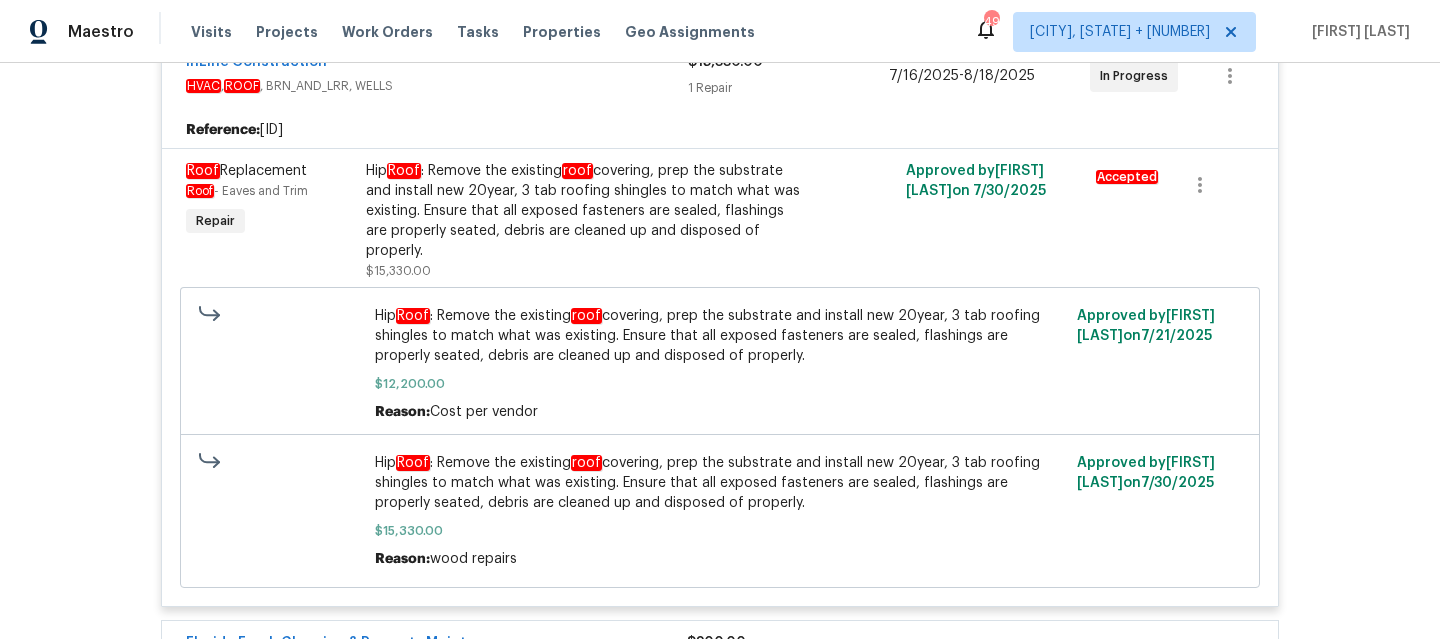 scroll, scrollTop: 158, scrollLeft: 0, axis: vertical 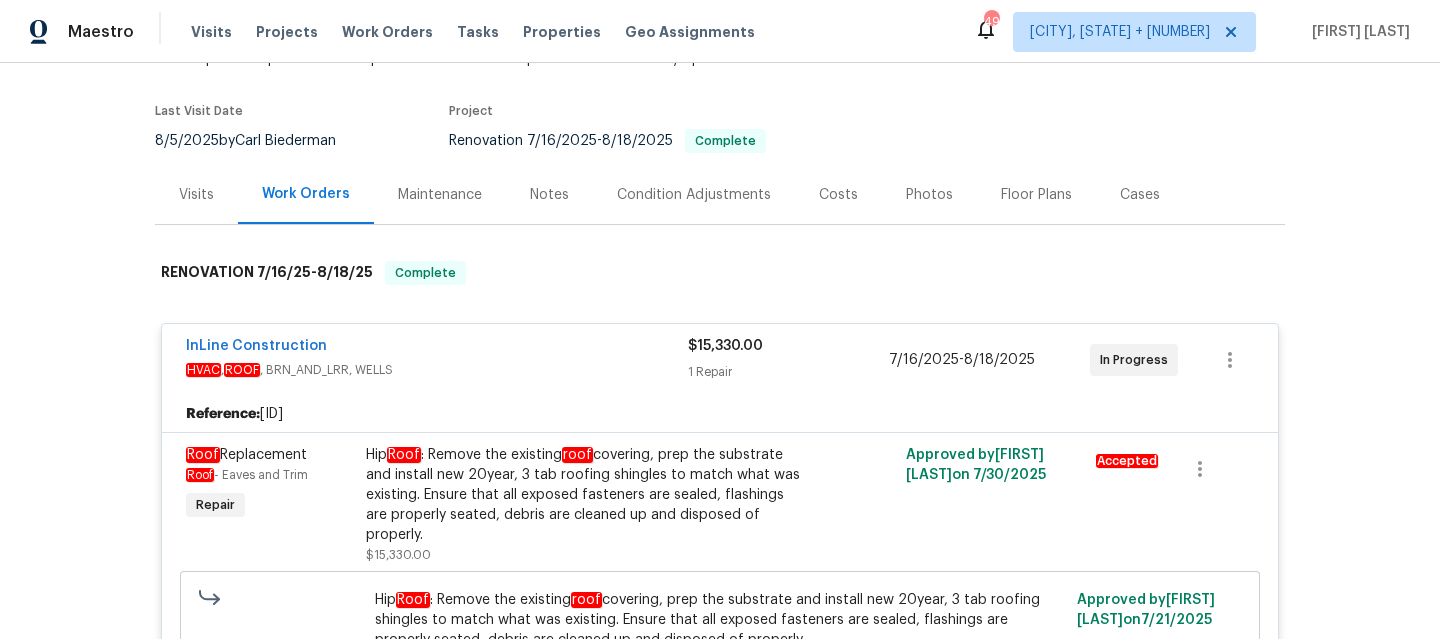 click on "HVAC ,  ROOF , BRN_AND_LRR, WELLS" at bounding box center [437, 370] 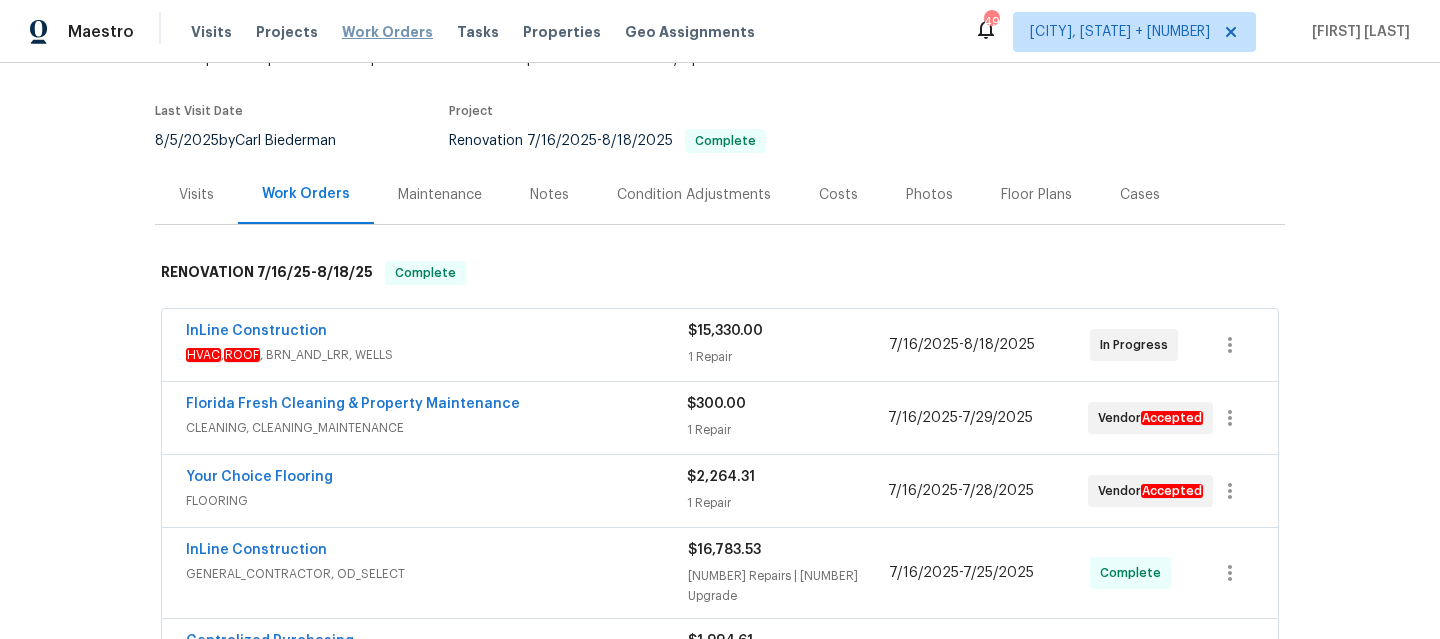 click on "Work Orders" at bounding box center [387, 32] 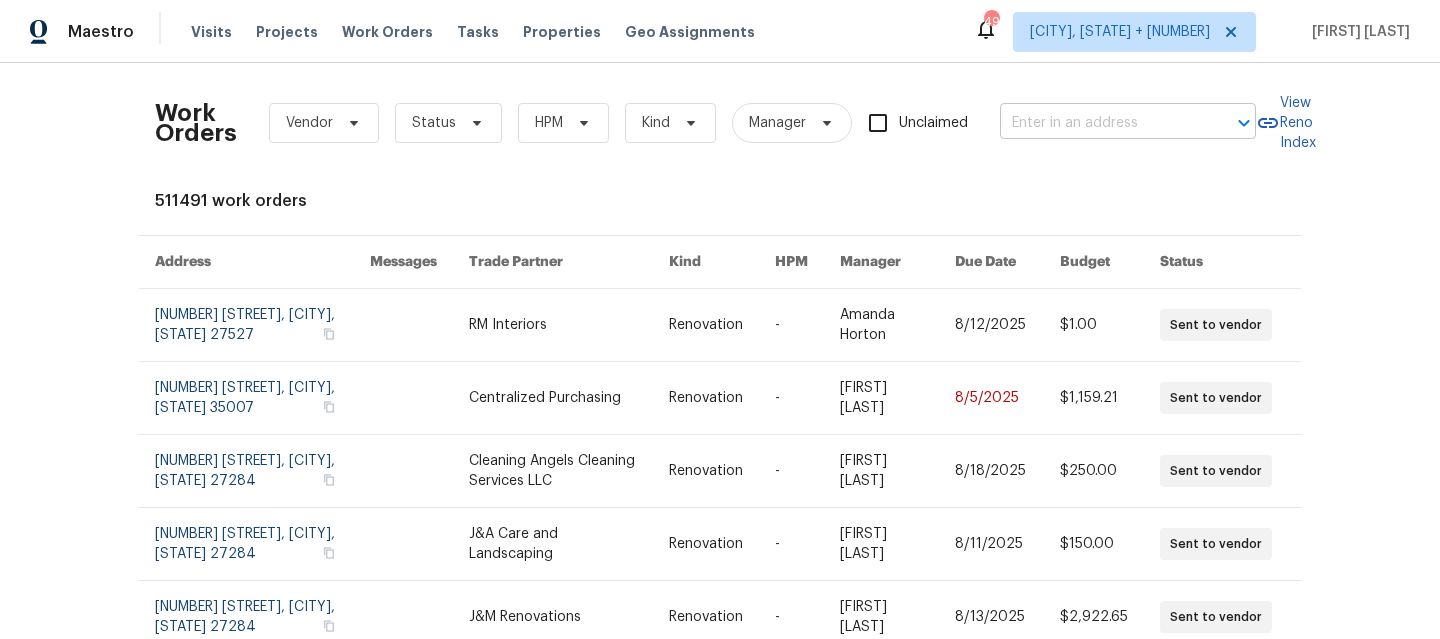 click at bounding box center (1100, 123) 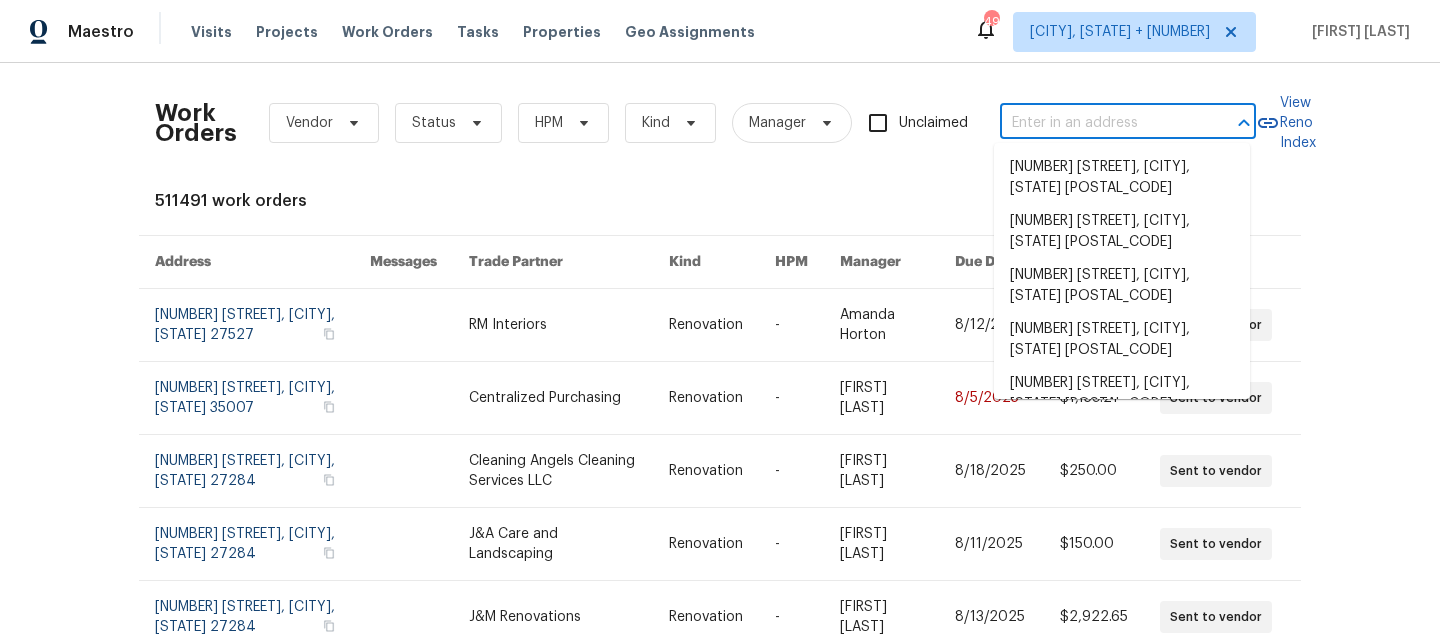 paste on "[NUMBER] [STREET] [CITY], [STATE] [POSTAL_CODE]" 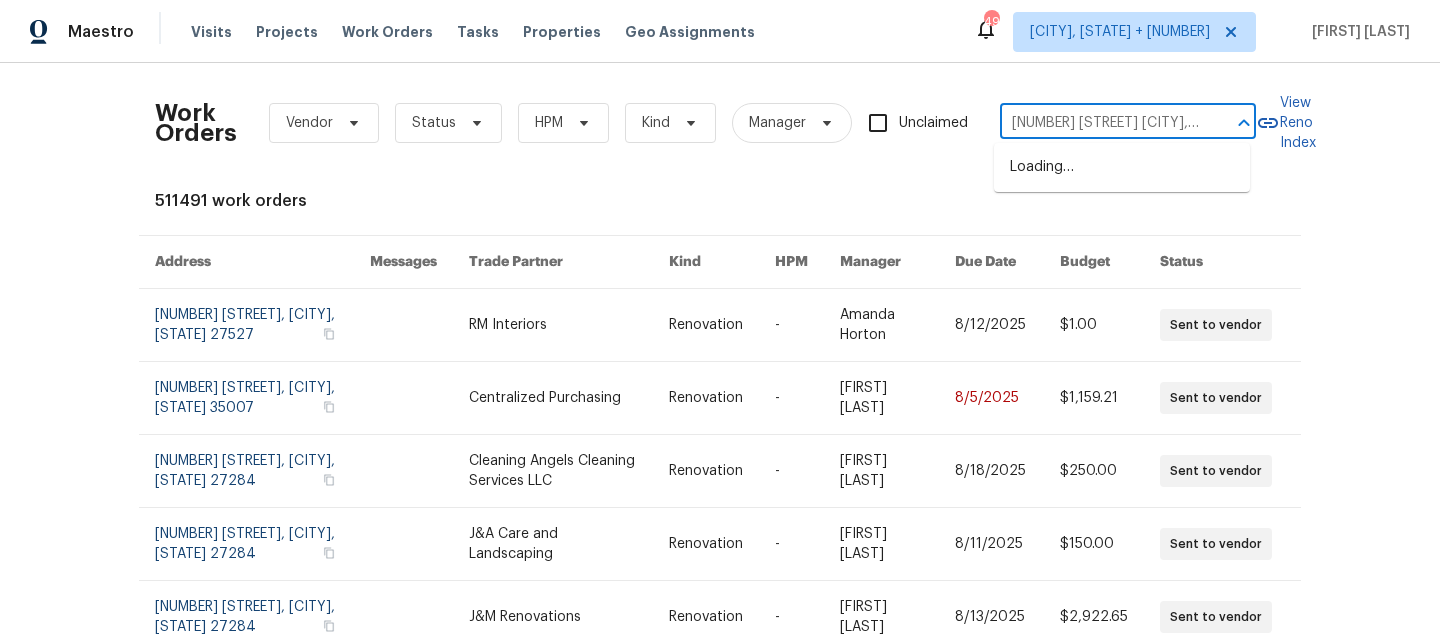 scroll, scrollTop: 0, scrollLeft: 132, axis: horizontal 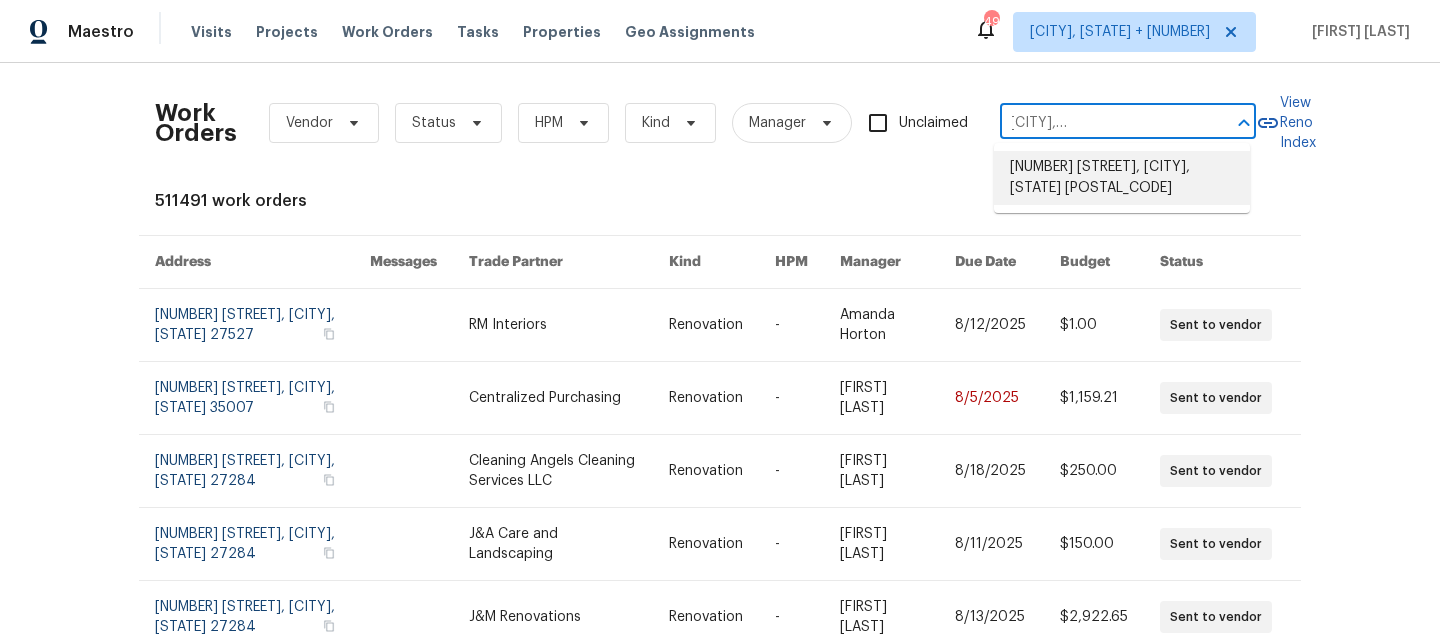 click on "[NUMBER] [STREET], [CITY], [STATE] [POSTAL_CODE]" at bounding box center (1122, 178) 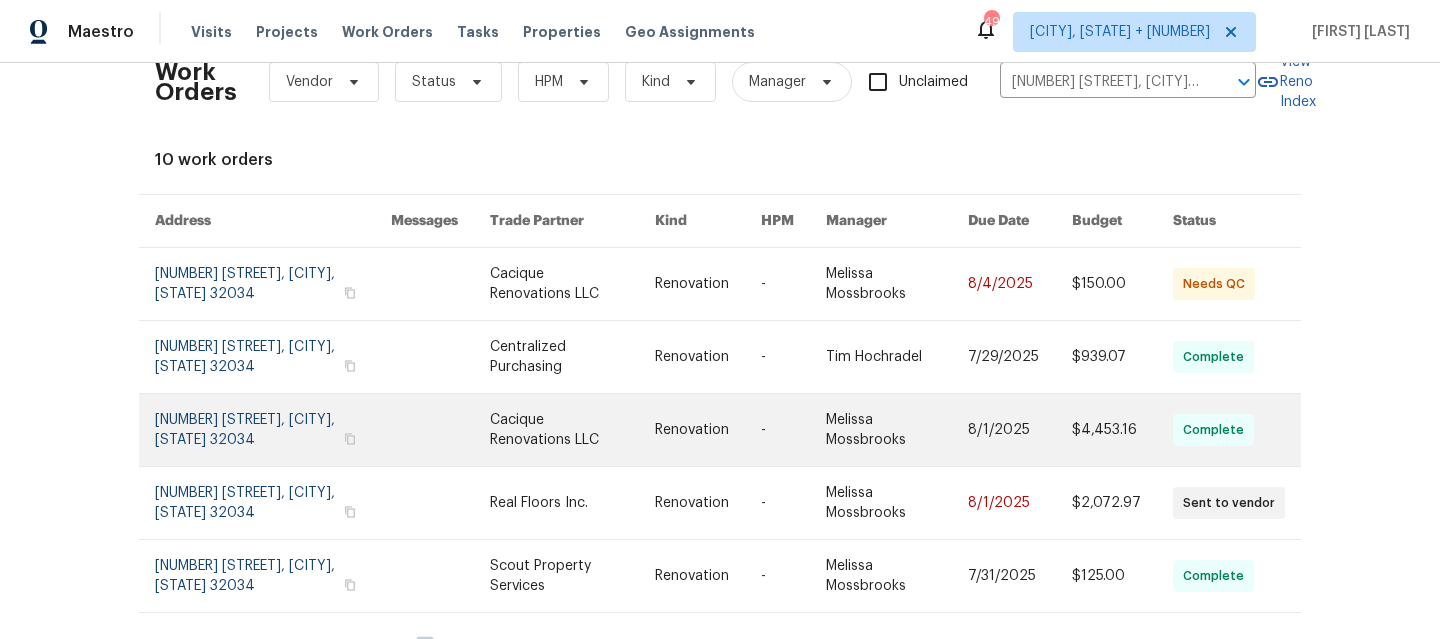 scroll, scrollTop: 0, scrollLeft: 0, axis: both 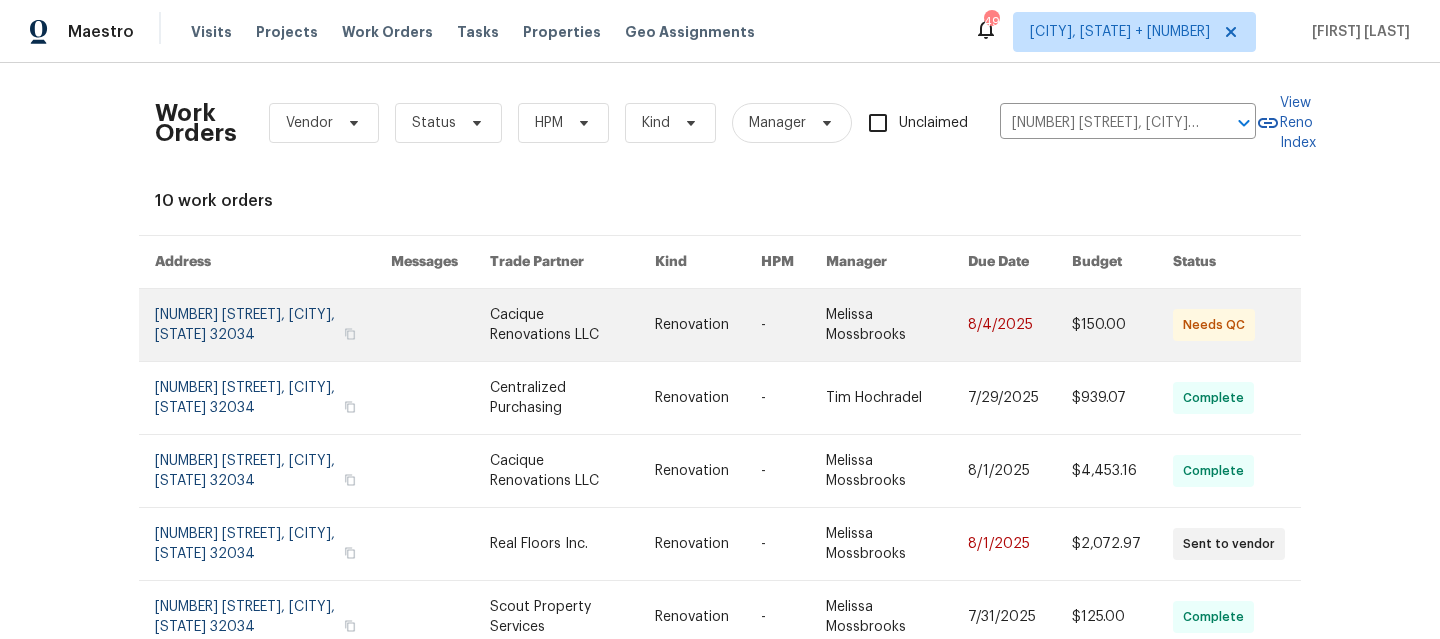 click at bounding box center (273, 325) 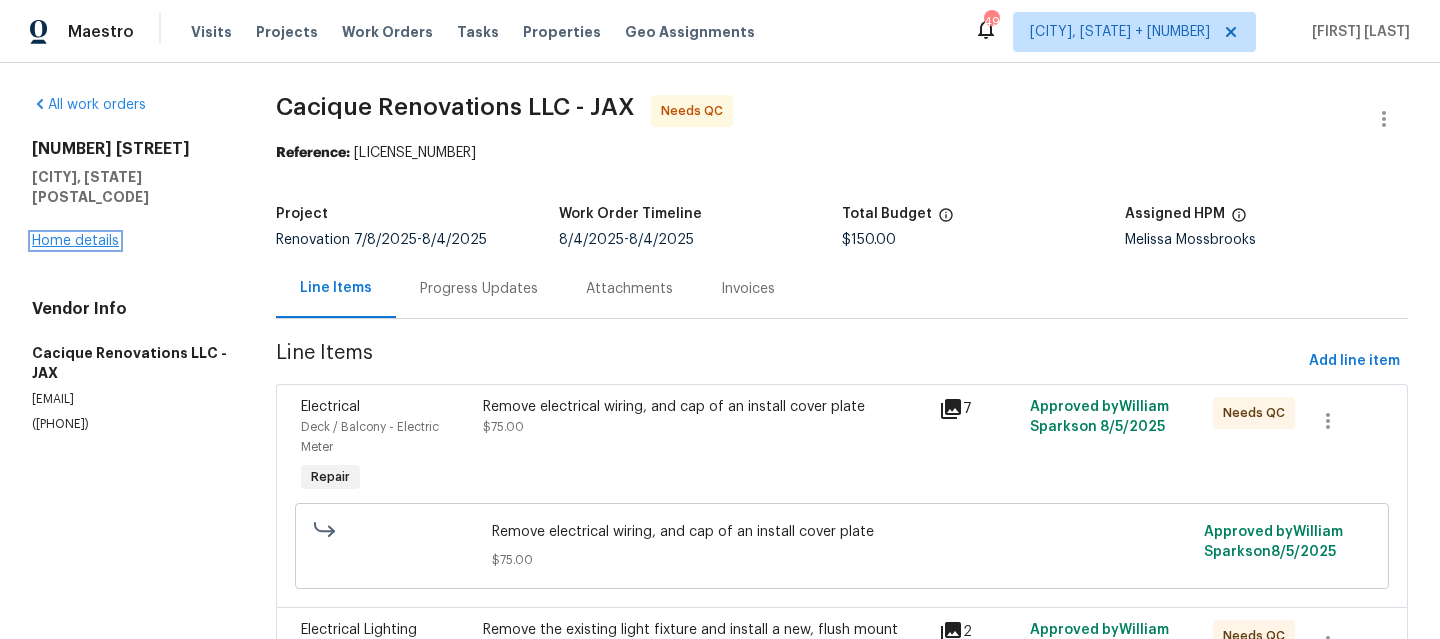 click on "Home details" at bounding box center (75, 241) 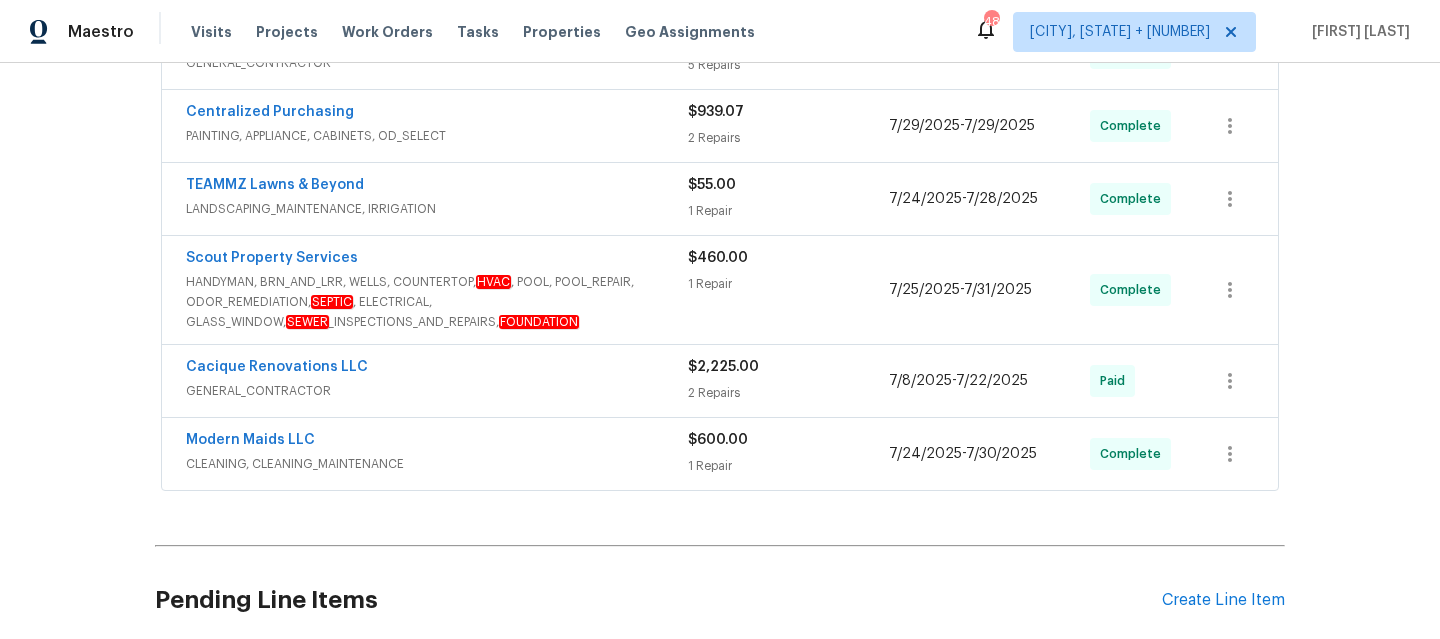 scroll, scrollTop: 843, scrollLeft: 0, axis: vertical 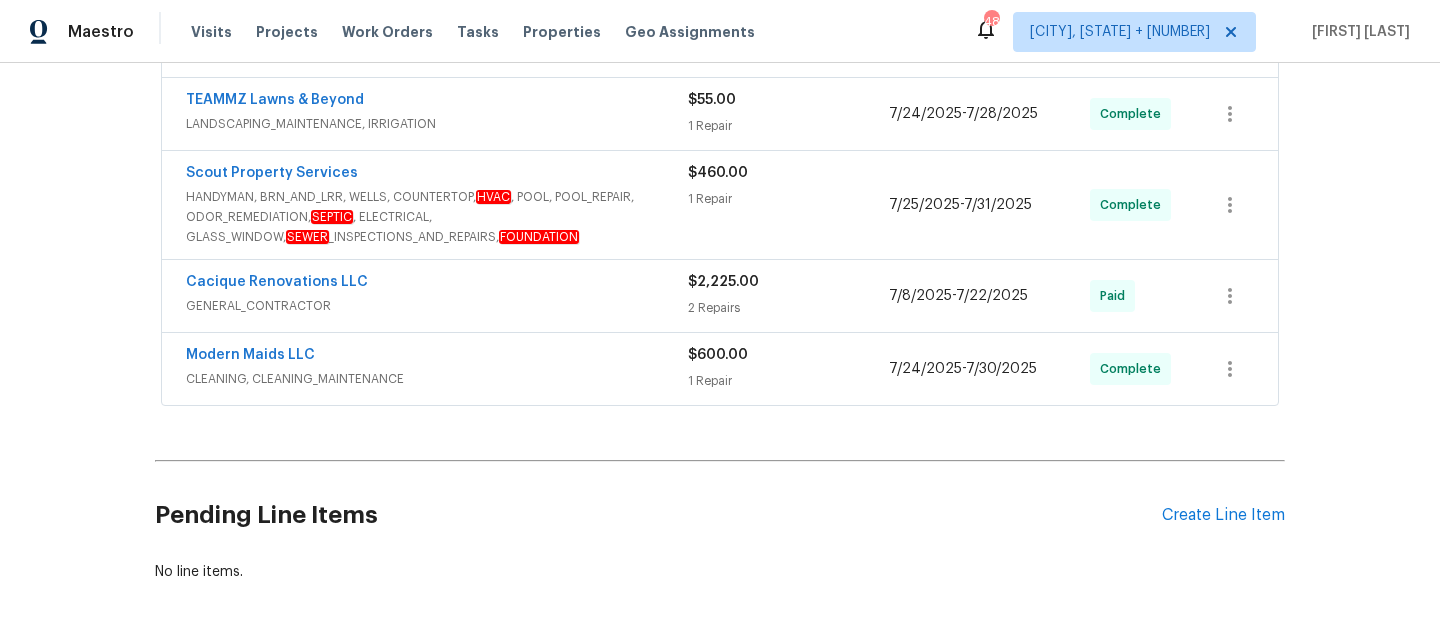 click on "CLEANING, CLEANING_MAINTENANCE" at bounding box center [437, 379] 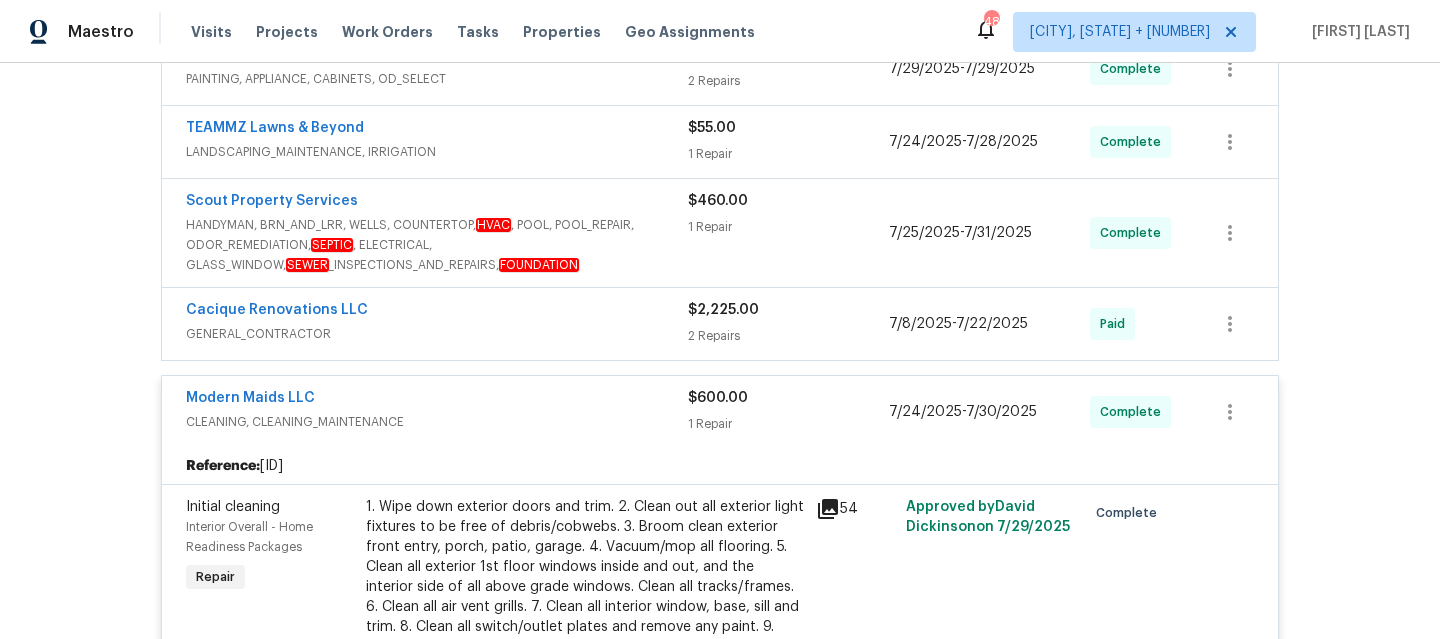 scroll, scrollTop: 797, scrollLeft: 0, axis: vertical 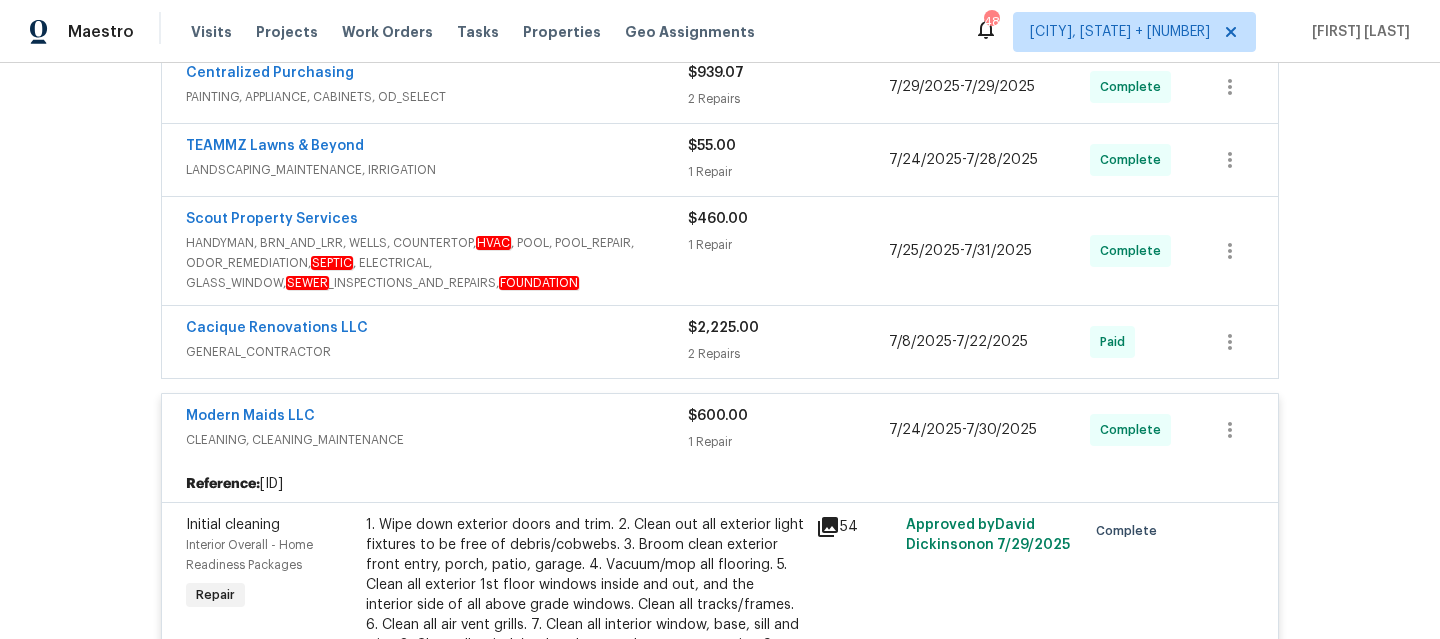 click on "CLEANING, CLEANING_MAINTENANCE" at bounding box center [437, 440] 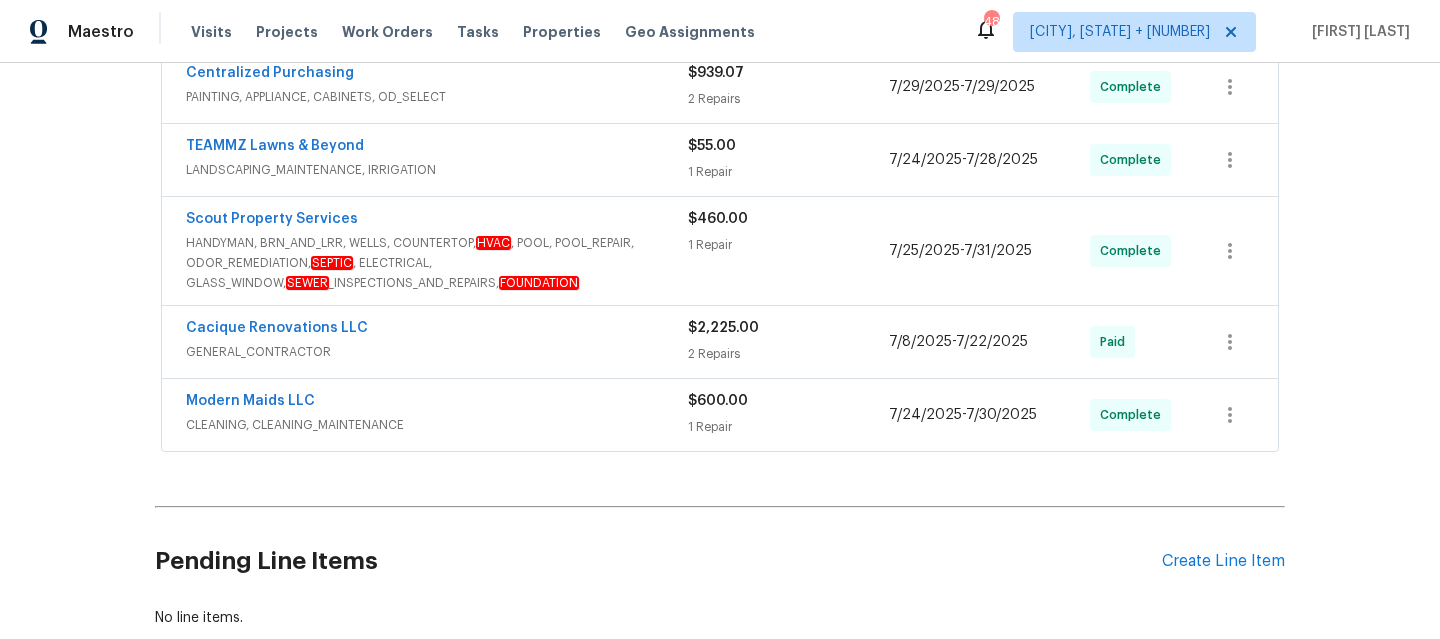 click on "GENERAL_CONTRACTOR" at bounding box center [437, 352] 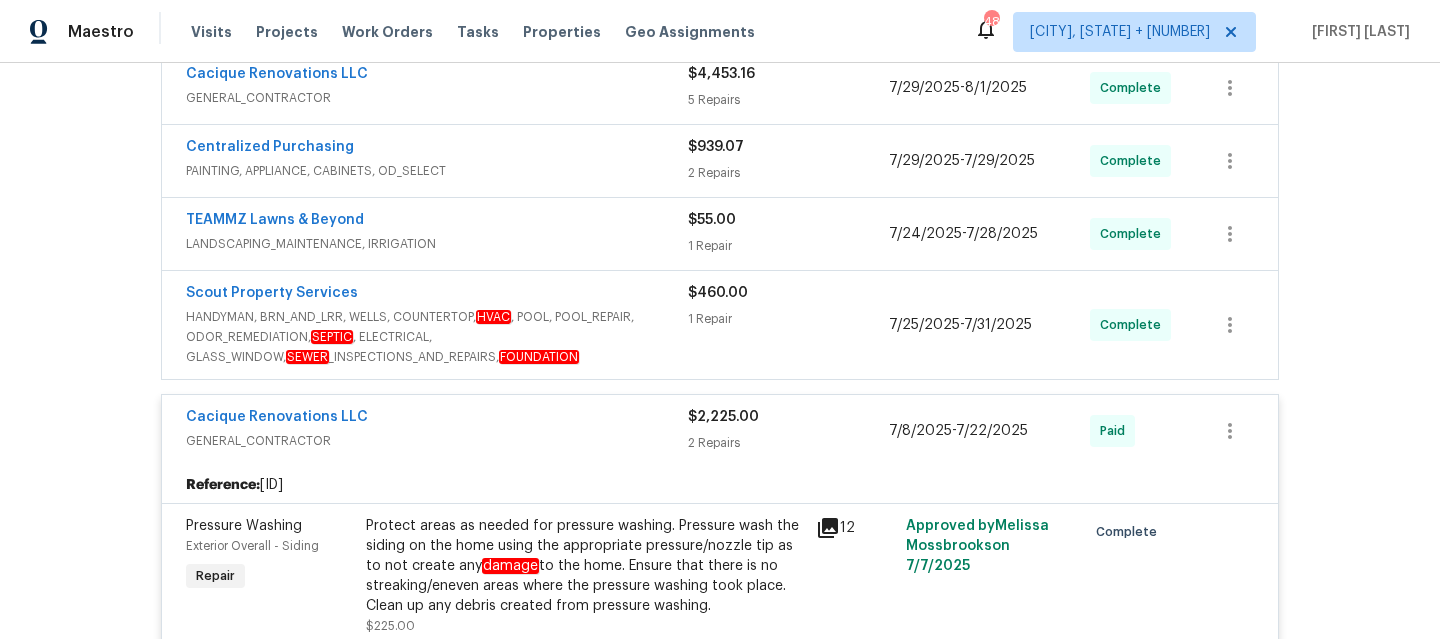 scroll, scrollTop: 721, scrollLeft: 0, axis: vertical 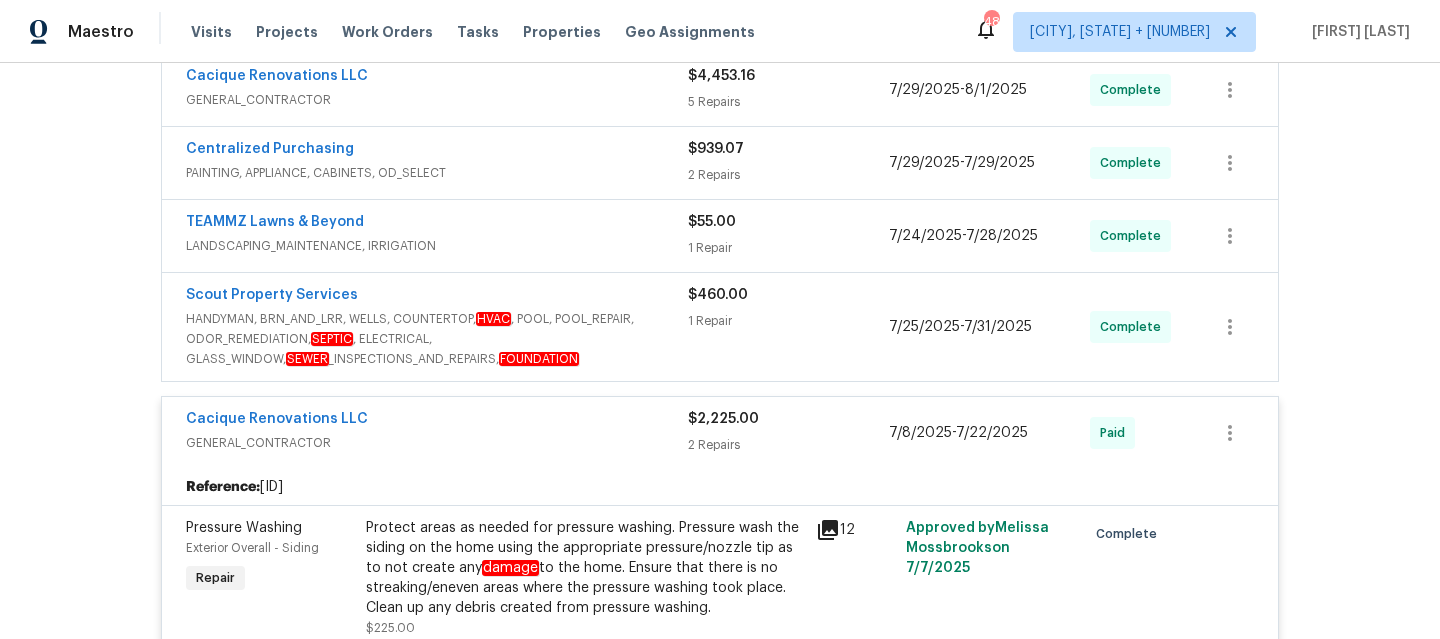 click on "GENERAL_CONTRACTOR" at bounding box center (437, 443) 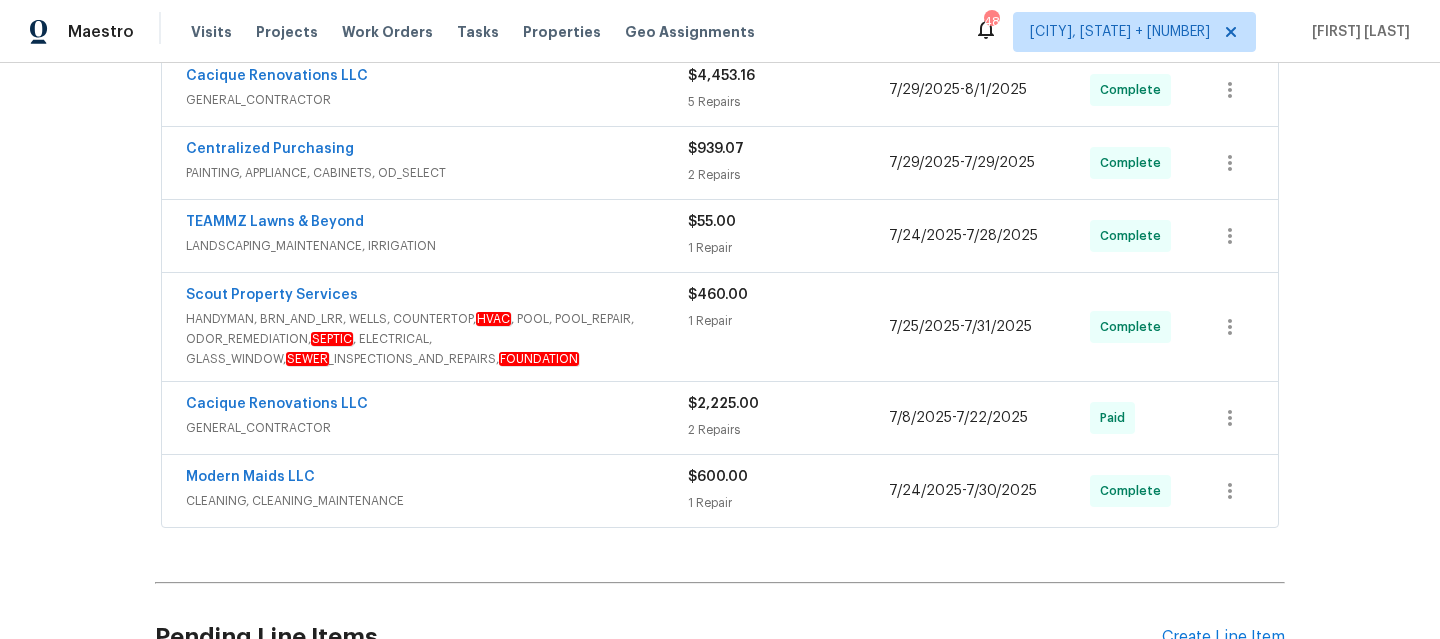 click on "HANDYMAN, BRN_AND_LRR, WELLS, COUNTERTOP,  HVAC , POOL, POOL_REPAIR, ODOR_REMEDIATION,  SEPTIC , ELECTRICAL, GLASS_WINDOW,  SEWER _INSPECTIONS_AND_REPAIRS,  FOUNDATION" at bounding box center (437, 339) 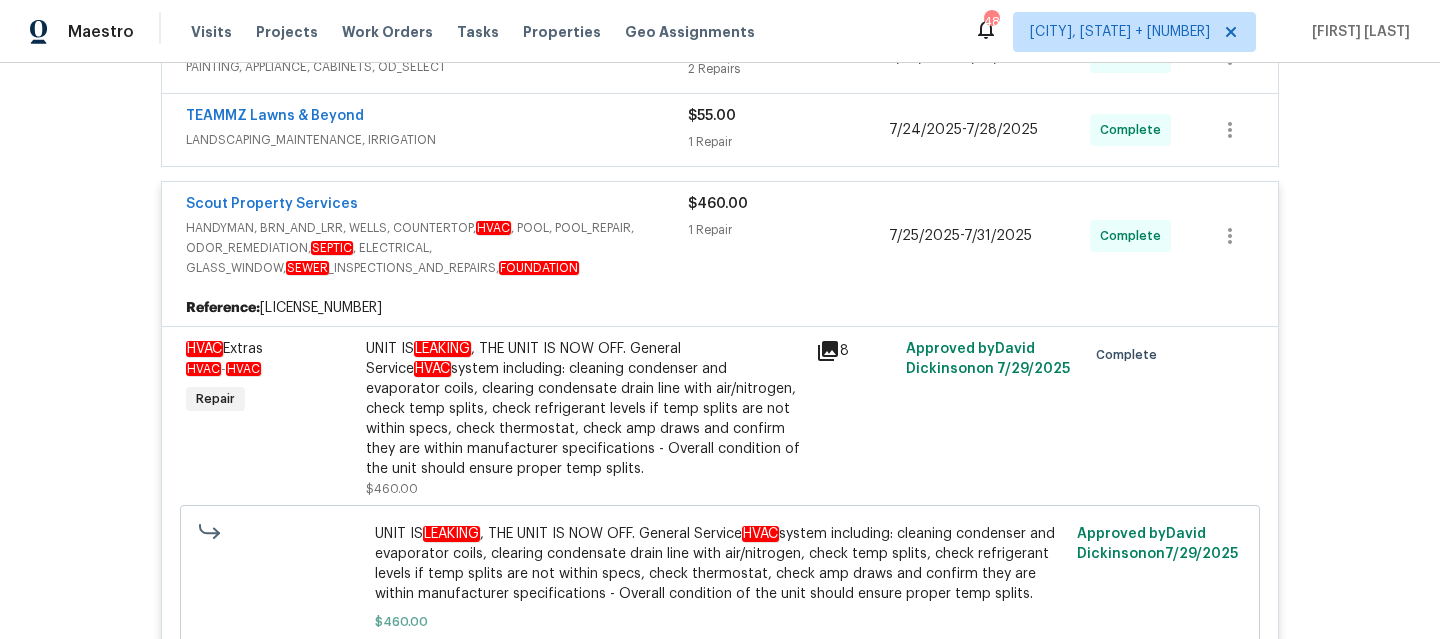 scroll, scrollTop: 826, scrollLeft: 0, axis: vertical 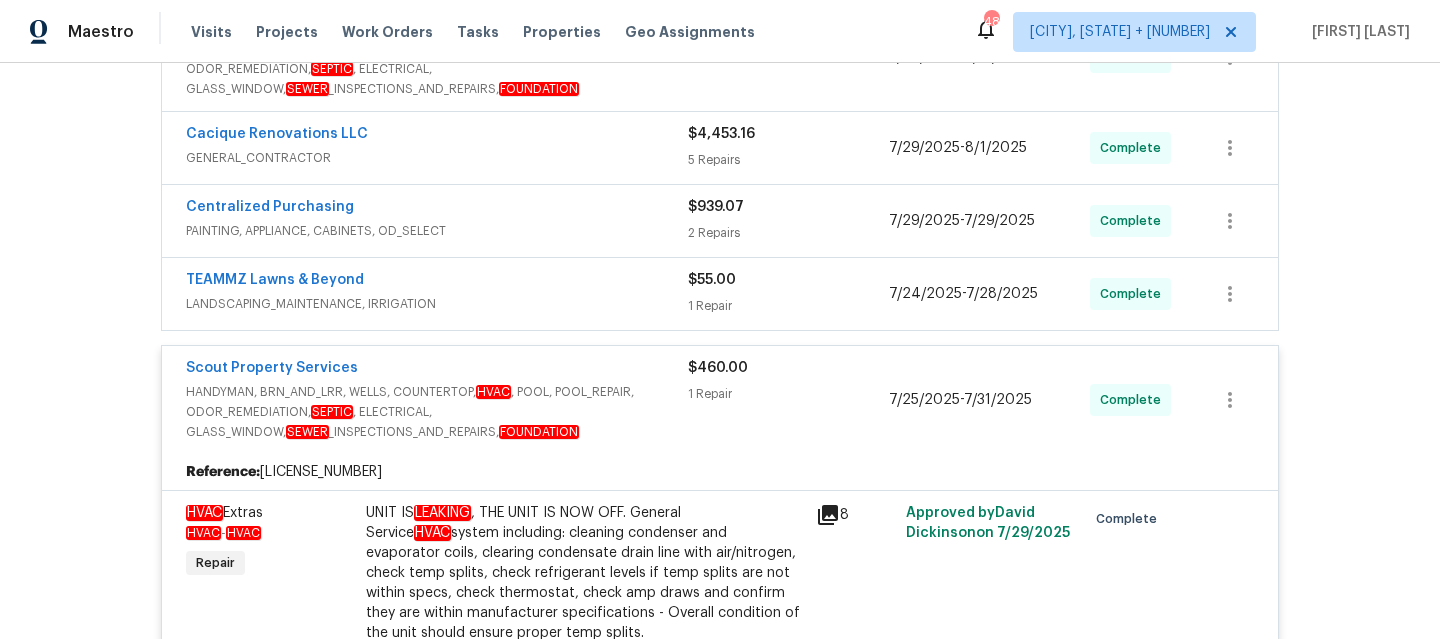 click on "Scout Property Services" at bounding box center (437, 370) 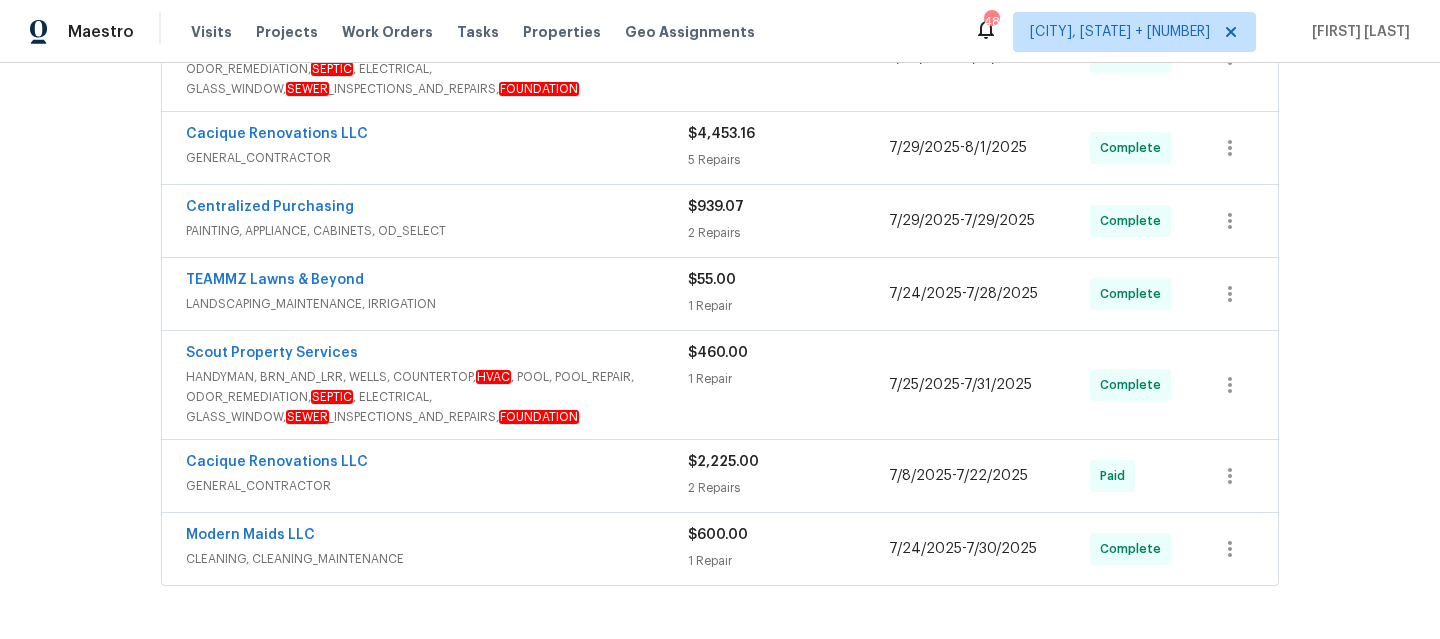 click on "TEAMMZ Lawns & Beyond LANDSCAPING_MAINTENANCE, IRRIGATION $55.00 1 Repair 7/24/2025  -  7/28/2025 Complete" at bounding box center [720, 294] 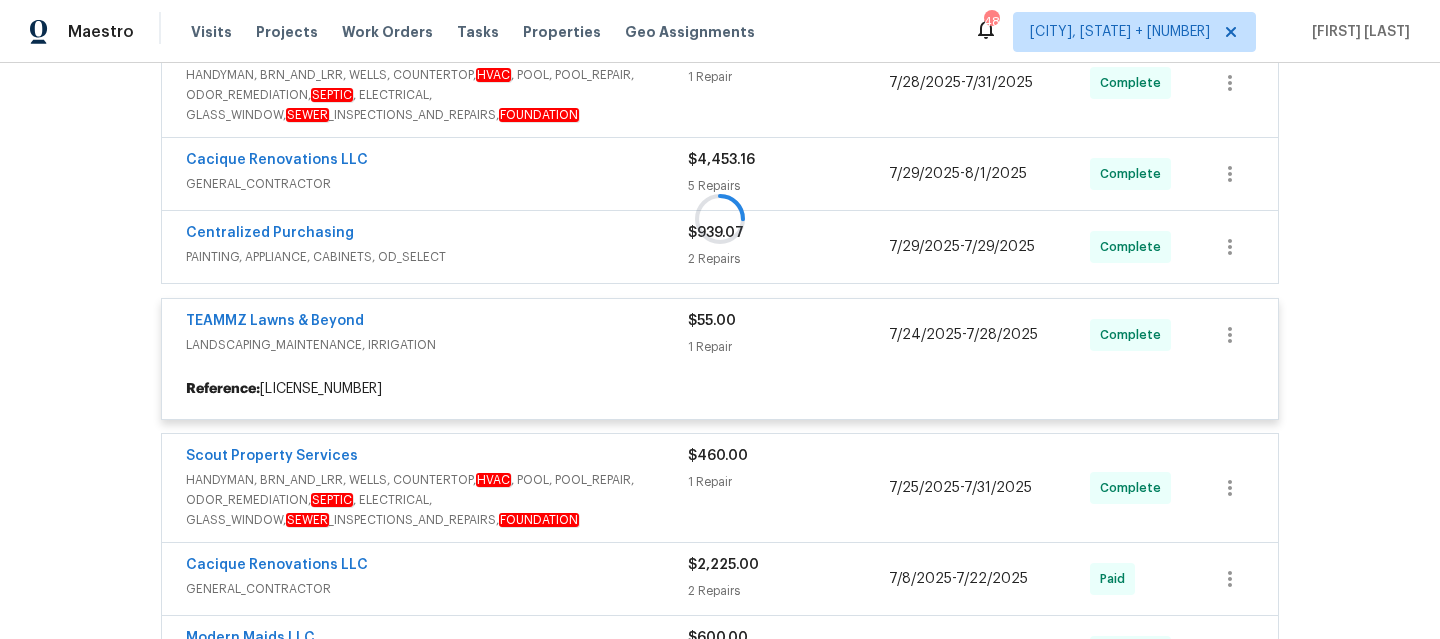 scroll, scrollTop: 653, scrollLeft: 0, axis: vertical 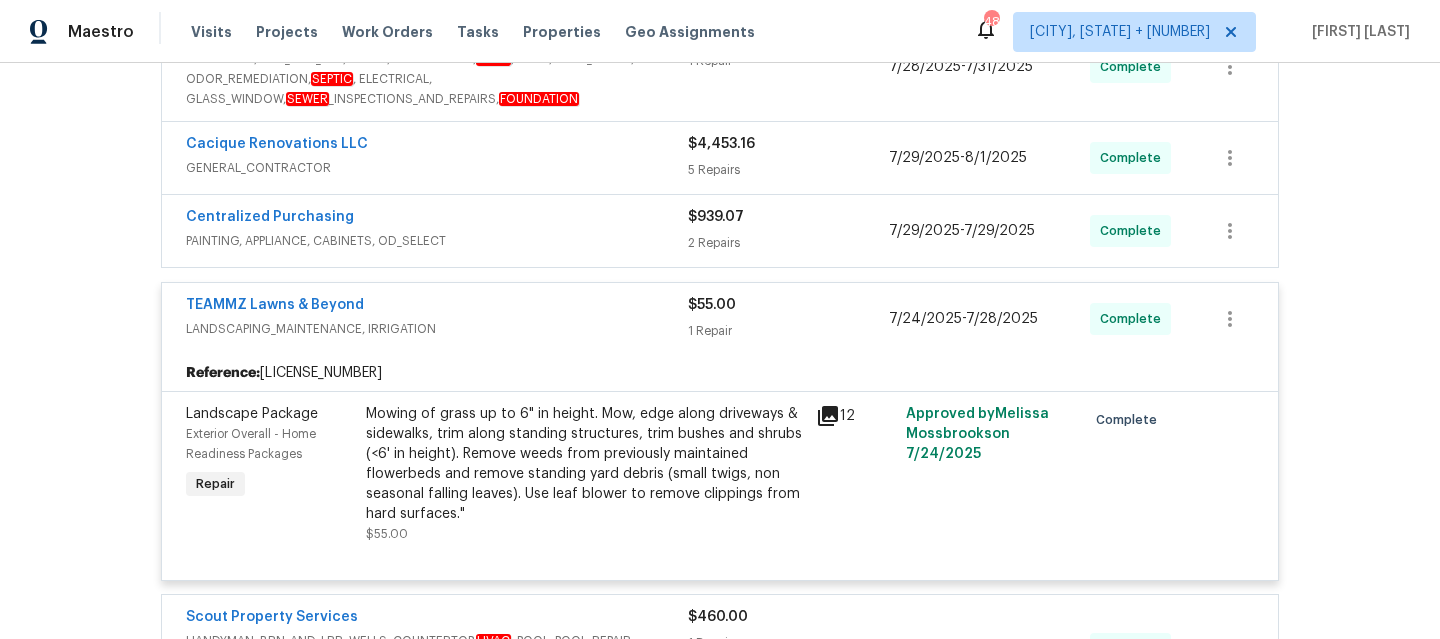 click on "TEAMMZ Lawns & Beyond" at bounding box center [437, 307] 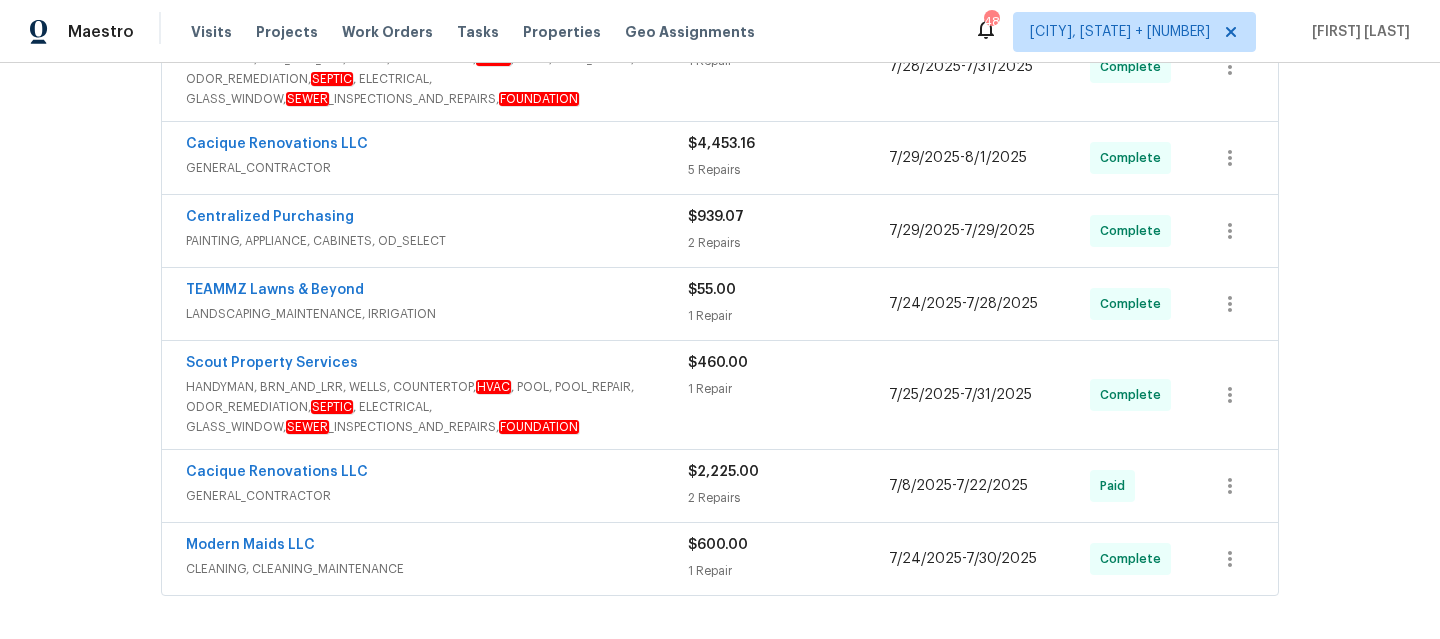 click on "PAINTING, APPLIANCE, CABINETS, OD_SELECT" at bounding box center (437, 241) 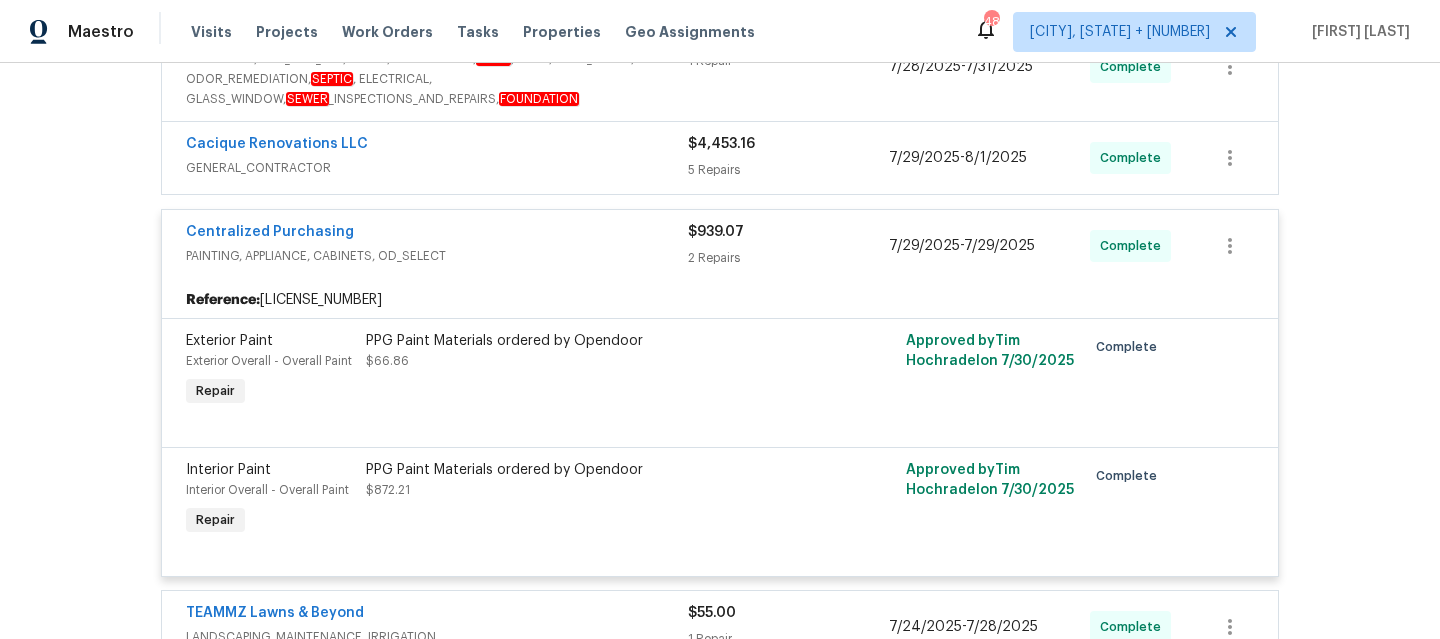 click on "PAINTING, APPLIANCE, CABINETS, OD_SELECT" at bounding box center (437, 256) 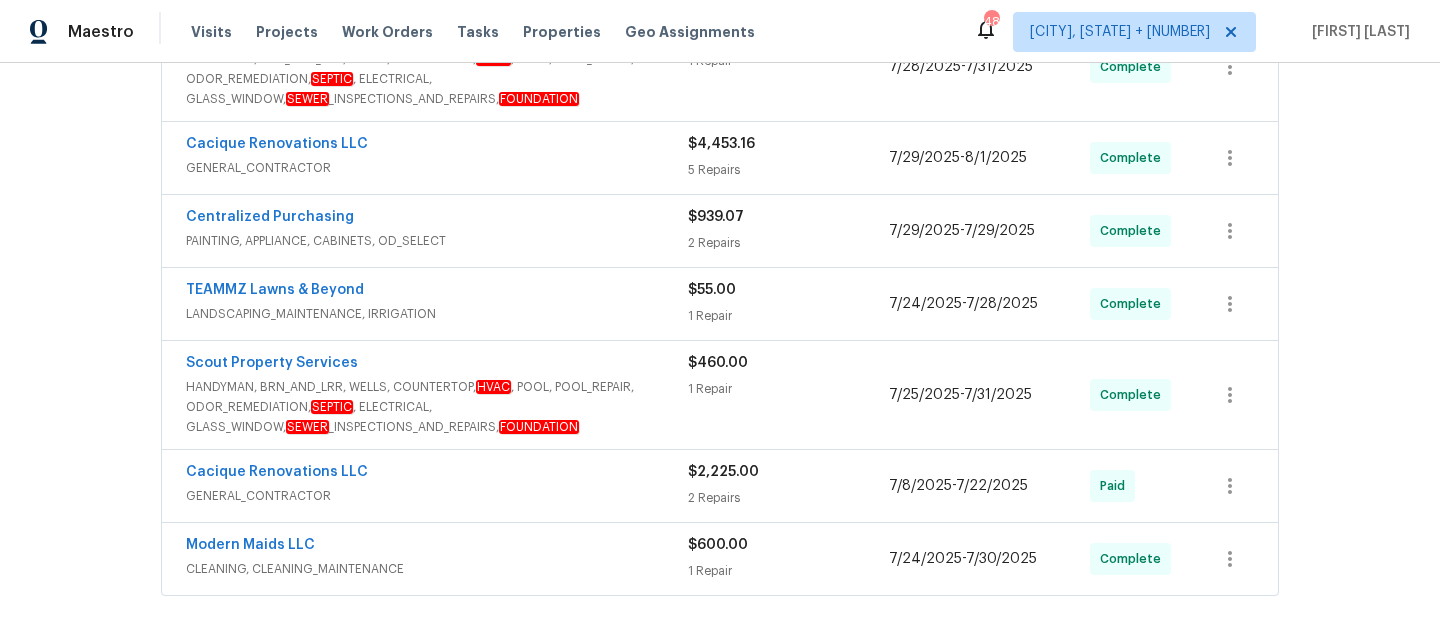 click on "GENERAL_CONTRACTOR" at bounding box center (437, 168) 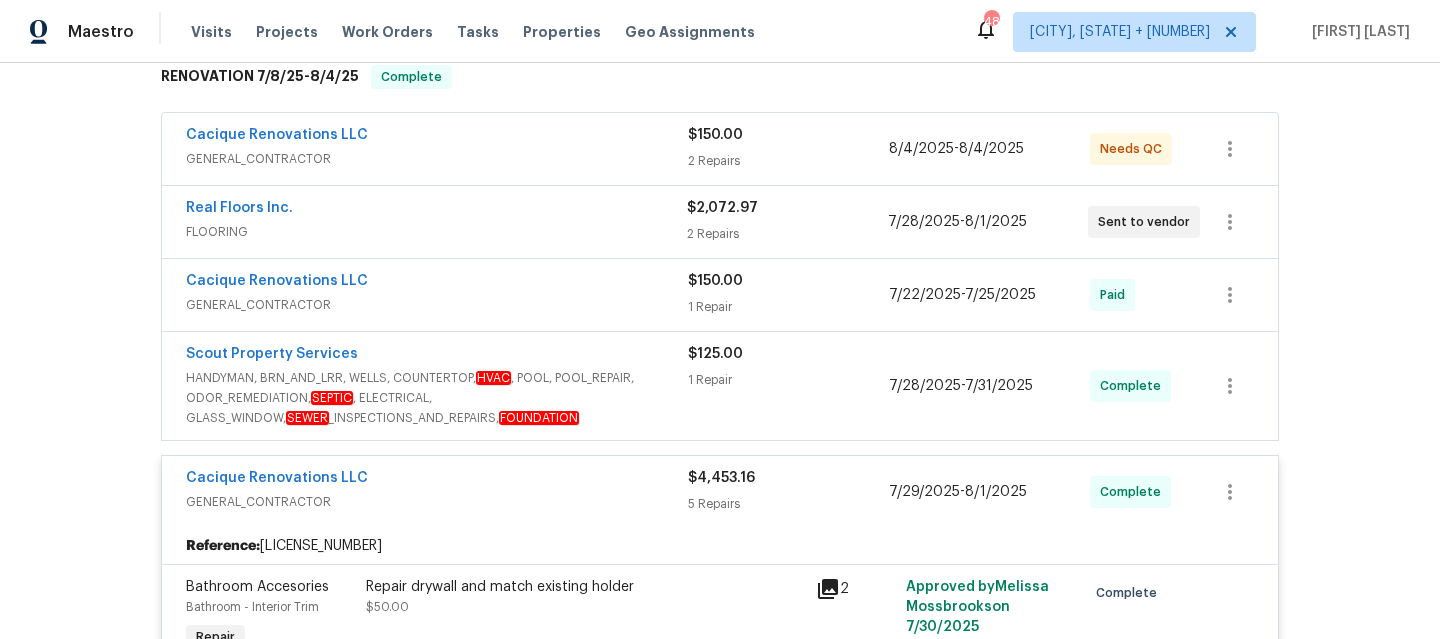 scroll, scrollTop: 317, scrollLeft: 0, axis: vertical 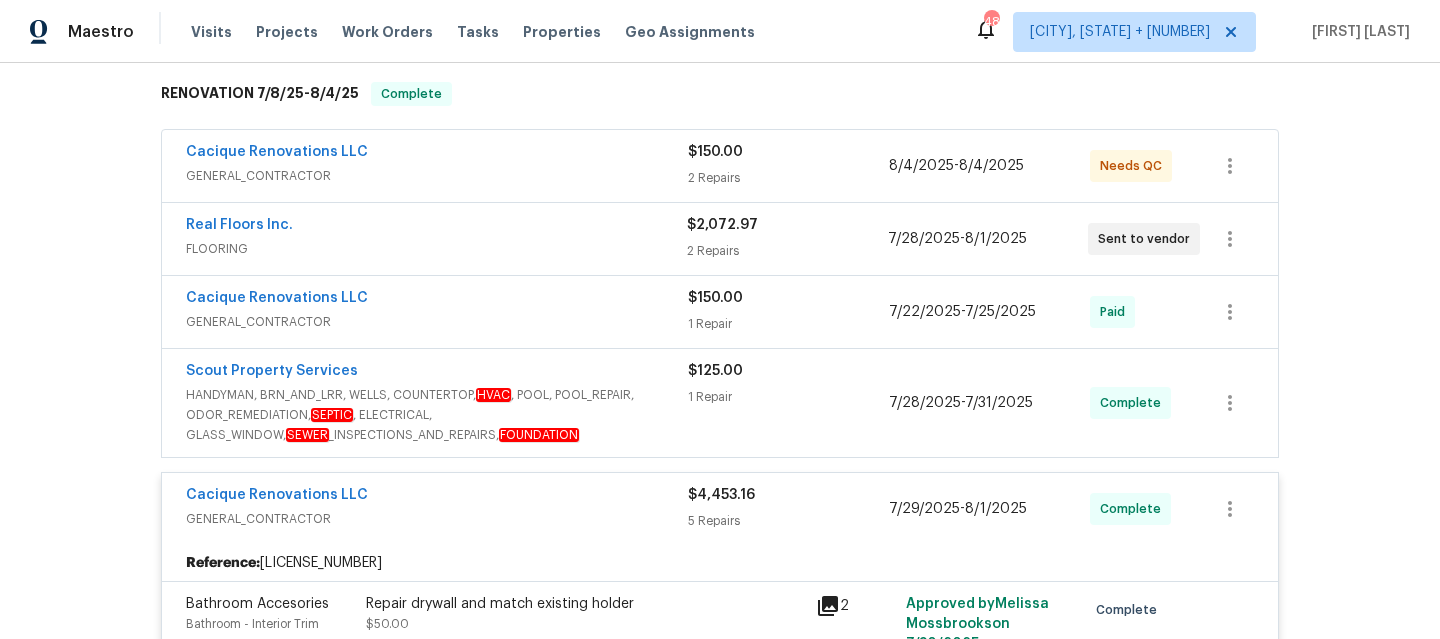 click on "Cacique Renovations LLC" at bounding box center [437, 497] 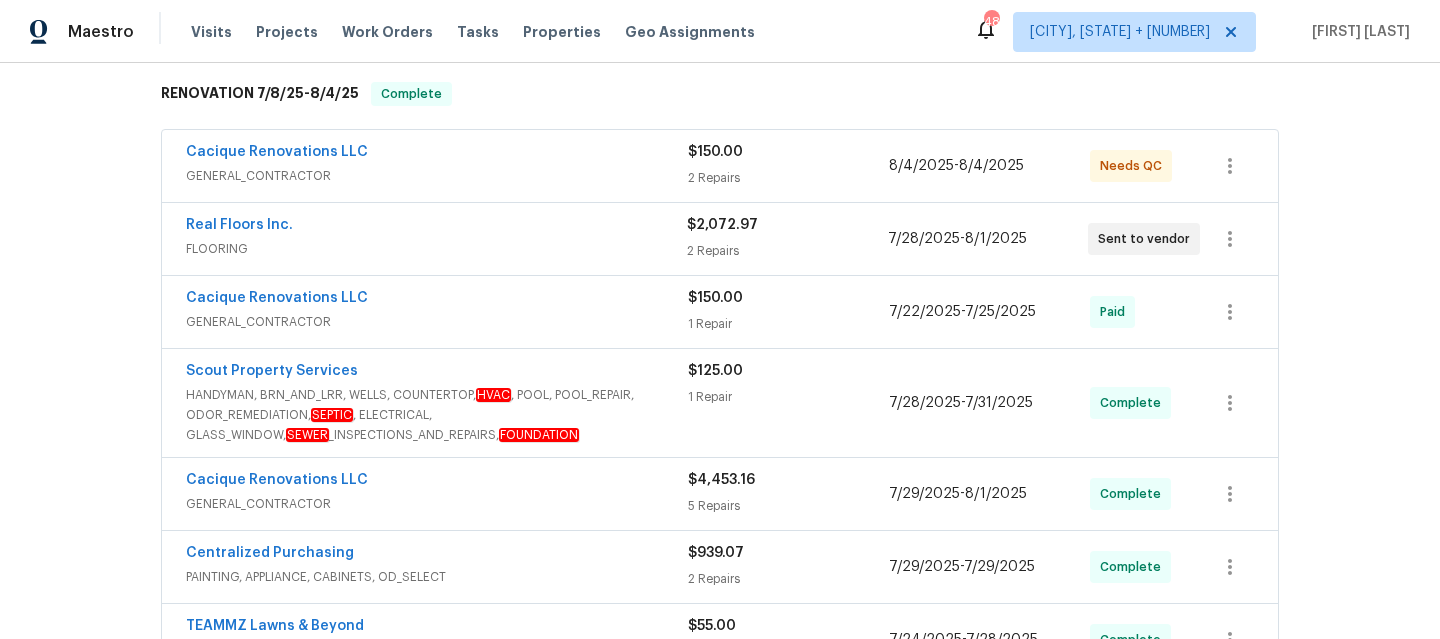 click on "HANDYMAN, BRN_AND_LRR, WELLS, COUNTERTOP,  HVAC , POOL, POOL_REPAIR, ODOR_REMEDIATION,  SEPTIC , ELECTRICAL, GLASS_WINDOW,  SEWER _INSPECTIONS_AND_REPAIRS,  FOUNDATION" at bounding box center [437, 415] 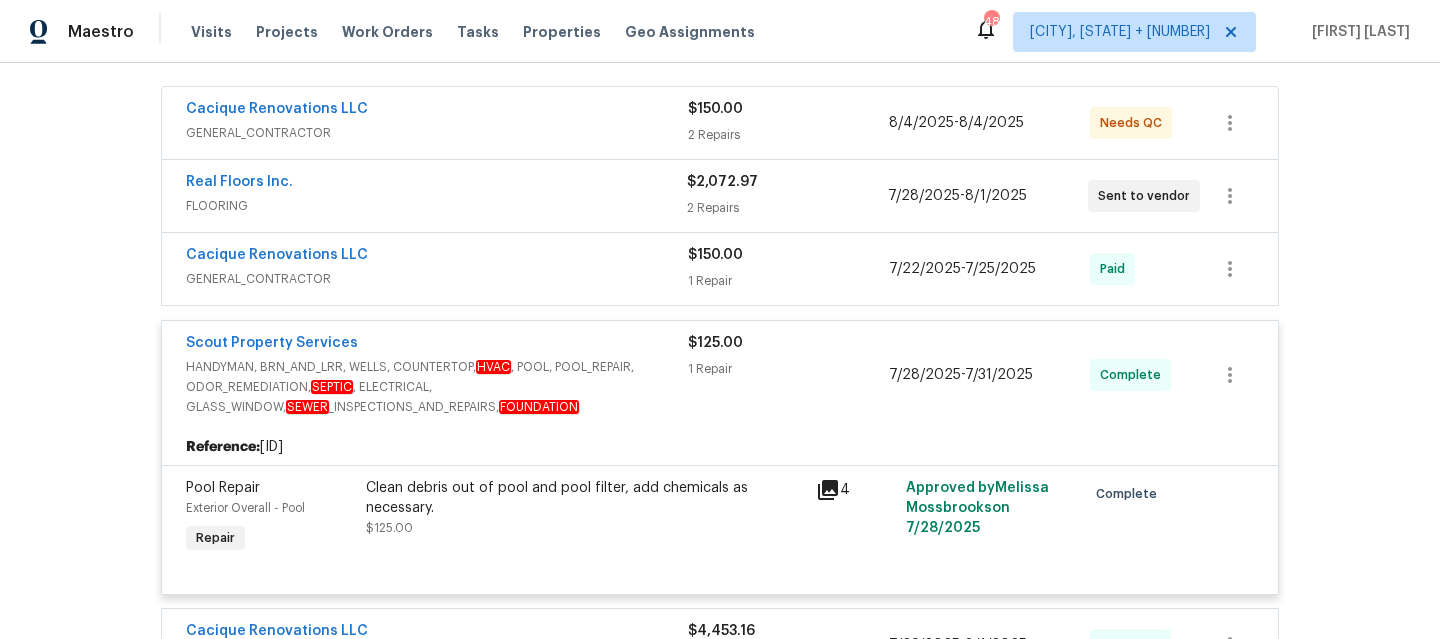 scroll, scrollTop: 355, scrollLeft: 0, axis: vertical 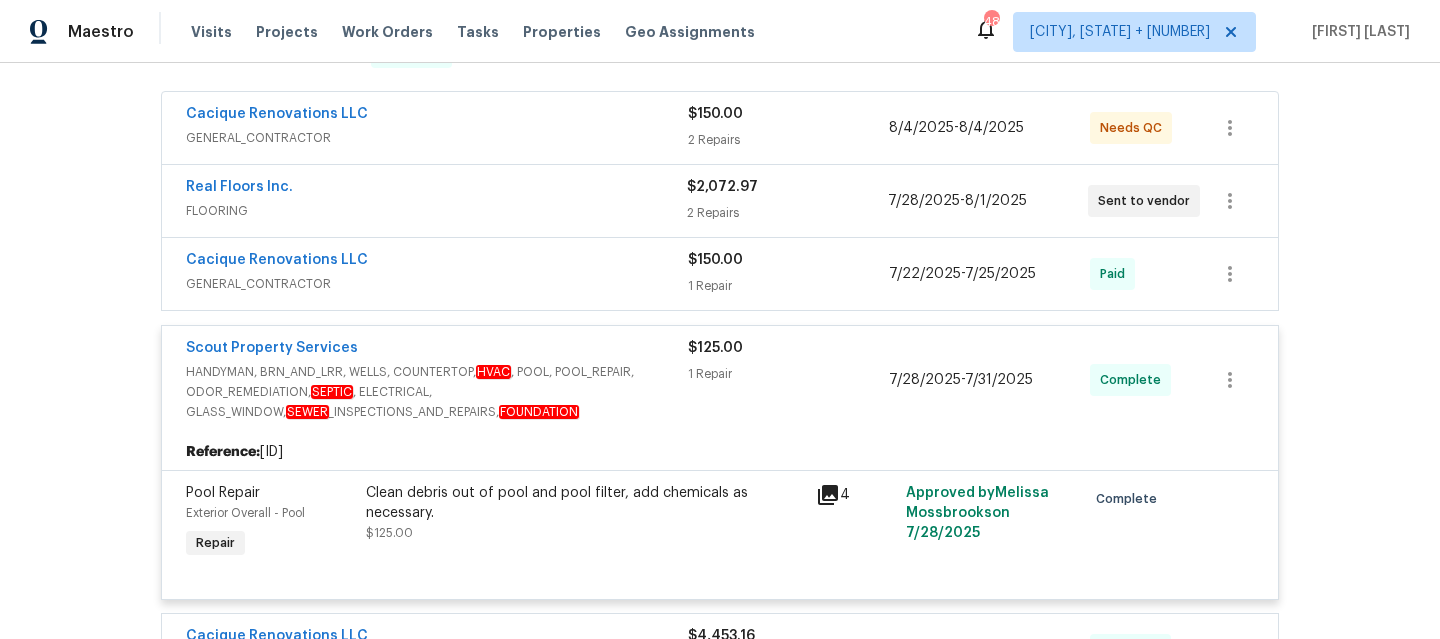 click on "HANDYMAN, BRN_AND_LRR, WELLS, COUNTERTOP,  HVAC , POOL, POOL_REPAIR, ODOR_REMEDIATION,  SEPTIC , ELECTRICAL, GLASS_WINDOW,  SEWER _INSPECTIONS_AND_REPAIRS,  FOUNDATION" at bounding box center [437, 392] 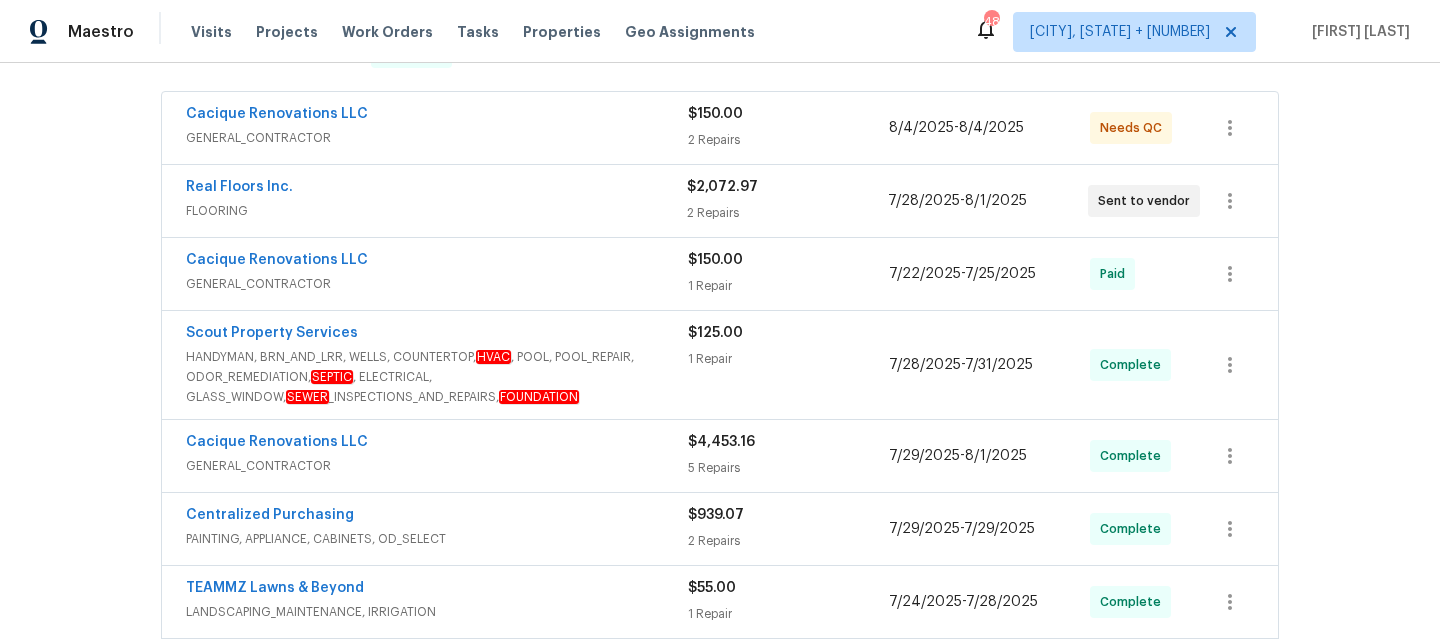 click on "GENERAL_CONTRACTOR" at bounding box center [437, 284] 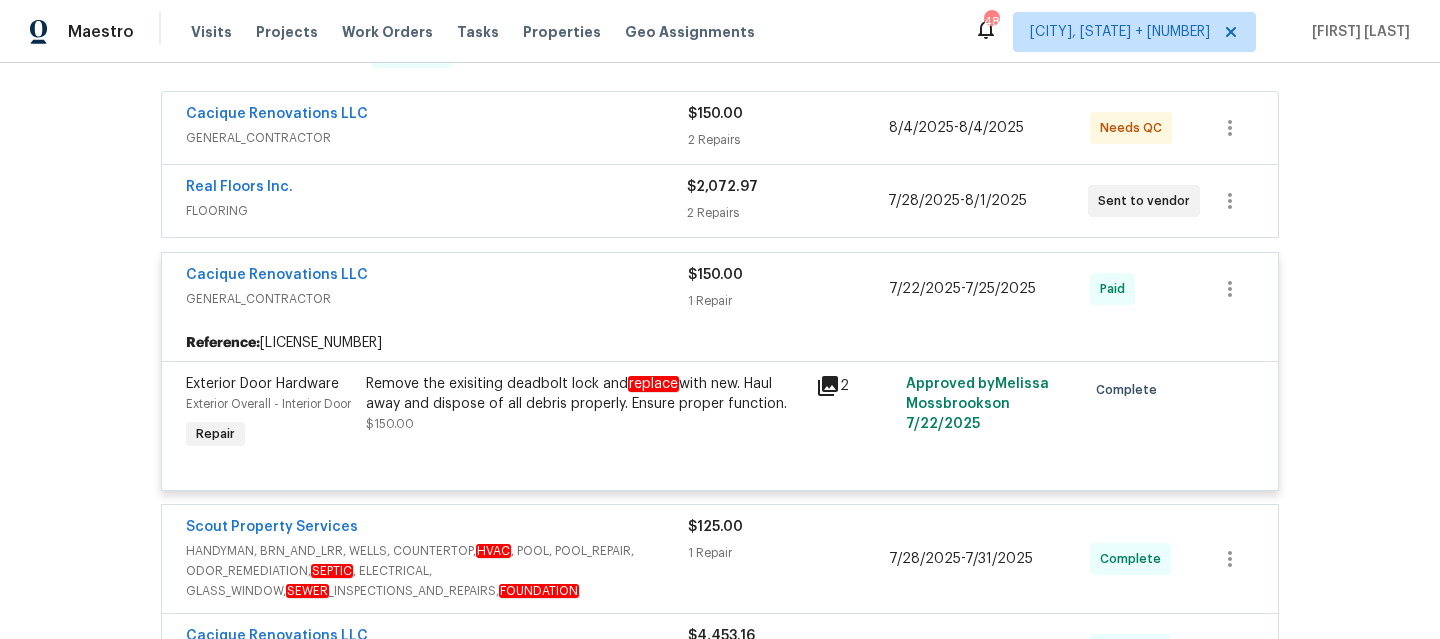 click on "GENERAL_CONTRACTOR" at bounding box center (437, 299) 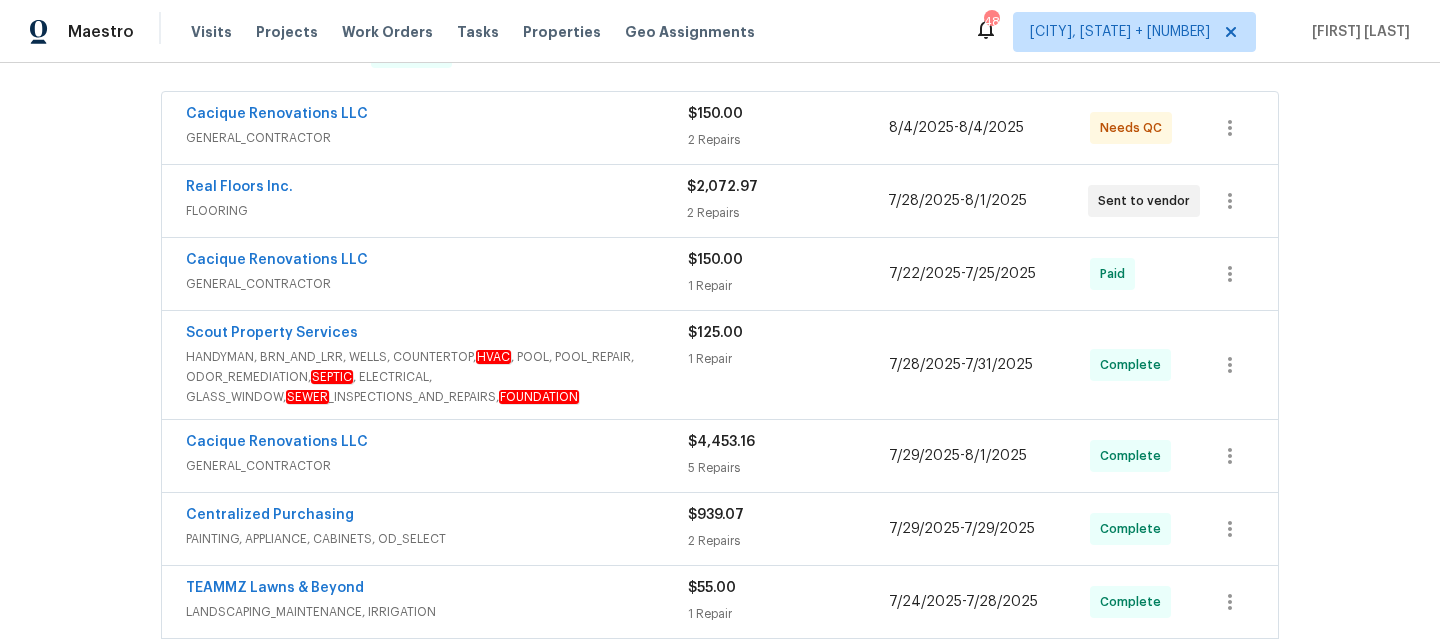 click on "FLOORING" at bounding box center [436, 211] 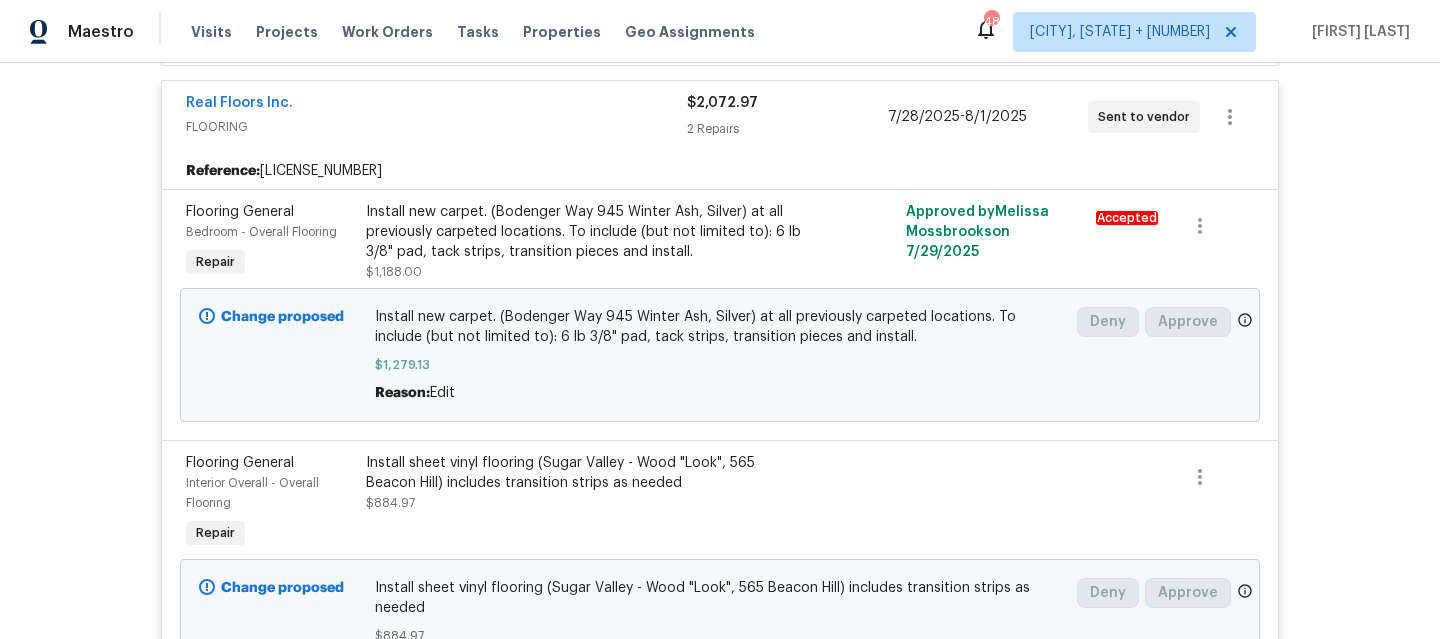 scroll, scrollTop: 260, scrollLeft: 0, axis: vertical 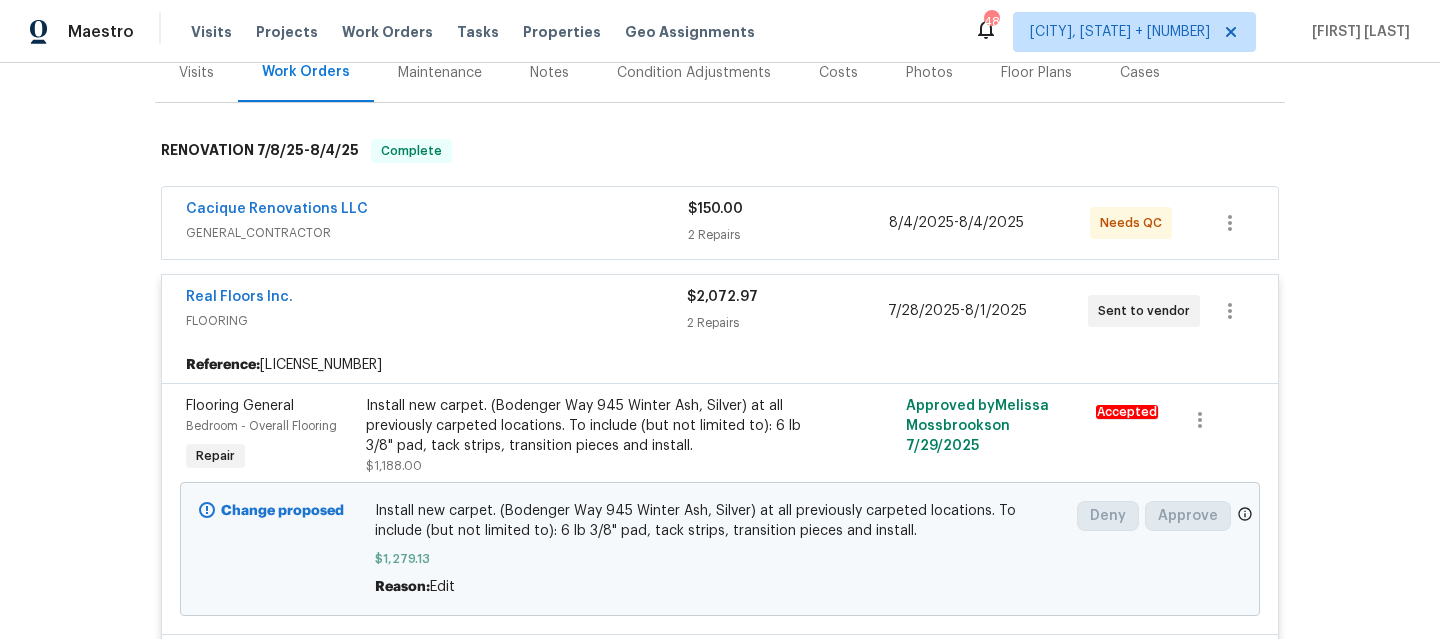 click on "FLOORING" at bounding box center (436, 321) 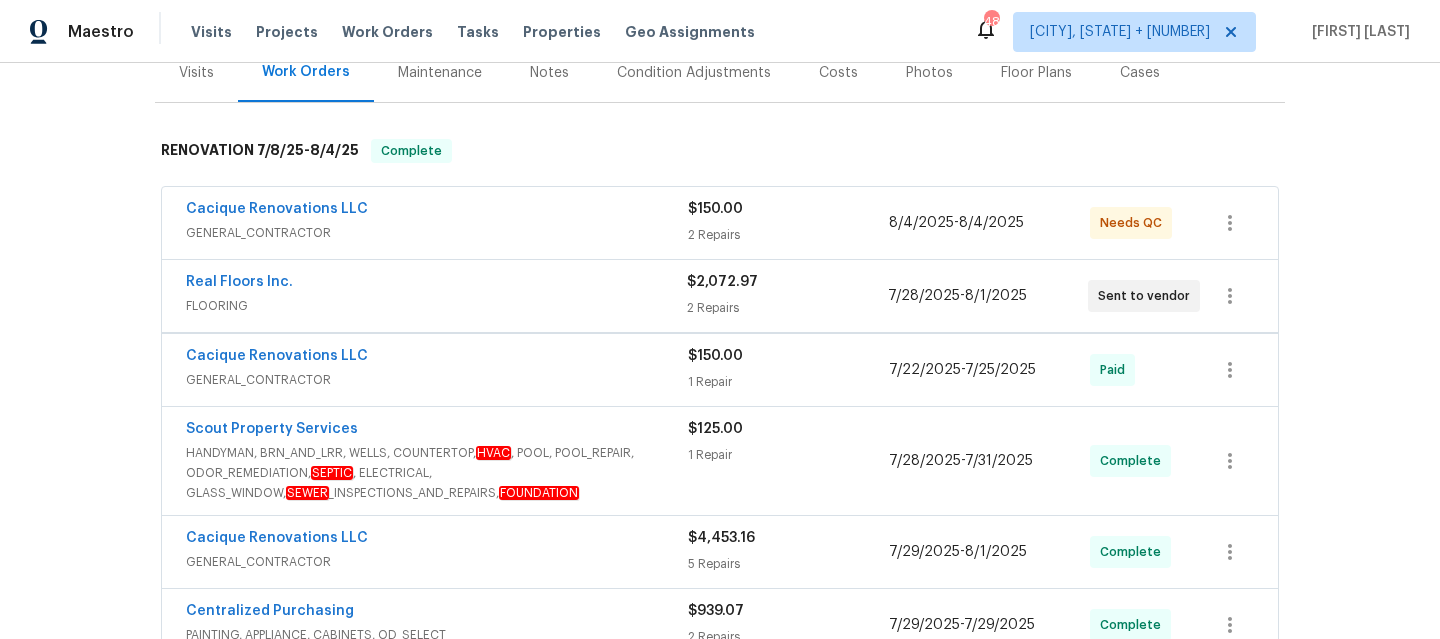 click on "Cacique Renovations LLC" at bounding box center [437, 211] 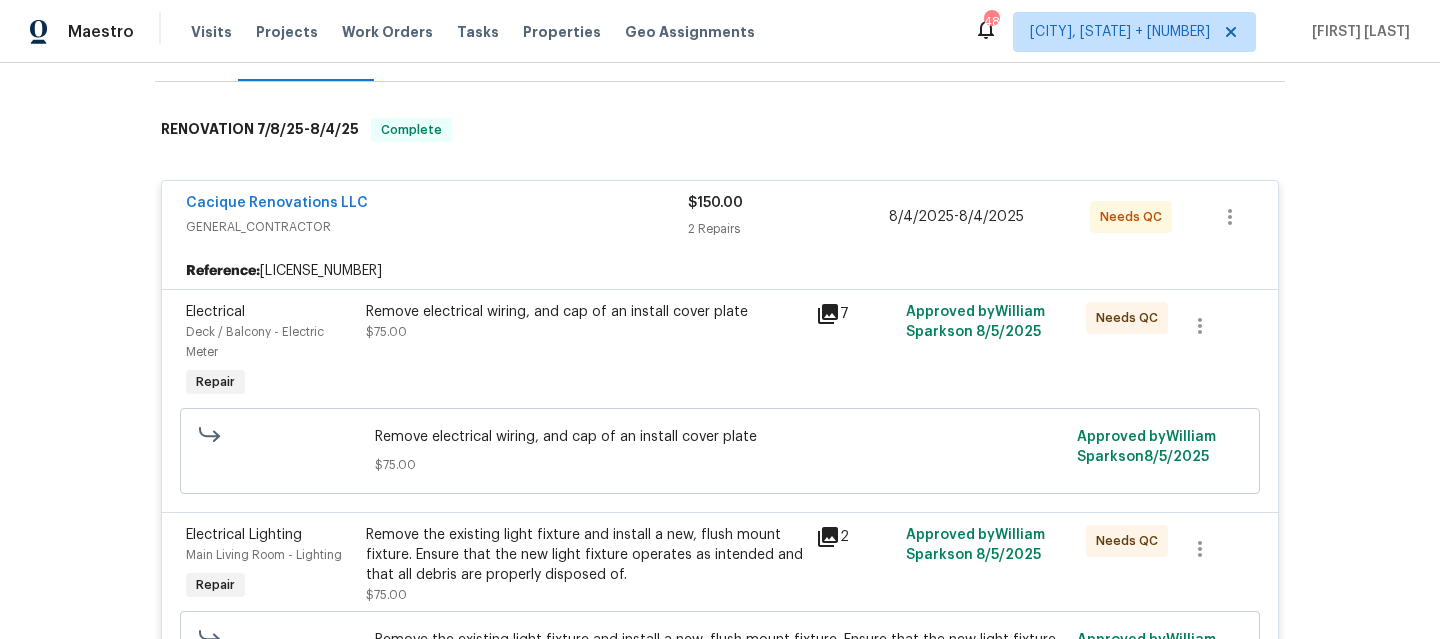 scroll, scrollTop: 281, scrollLeft: 0, axis: vertical 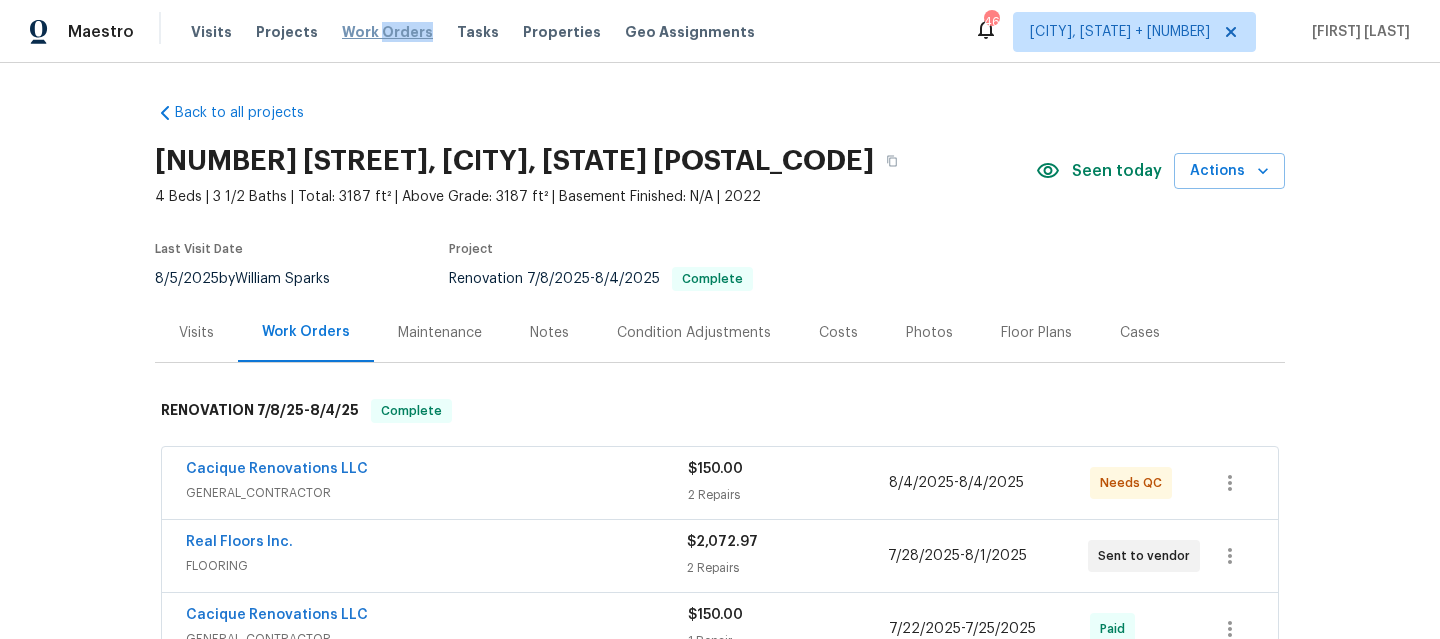 click on "Visits Projects Work Orders Tasks Properties Geo Assignments" at bounding box center [485, 32] 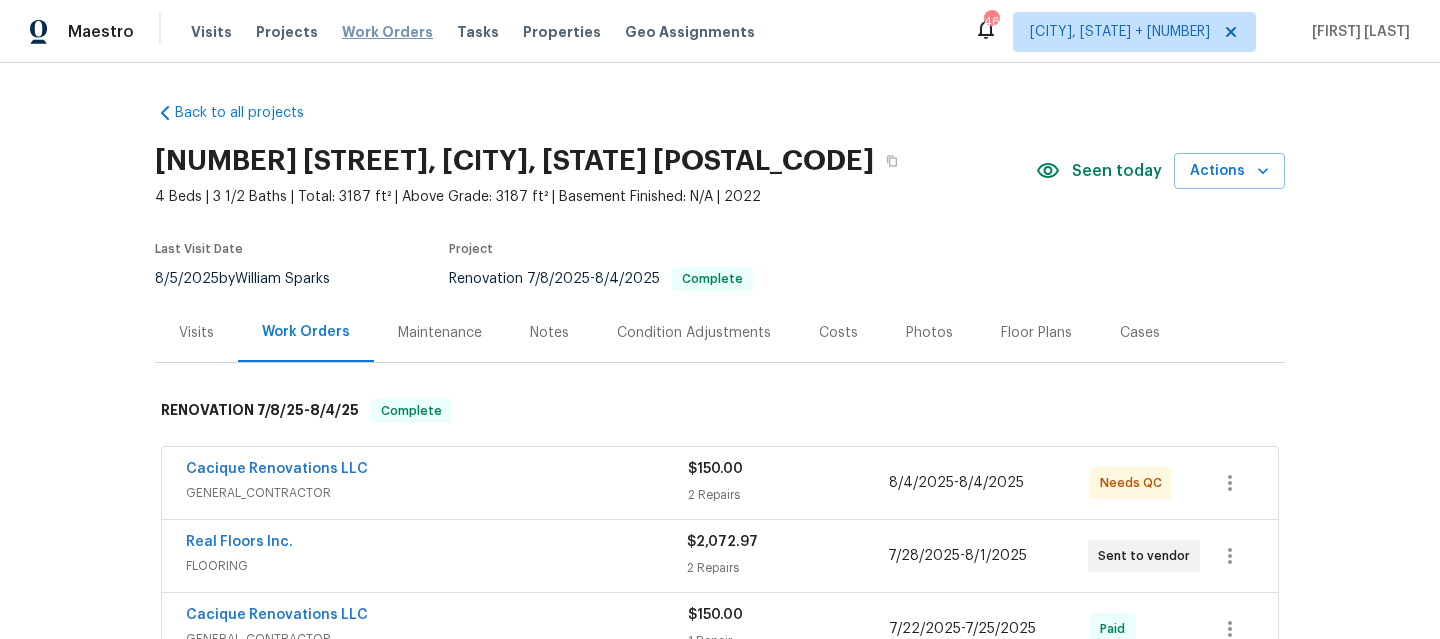 click on "Work Orders" at bounding box center [387, 32] 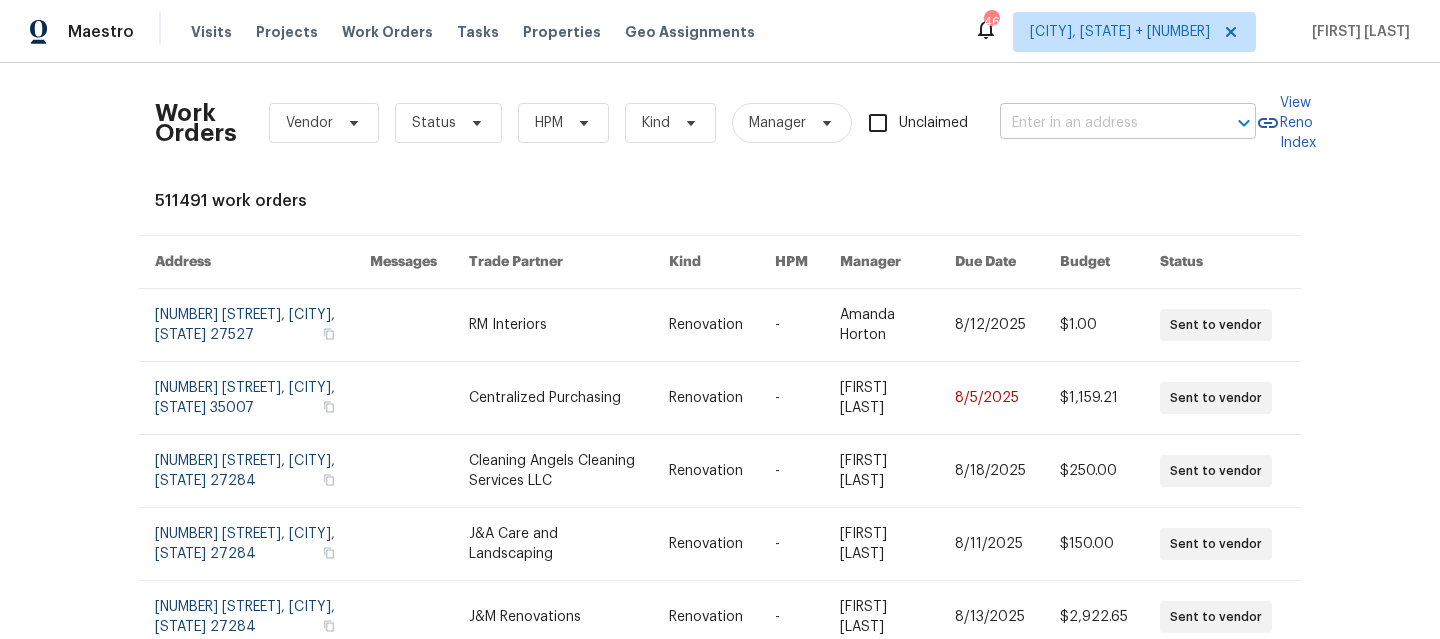click at bounding box center [1100, 123] 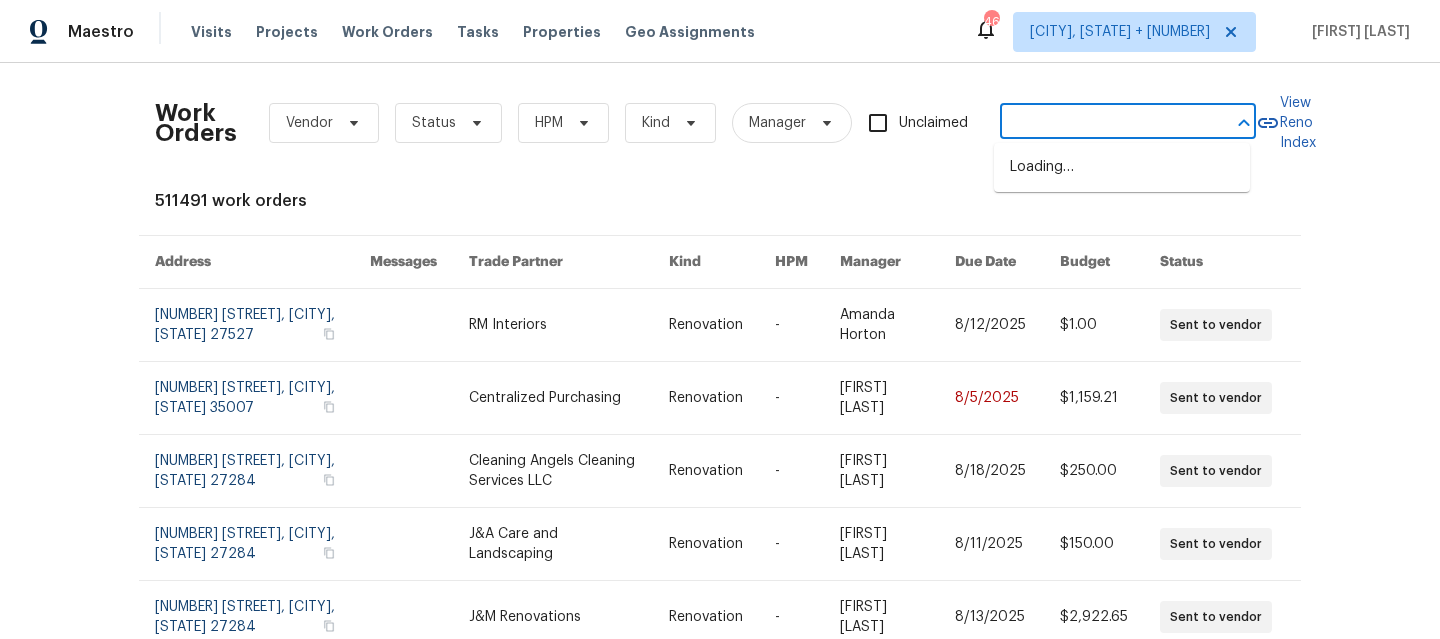 paste on "[NUMBER] [STREET] [CITY] true [APARTMENT_NUMBER], [STATE] [POSTAL_CODE]" 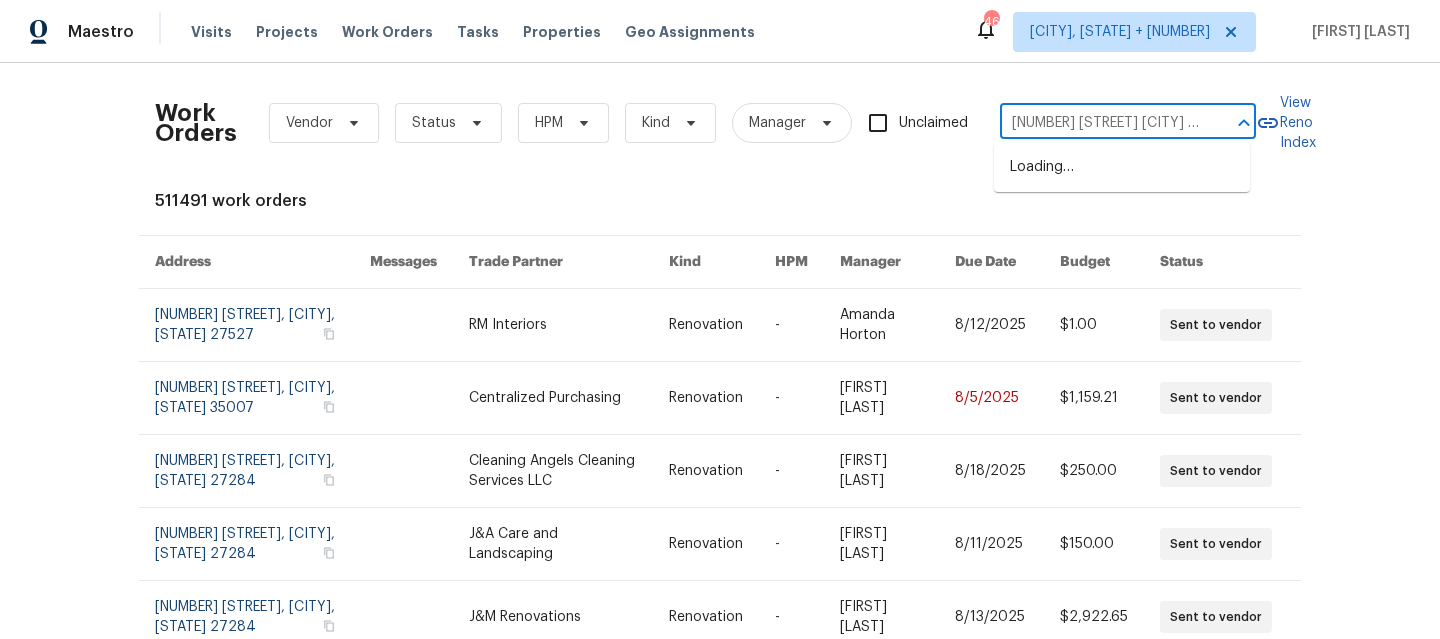 scroll, scrollTop: 0, scrollLeft: 126, axis: horizontal 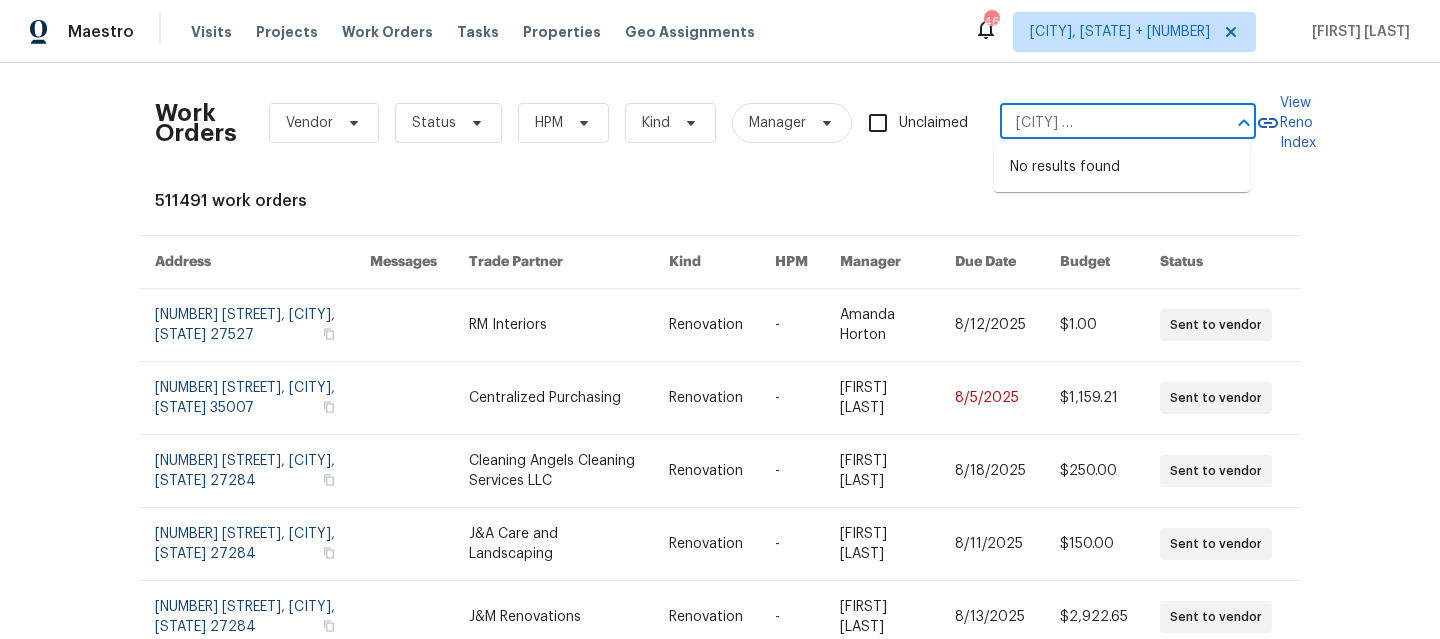 drag, startPoint x: 1081, startPoint y: 128, endPoint x: 1216, endPoint y: 133, distance: 135.09256 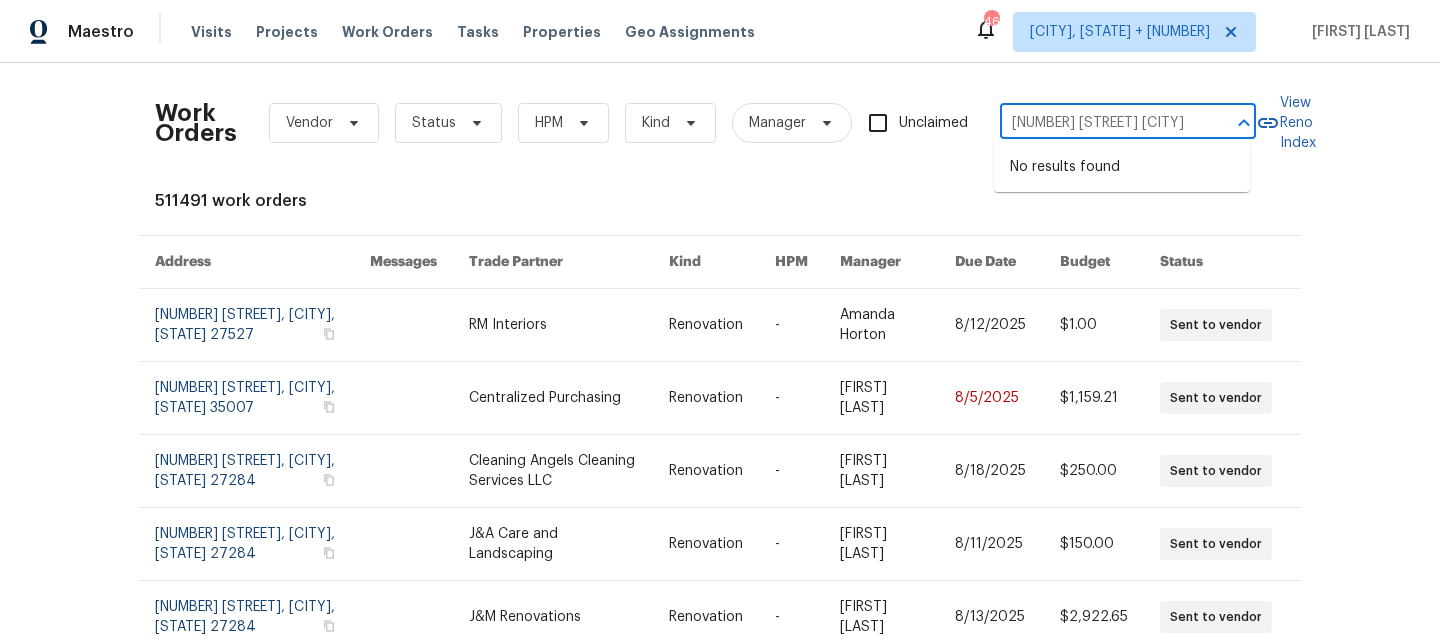 scroll, scrollTop: 0, scrollLeft: 13, axis: horizontal 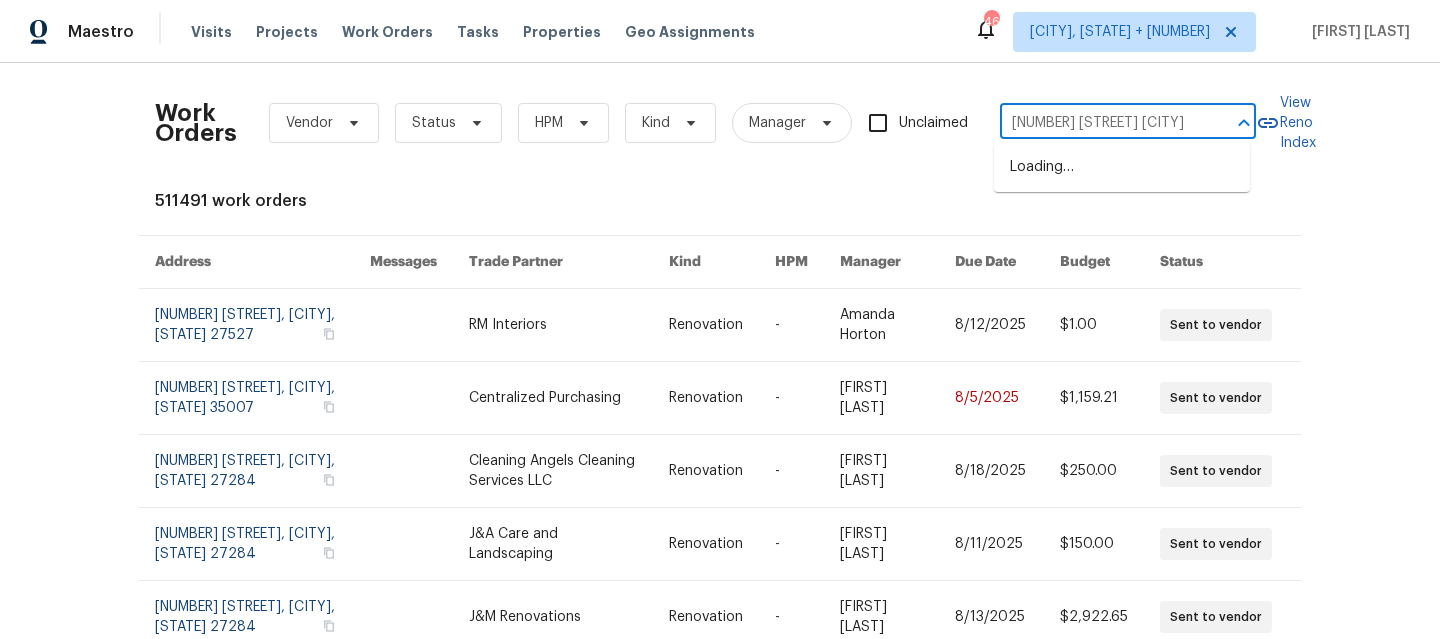 type on "[NUMBER] [STREET] [CITY]" 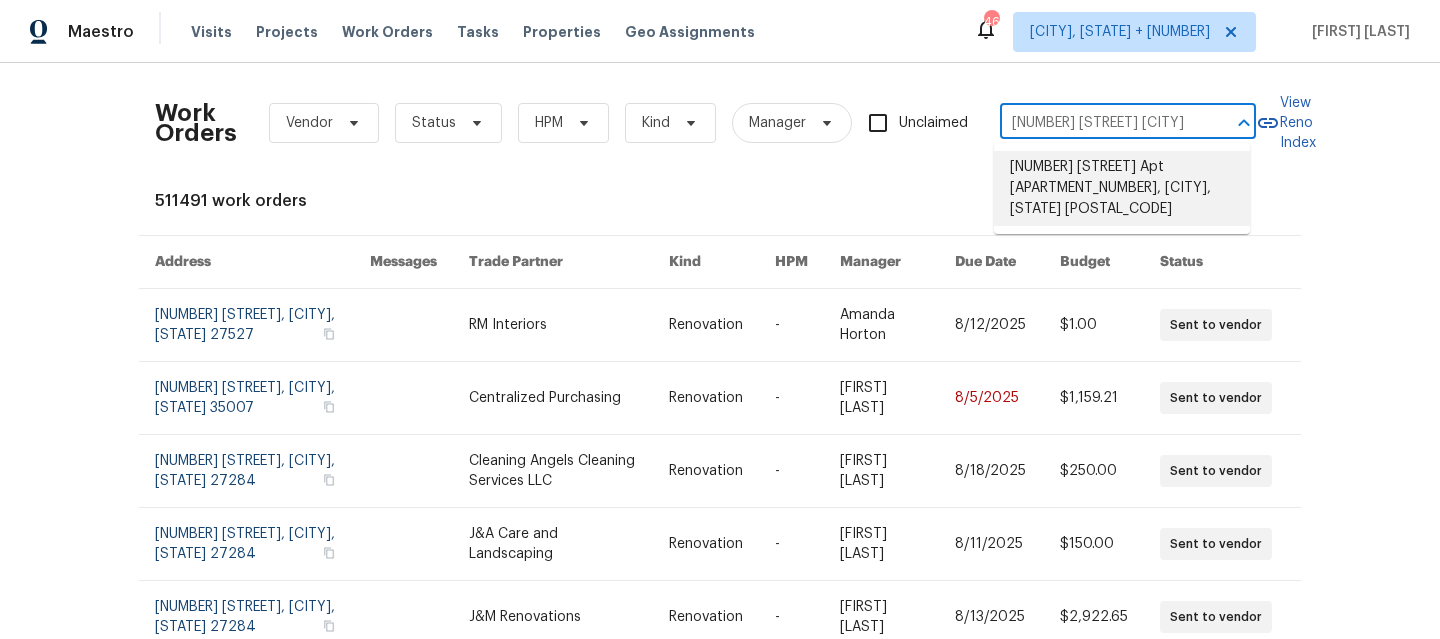 click on "[NUMBER] [STREET] Apt [APARTMENT_NUMBER], [CITY], [STATE] [POSTAL_CODE]" at bounding box center [1122, 188] 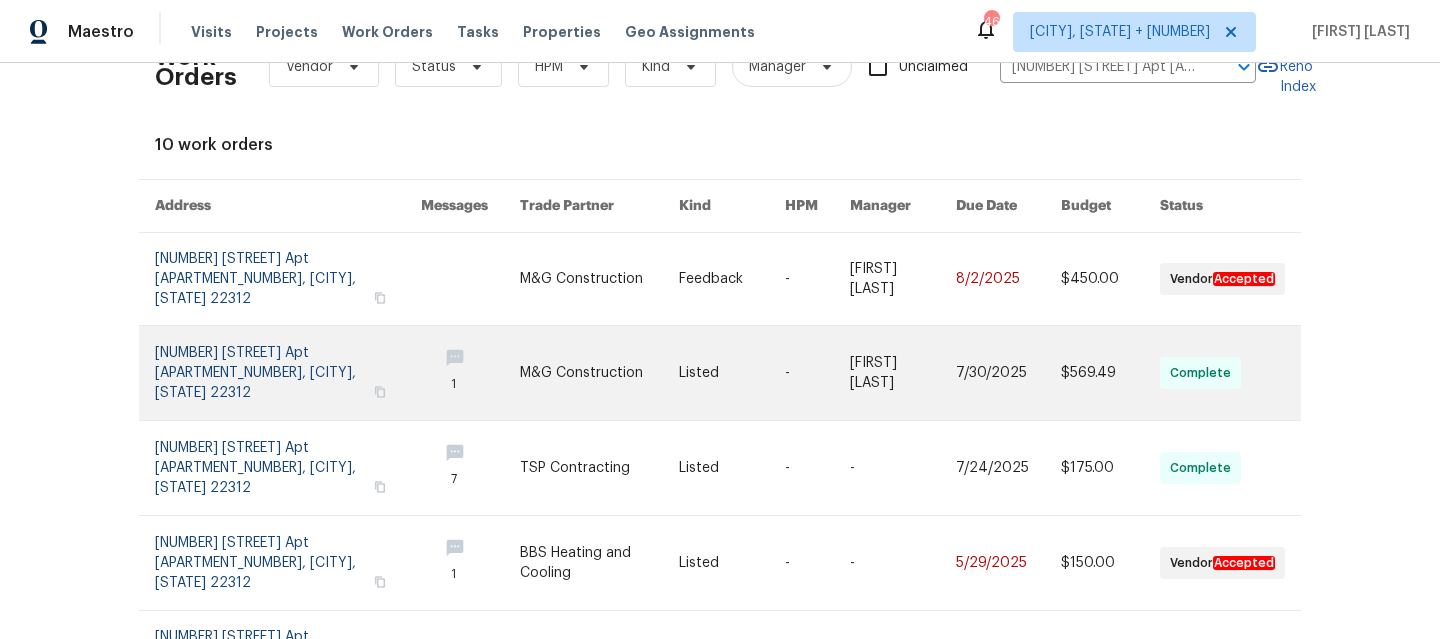 scroll, scrollTop: 0, scrollLeft: 0, axis: both 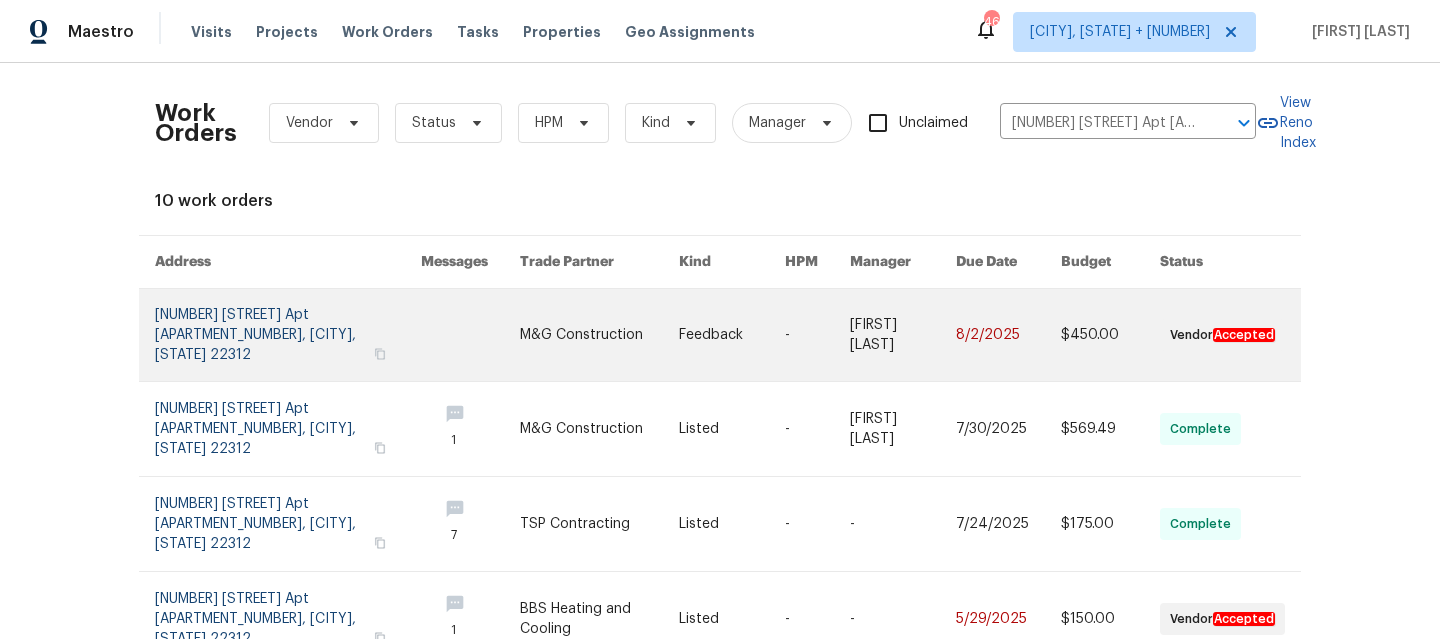 click at bounding box center [288, 335] 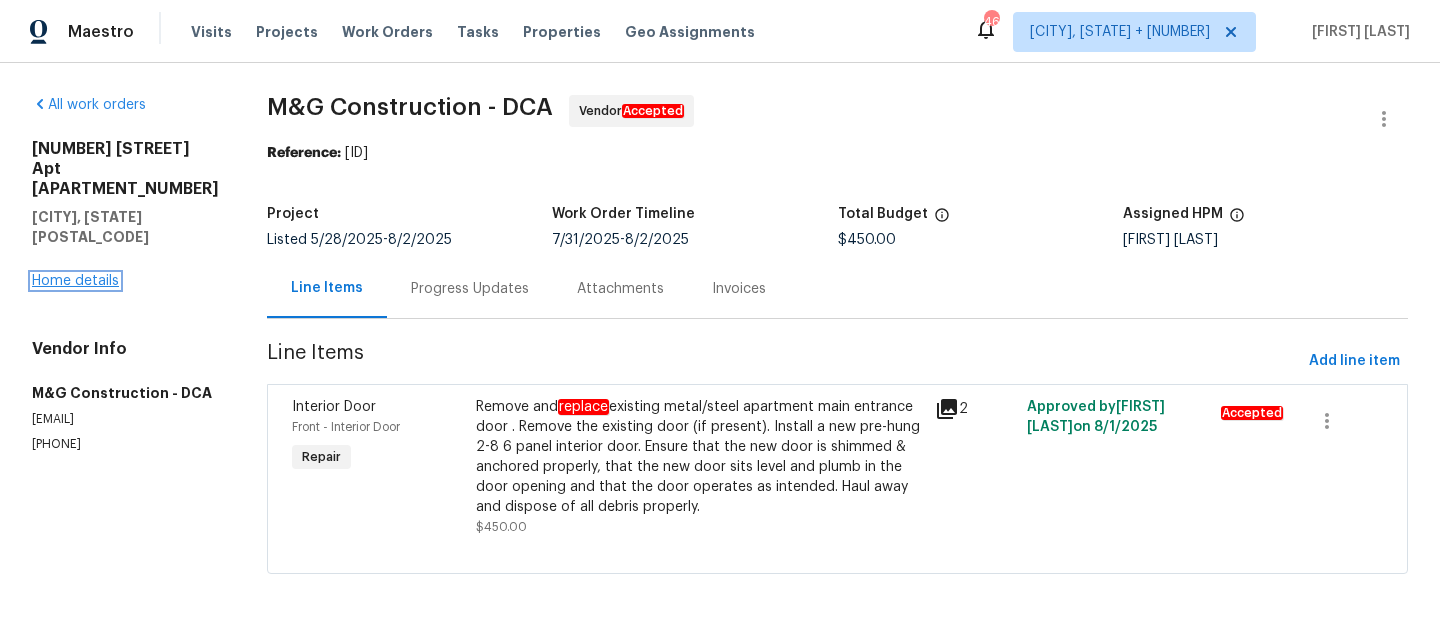 click on "Home details" at bounding box center (75, 281) 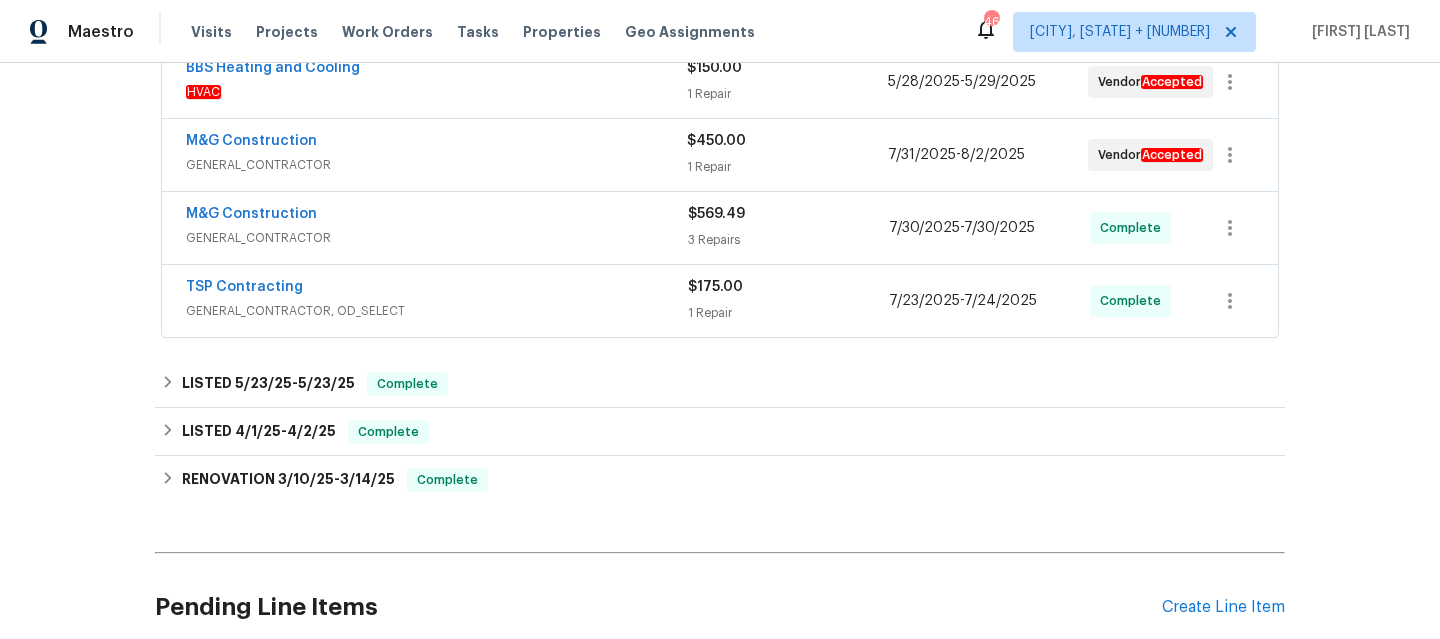 scroll, scrollTop: 448, scrollLeft: 0, axis: vertical 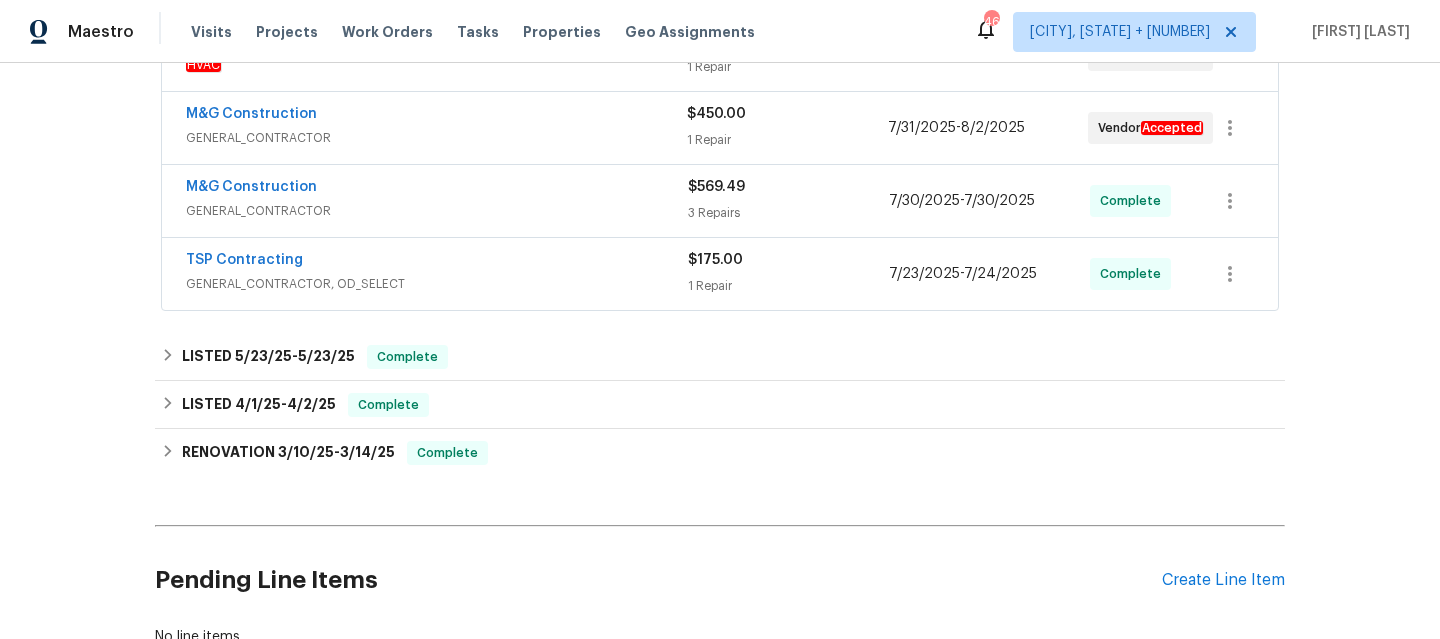 click on "Back to all projects [NUMBER] [STREET] Apt [APARTMENT_NUMBER], [CITY], [STATE] [POSTAL_CODE] 2 Beds | 1 Baths | Total: 1005 ft² | Above Grade: 1005 ft² | Basement Finished: N/A | 1967 Not seen today Mark Seen Actions Last Visit Date 7/31/2025  by  Thomas Gannon   Project Listed   5/28/2025  -  8/2/2025 In Progress Visits Work Orders Maintenance Notes Condition Adjustments Costs Photos Floor Plans Cases LISTED   5/28/25  -  8/2/25 In Progress BBS Heating and Cooling HVAC $150.00 1 Repair 5/28/2025  -  5/29/2025 Vendor  Accepted M&G Construction GENERAL_CONTRACTOR $450.00 1 Repair 7/31/2025  -  8/2/2025 Vendor  Accepted M&G Construction GENERAL_CONTRACTOR $569.49 3 Repairs 7/30/2025  -  7/30/2025 Complete TSP Contracting GENERAL_CONTRACTOR, OD_SELECT $175.00 1 Repair 7/23/2025  -  7/24/2025 Complete LISTED   5/23/25  -  5/23/25 Complete BBS Heating and Cooling HVAC $175.00 2 Repairs 5/23/2025  -  5/23/2025 Paid LISTED   4/1/25  -  4/2/25 Complete Royal Contracting Incorporated GENERAL_CONTRACTOR, OD_SELECT $150.00 2 Repairs 4/1/2025" at bounding box center (720, 151) 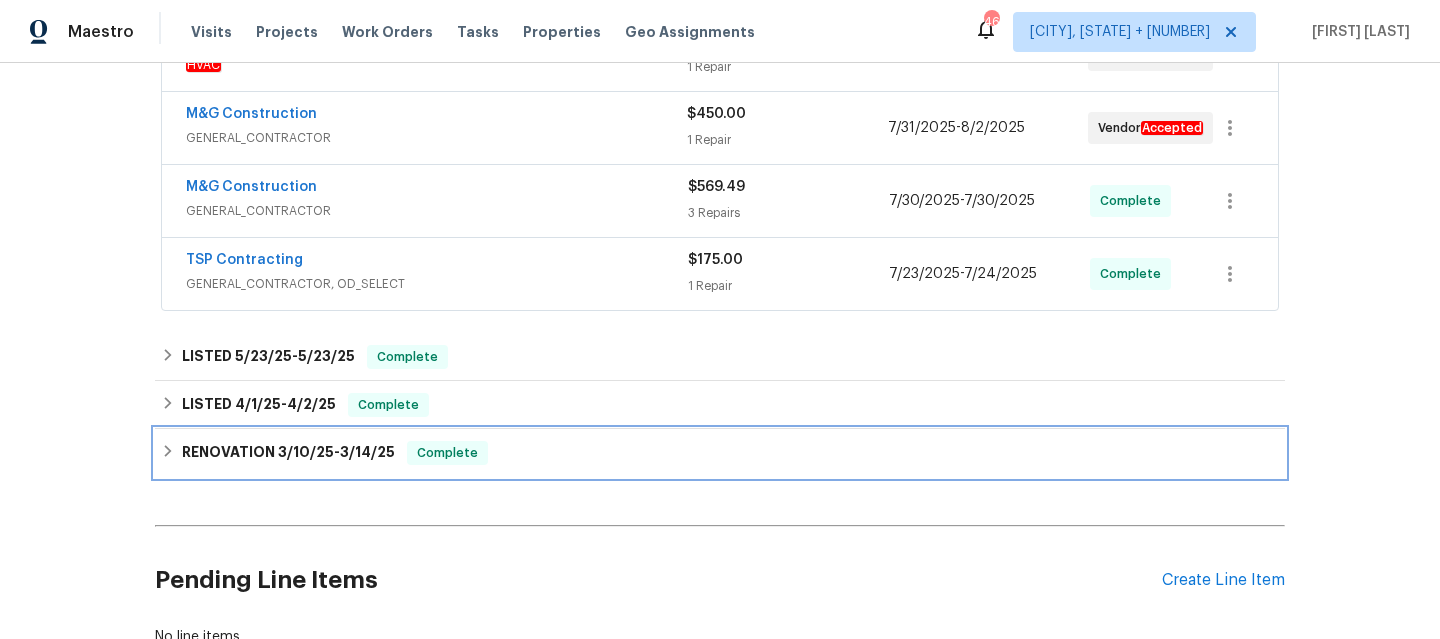 click on "Complete" at bounding box center (447, 453) 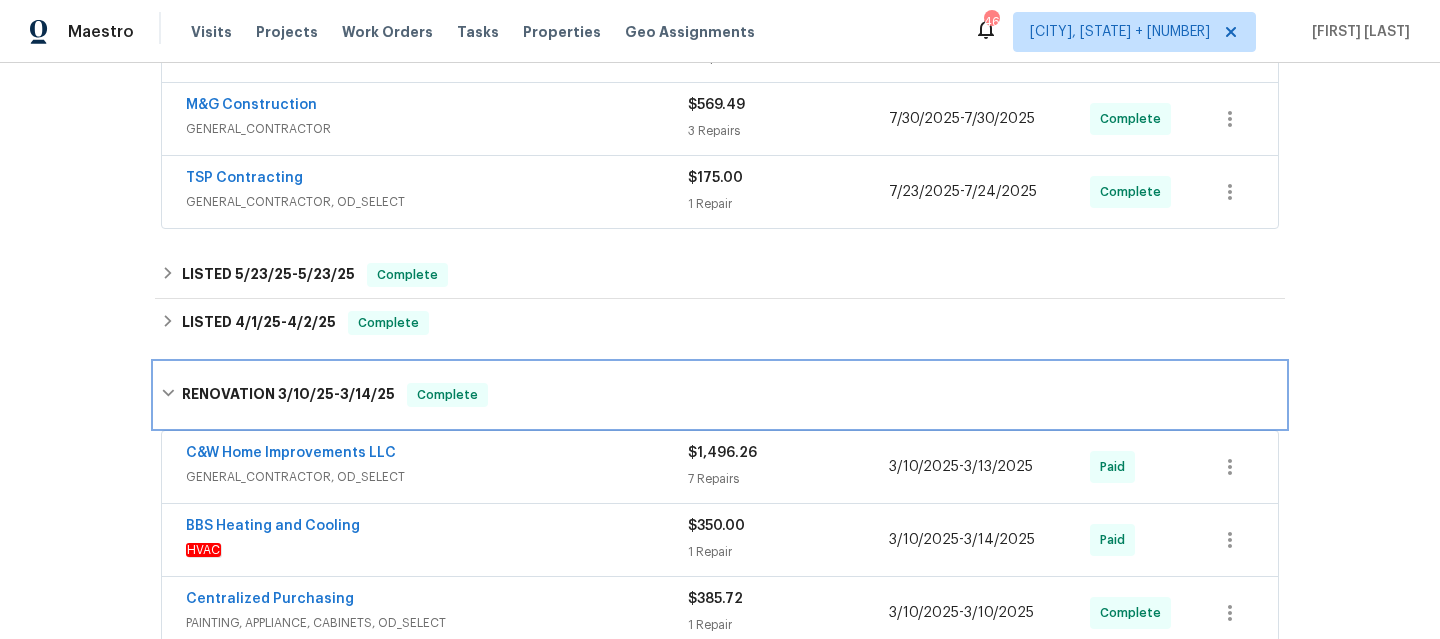 scroll, scrollTop: 514, scrollLeft: 0, axis: vertical 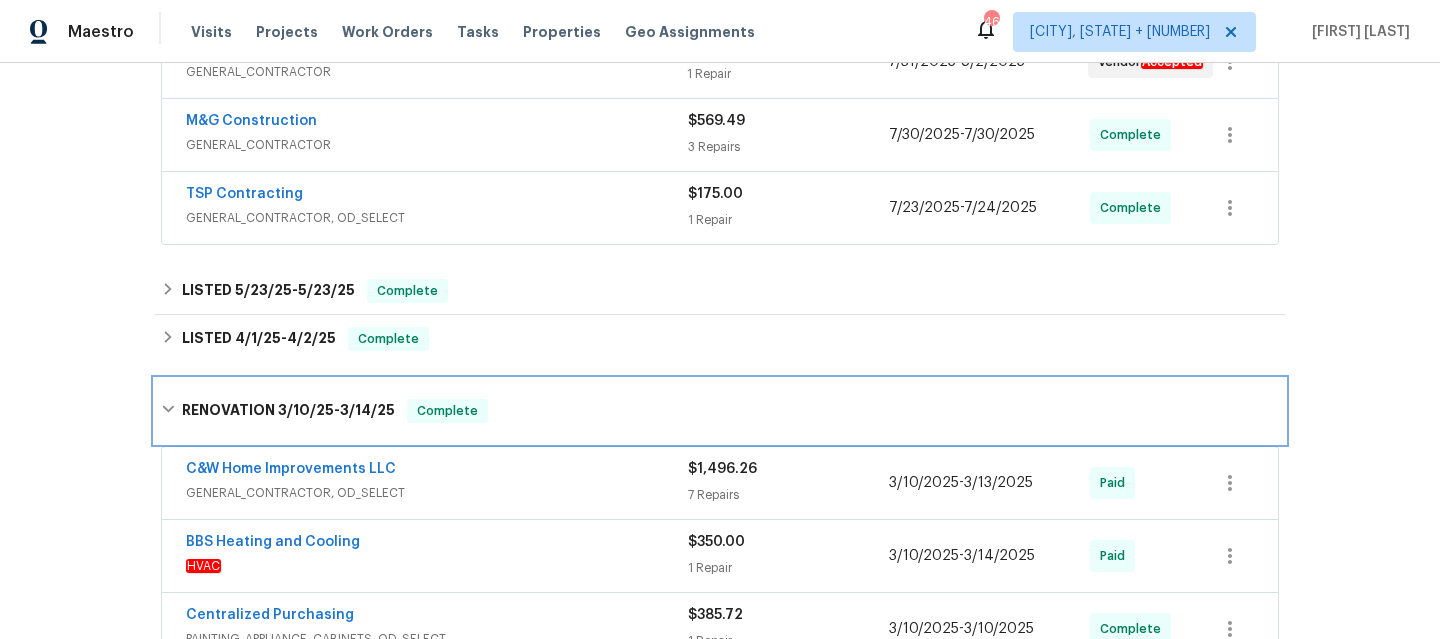click on "RENOVATION   3/10/25  -  3/14/25 Complete" at bounding box center [720, 411] 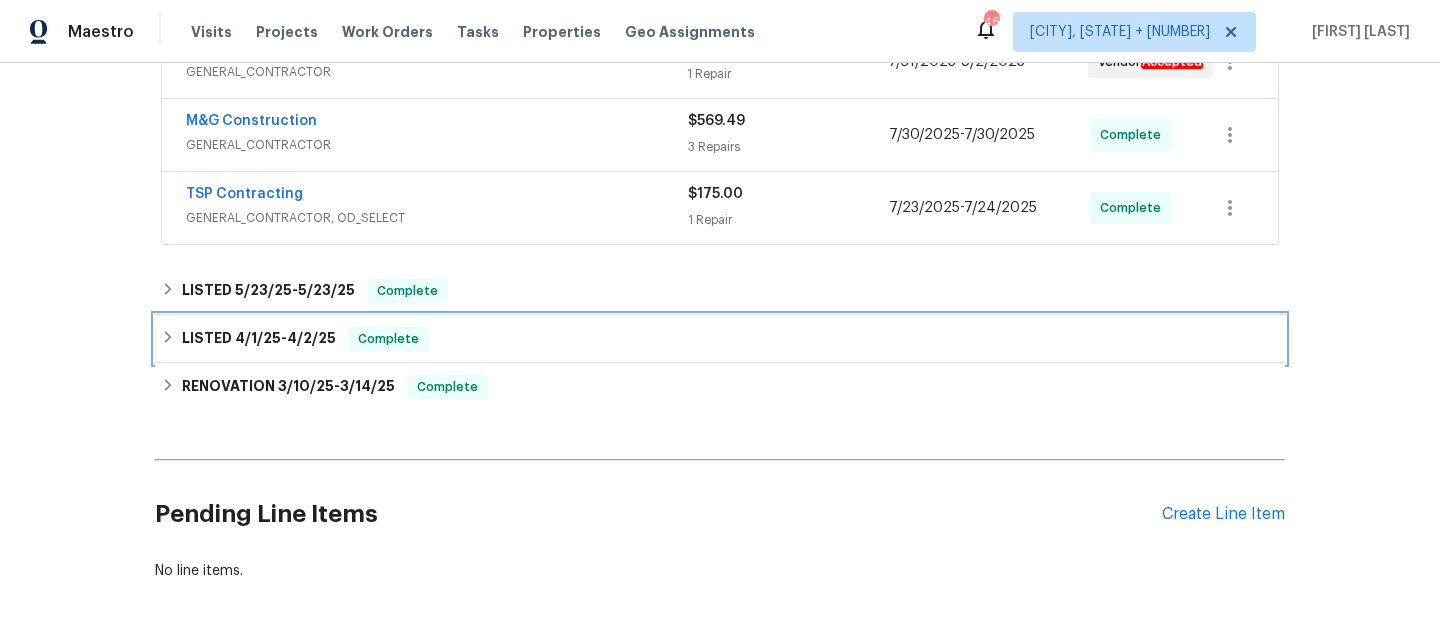 click on "LISTED   4/1/25  -  4/2/25 Complete" at bounding box center [720, 339] 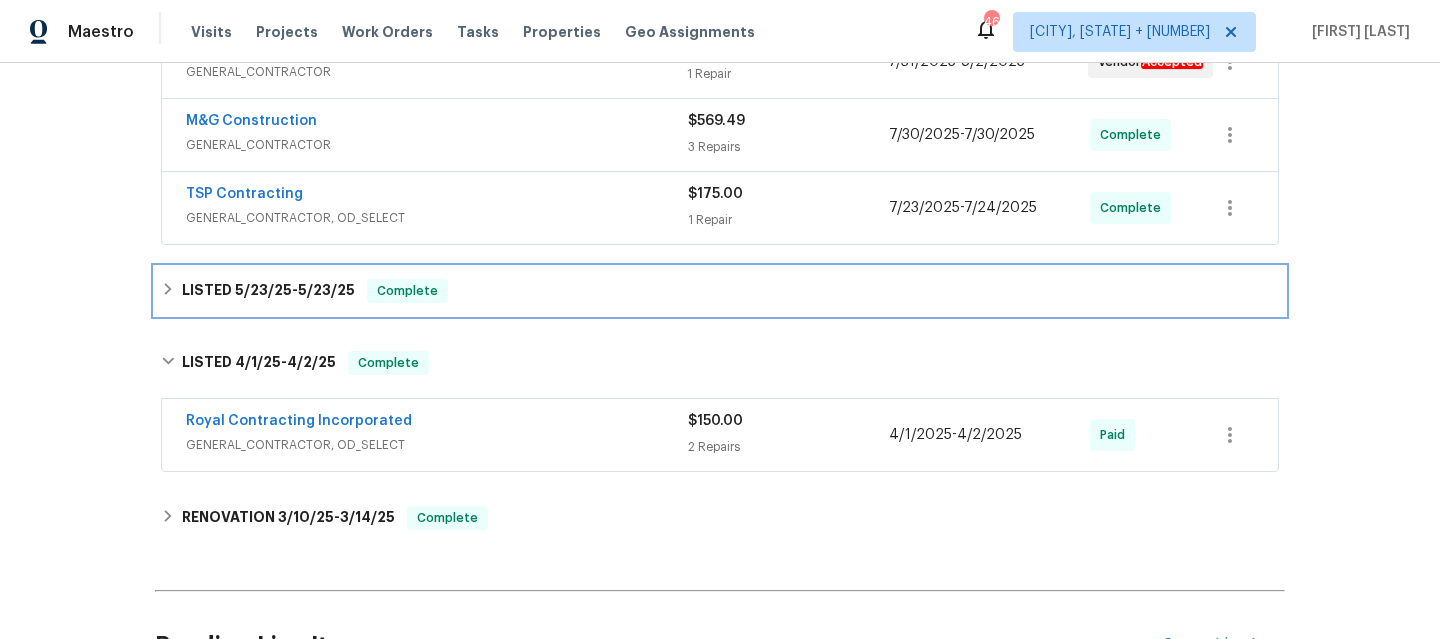 click on "LISTED   5/23/25  -  5/23/25 Complete" at bounding box center (720, 291) 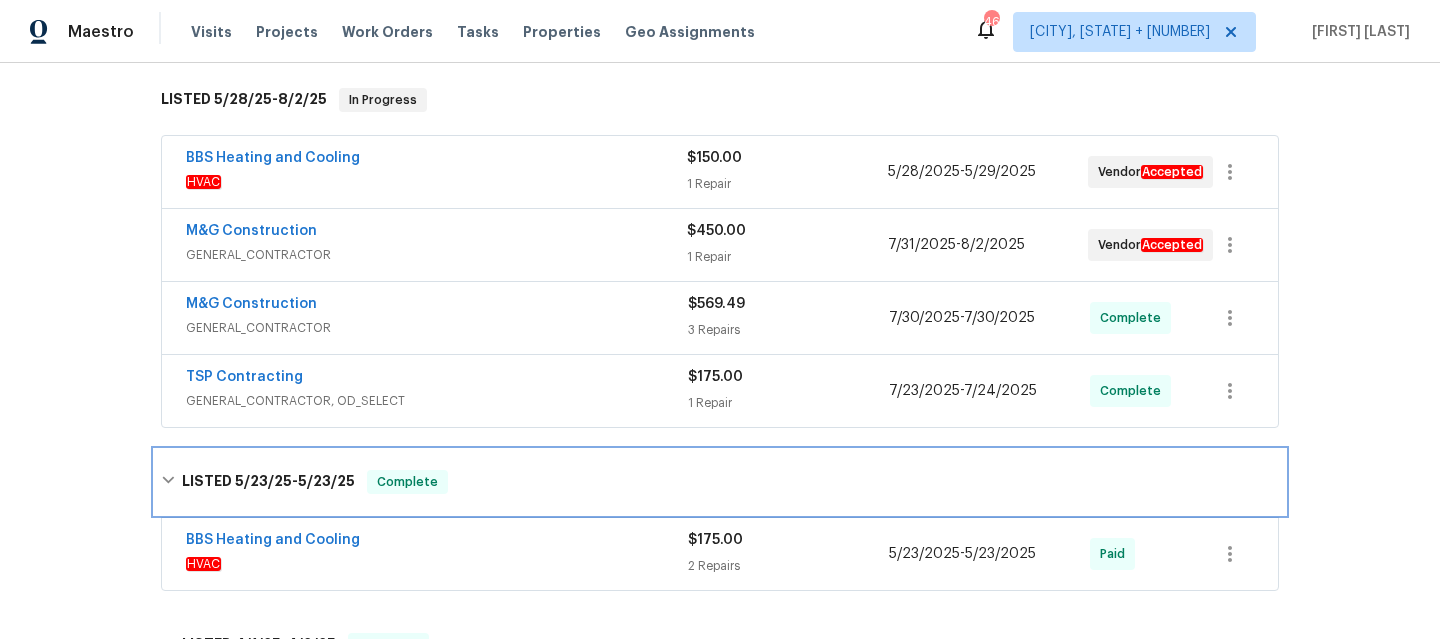 scroll, scrollTop: 334, scrollLeft: 0, axis: vertical 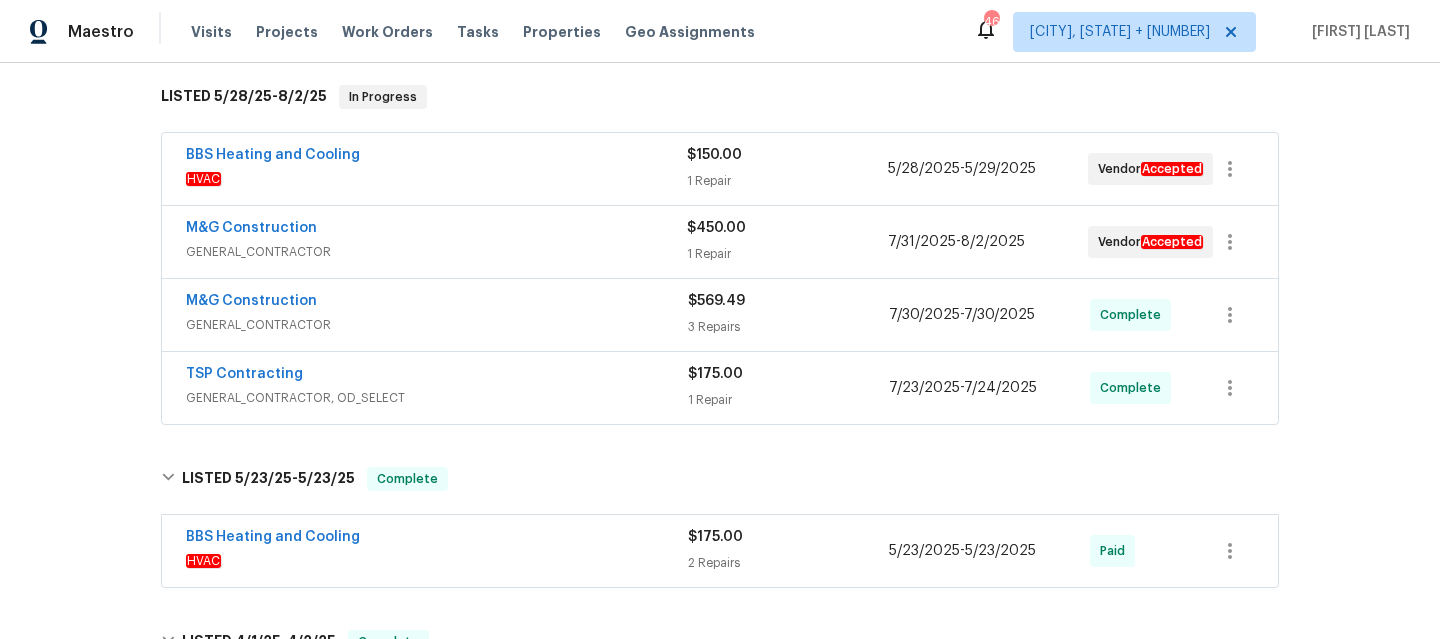 click on "GENERAL_CONTRACTOR, OD_SELECT" at bounding box center (437, 398) 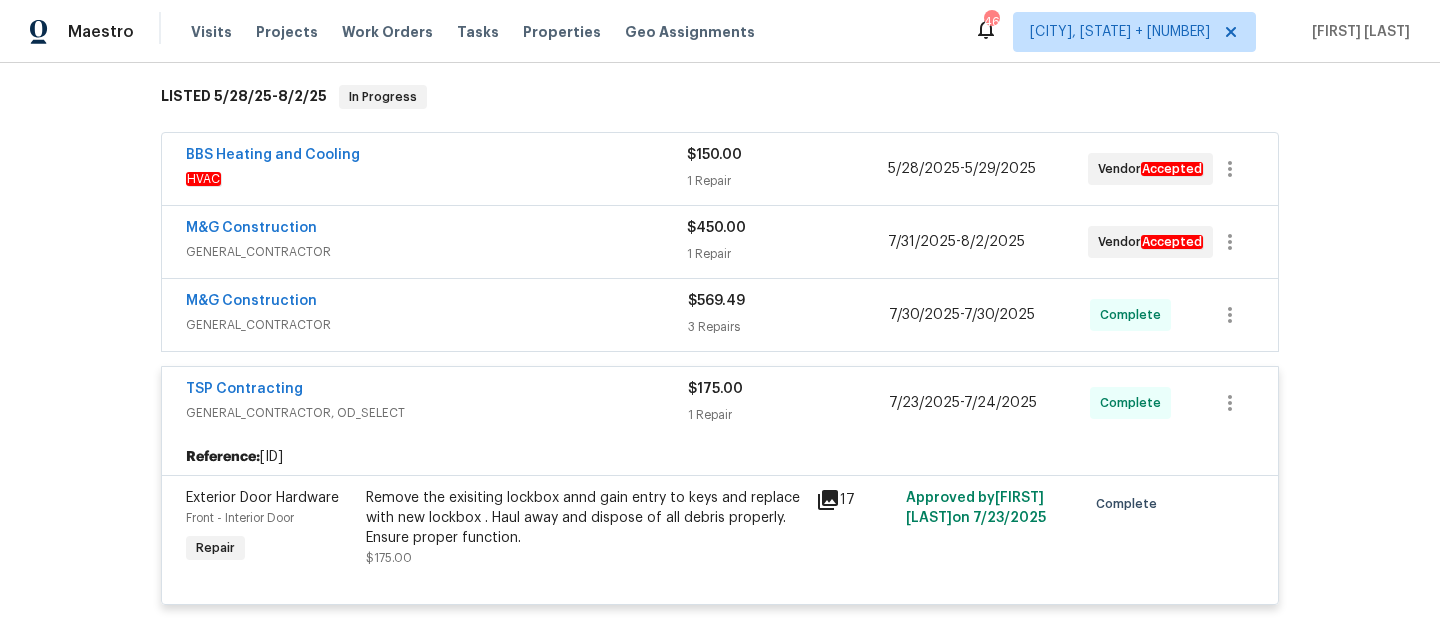 click on "GENERAL_CONTRACTOR" at bounding box center [437, 325] 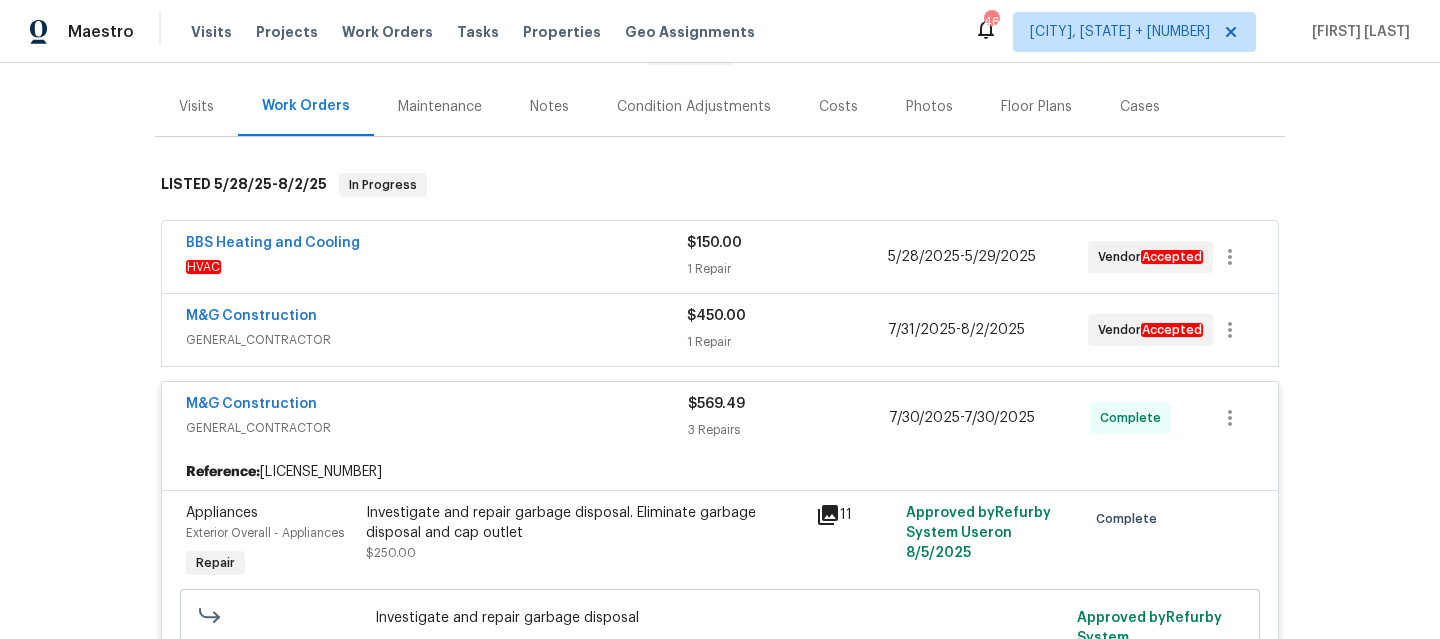 scroll, scrollTop: 212, scrollLeft: 0, axis: vertical 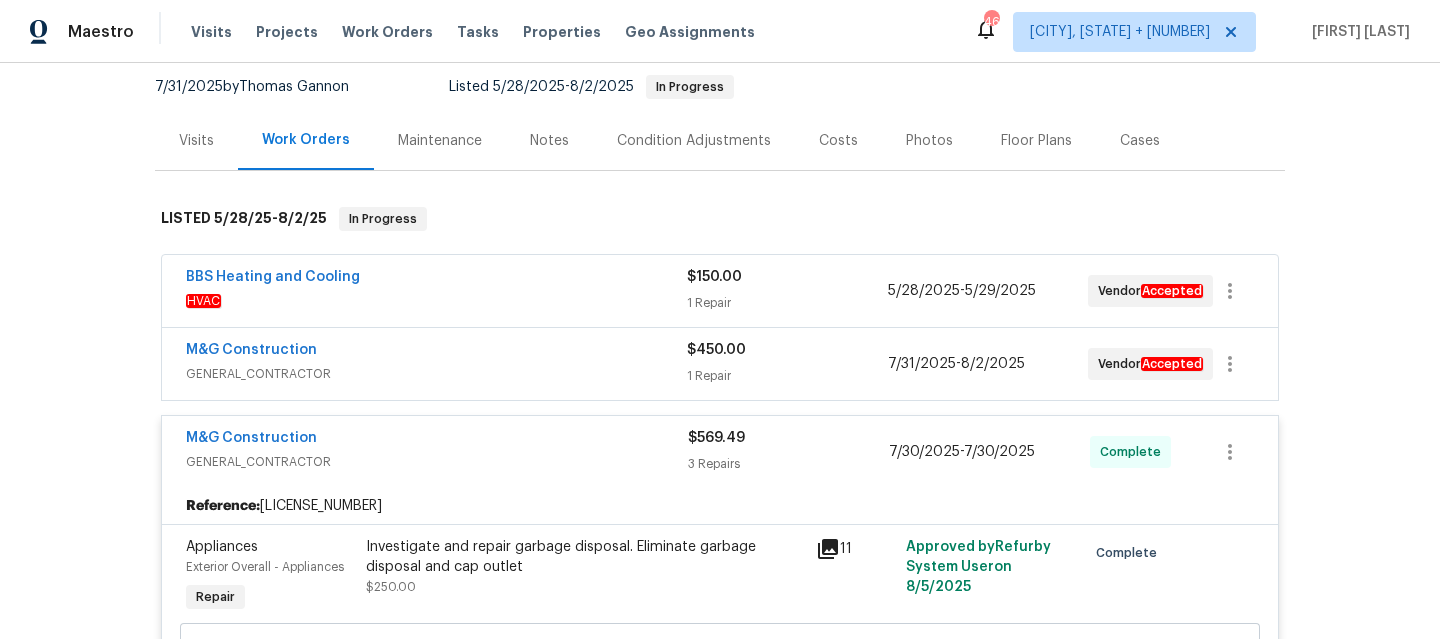 click on "HVAC" at bounding box center (436, 301) 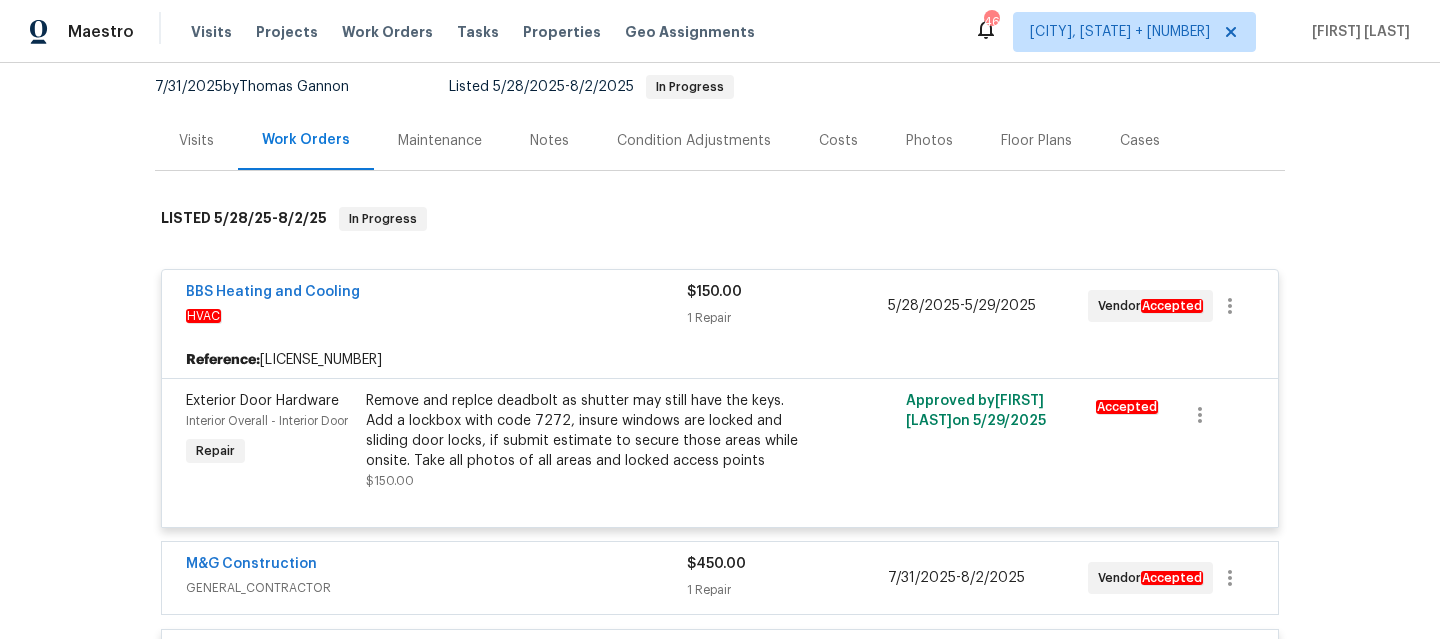 click on "BBS Heating and Cooling" at bounding box center (436, 294) 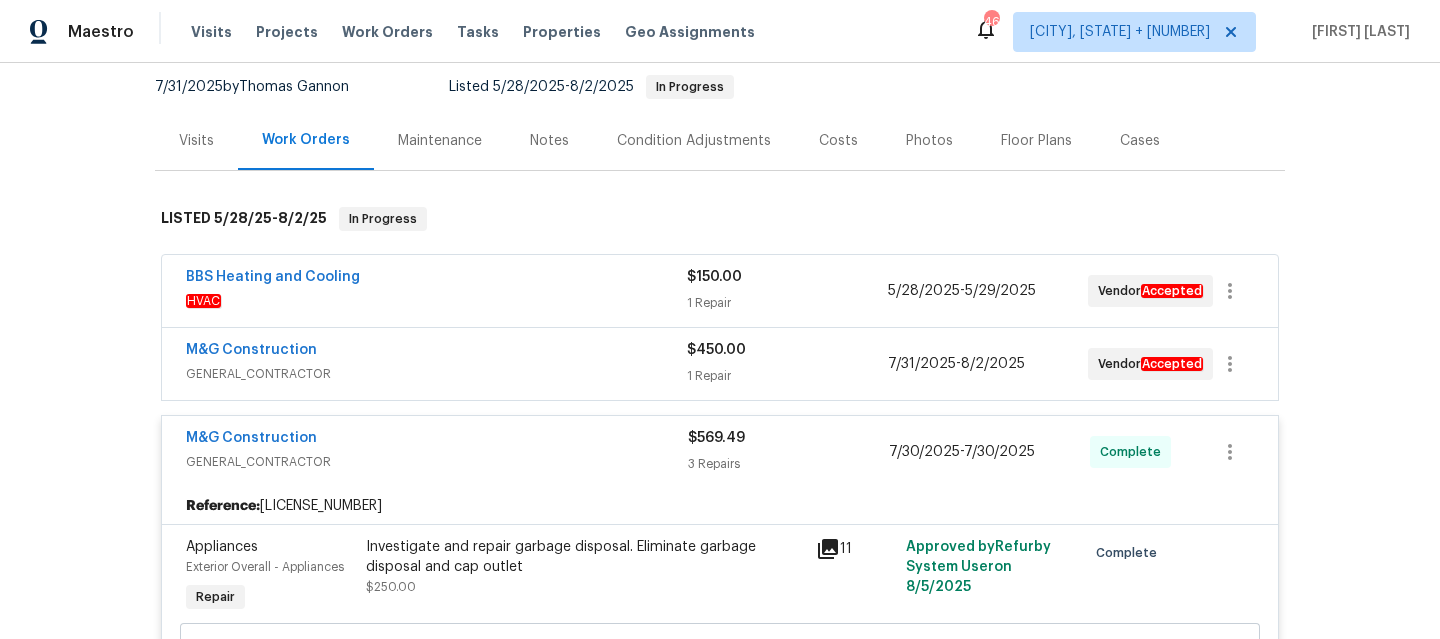 click on "GENERAL_CONTRACTOR" at bounding box center (436, 374) 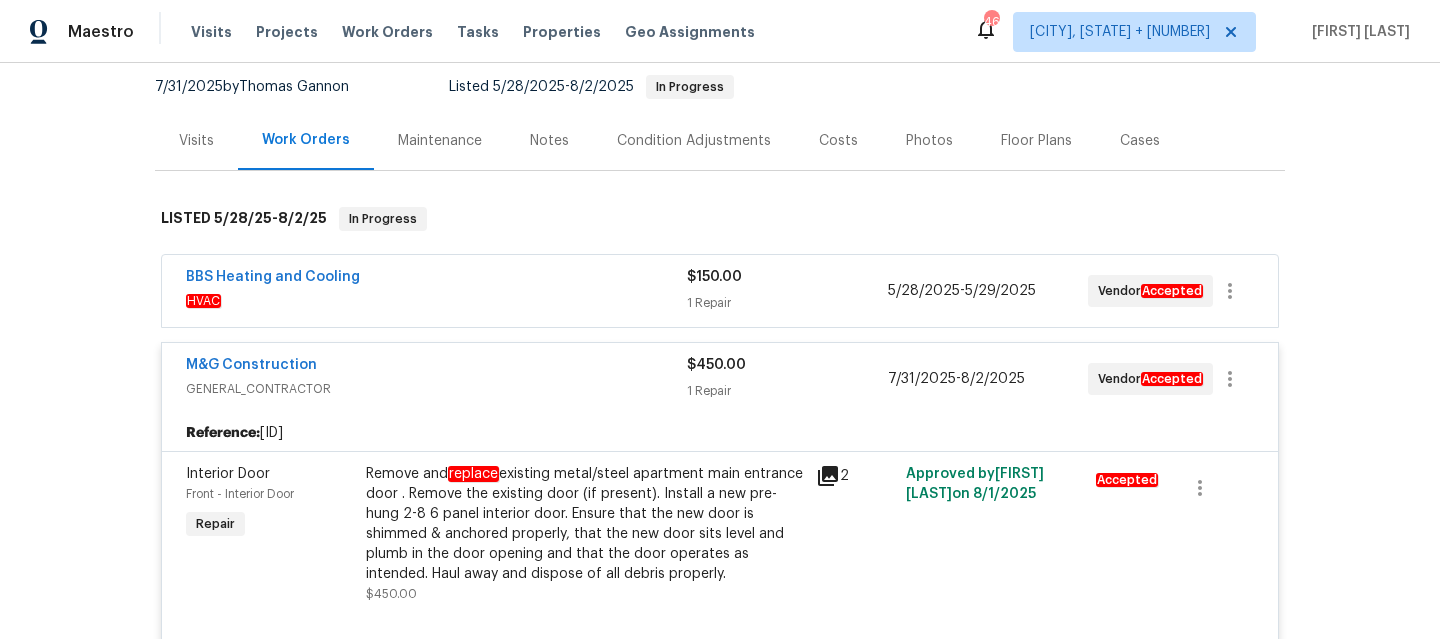 click on "M&G Construction" at bounding box center (436, 367) 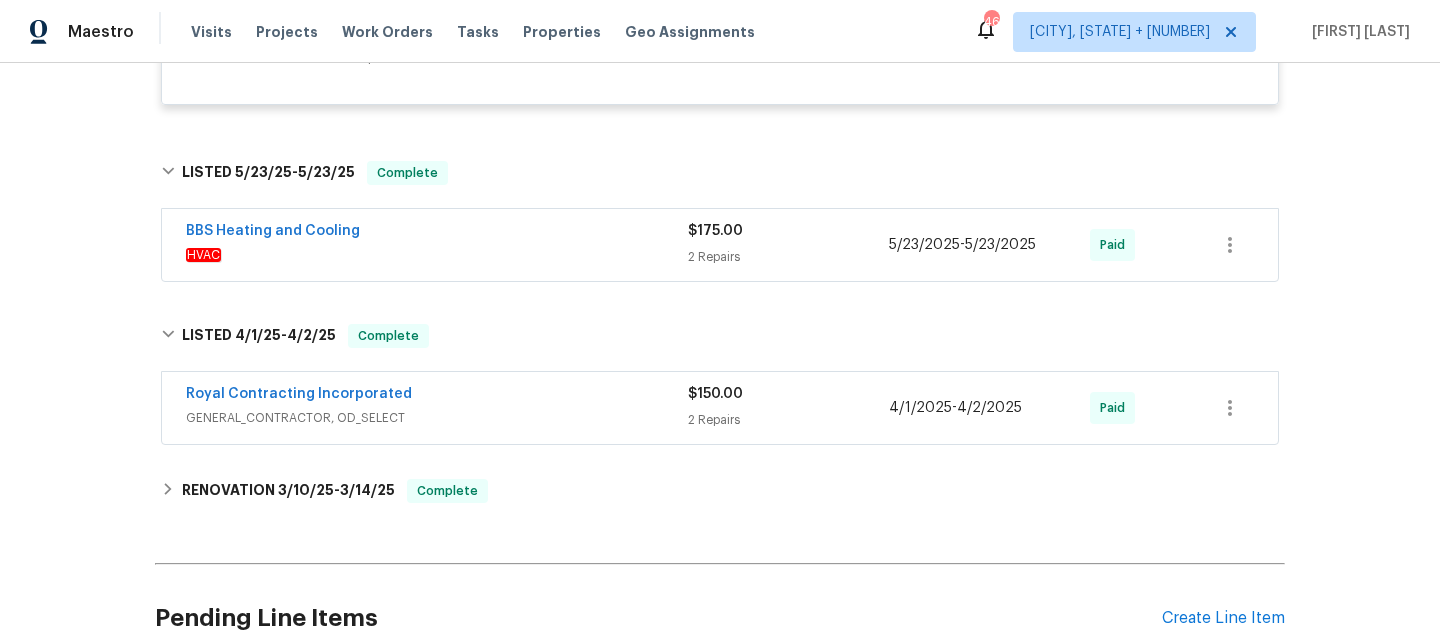 scroll, scrollTop: 1689, scrollLeft: 0, axis: vertical 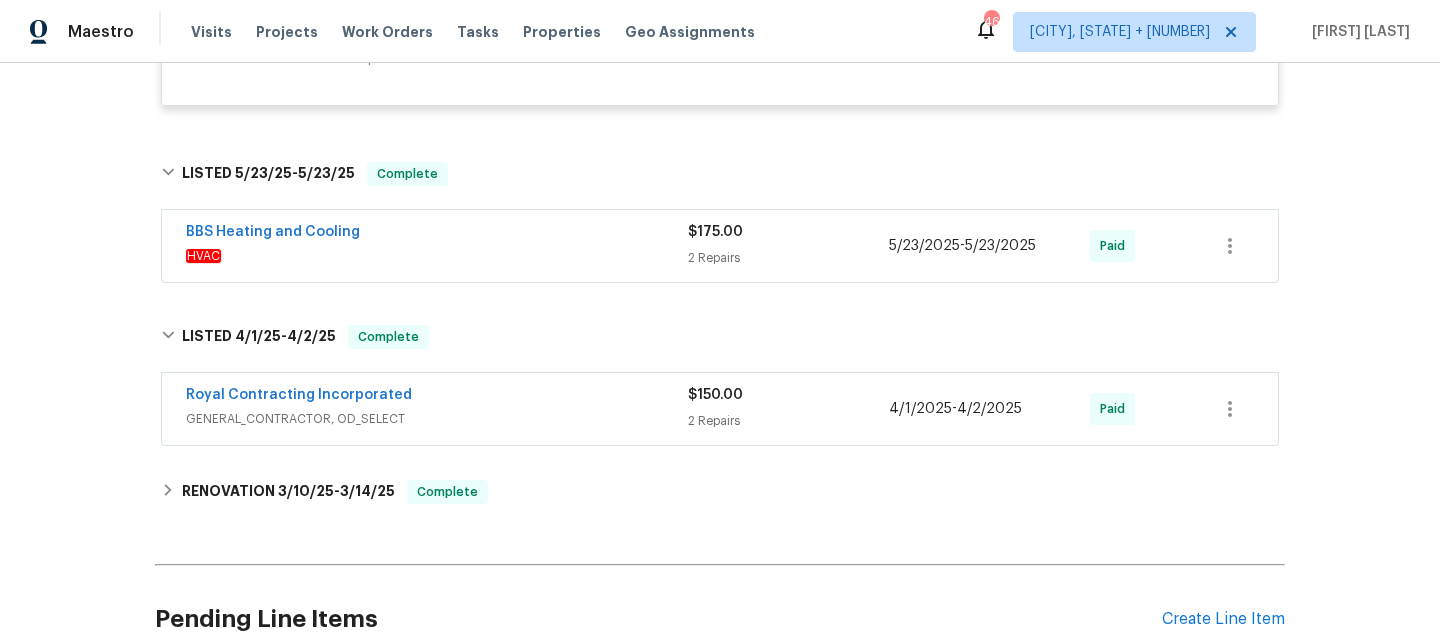click on "Royal Contracting Incorporated" at bounding box center (437, 397) 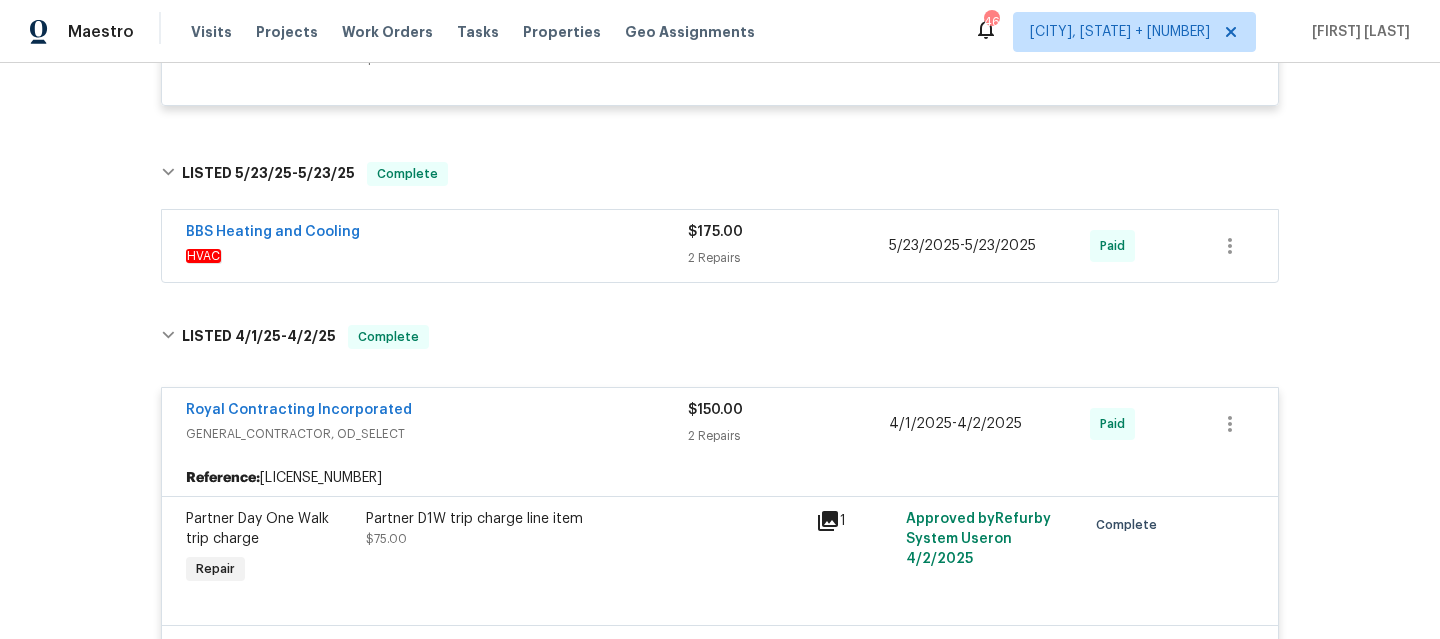 click on "HVAC" at bounding box center [437, 256] 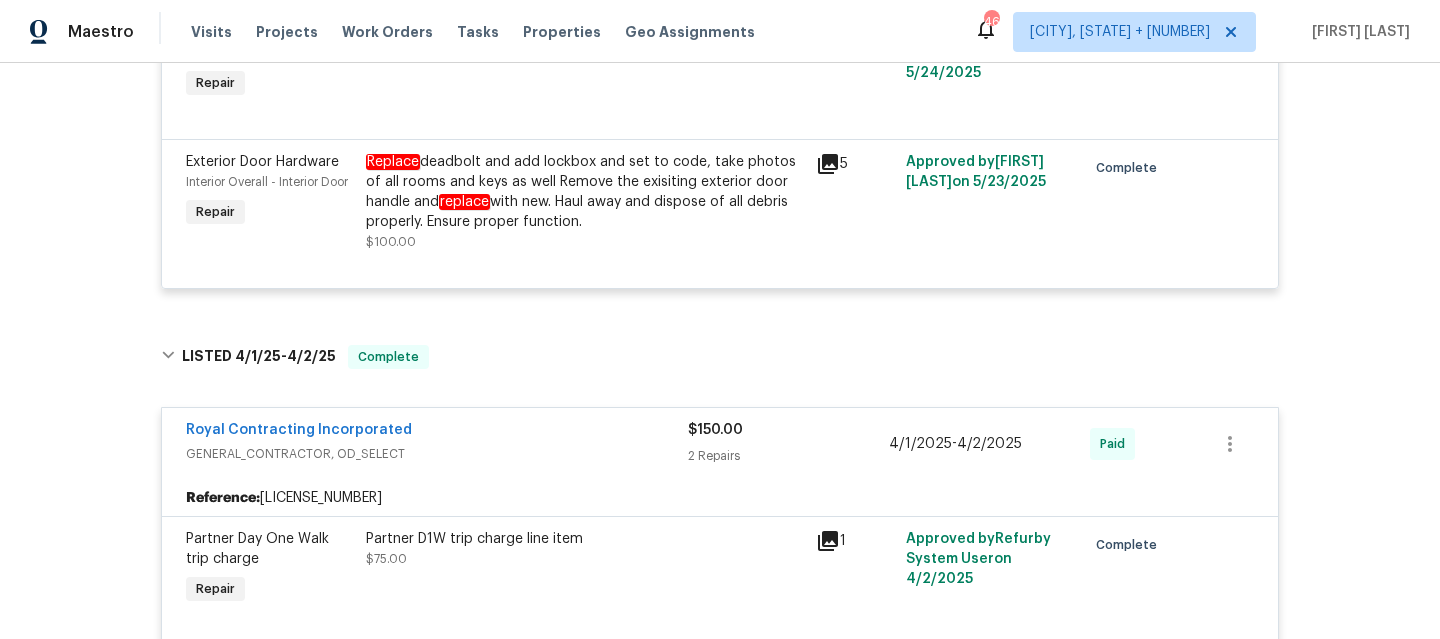scroll, scrollTop: 2020, scrollLeft: 0, axis: vertical 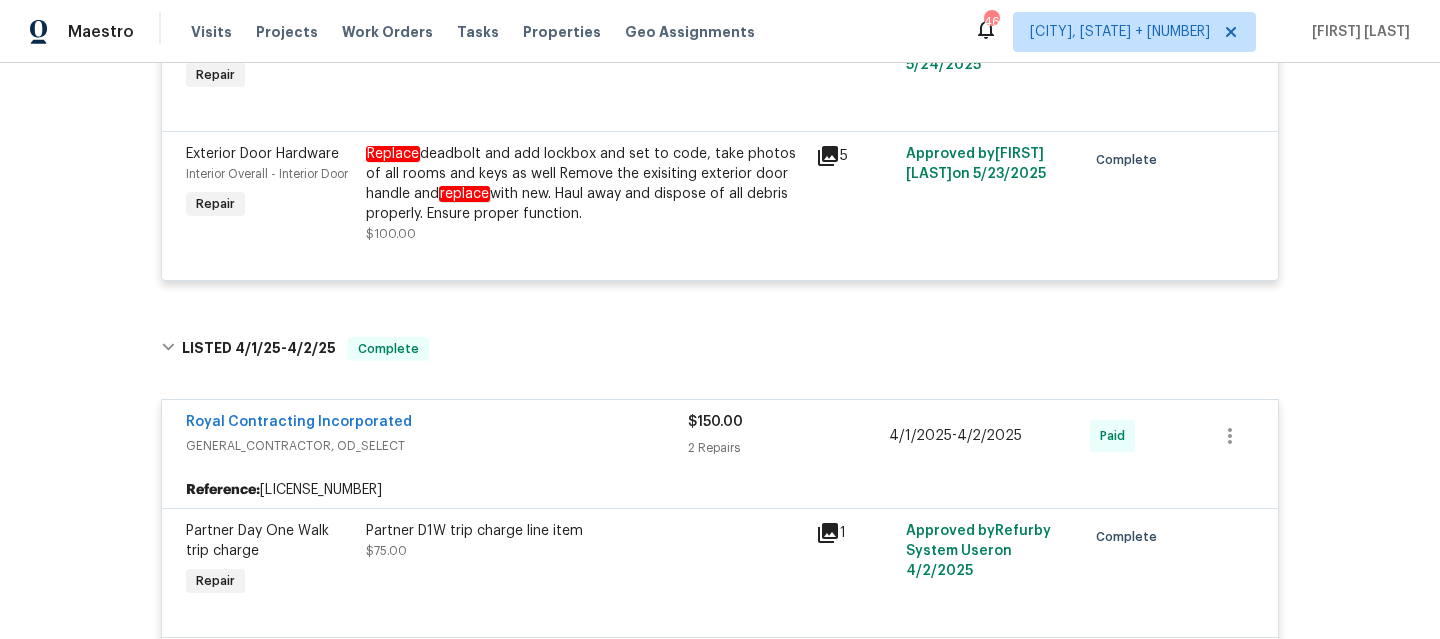 click on "Royal Contracting Incorporated" at bounding box center [437, 424] 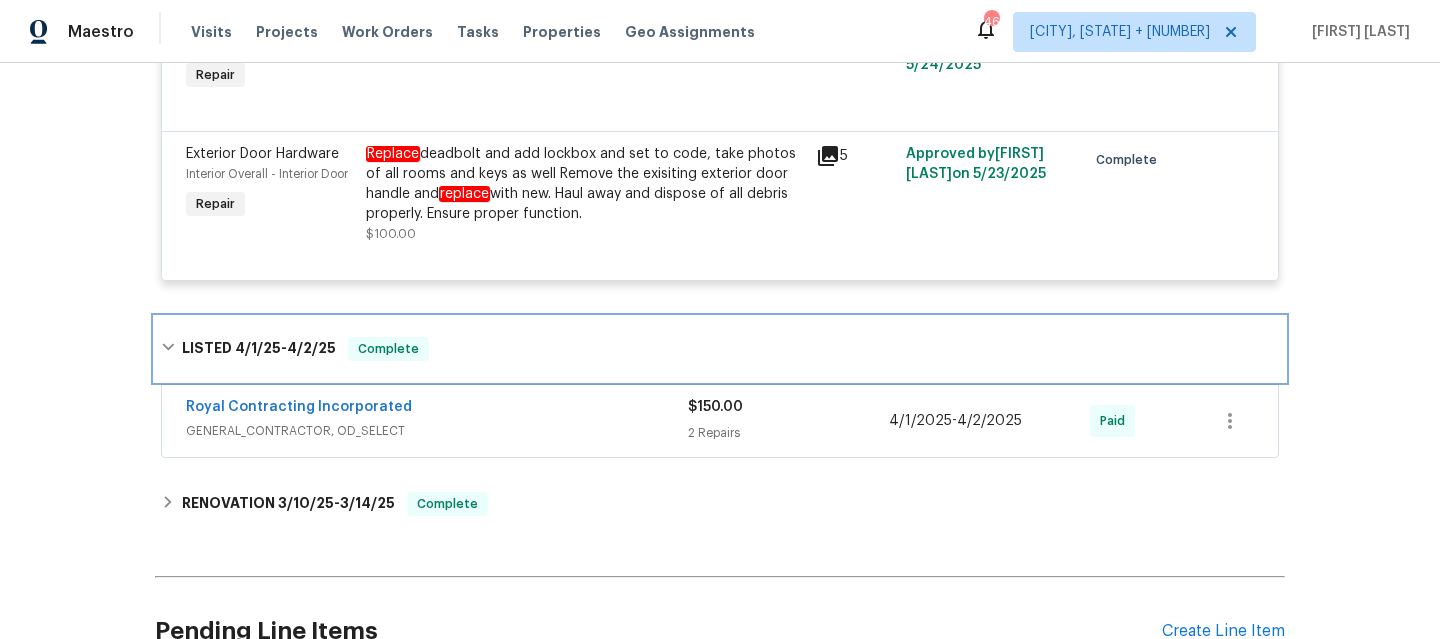 click on "LISTED   4/1/25  -  4/2/25 Complete" at bounding box center (720, 349) 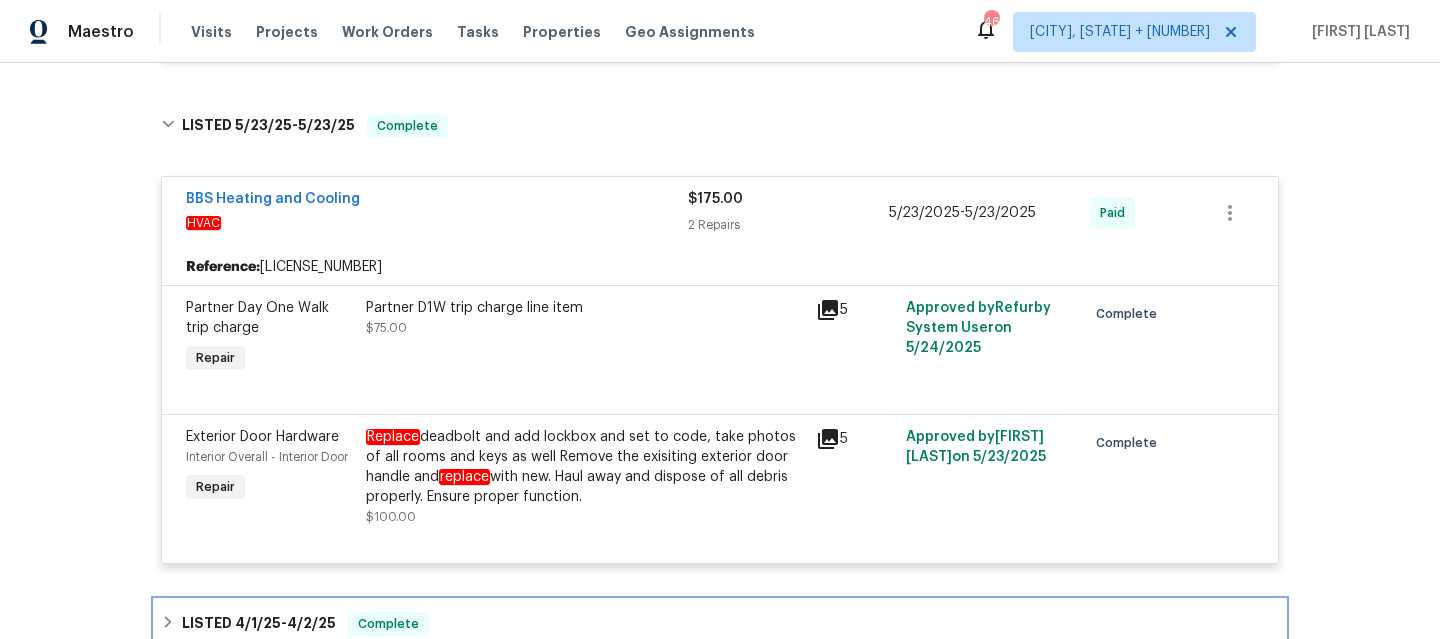 scroll, scrollTop: 1684, scrollLeft: 0, axis: vertical 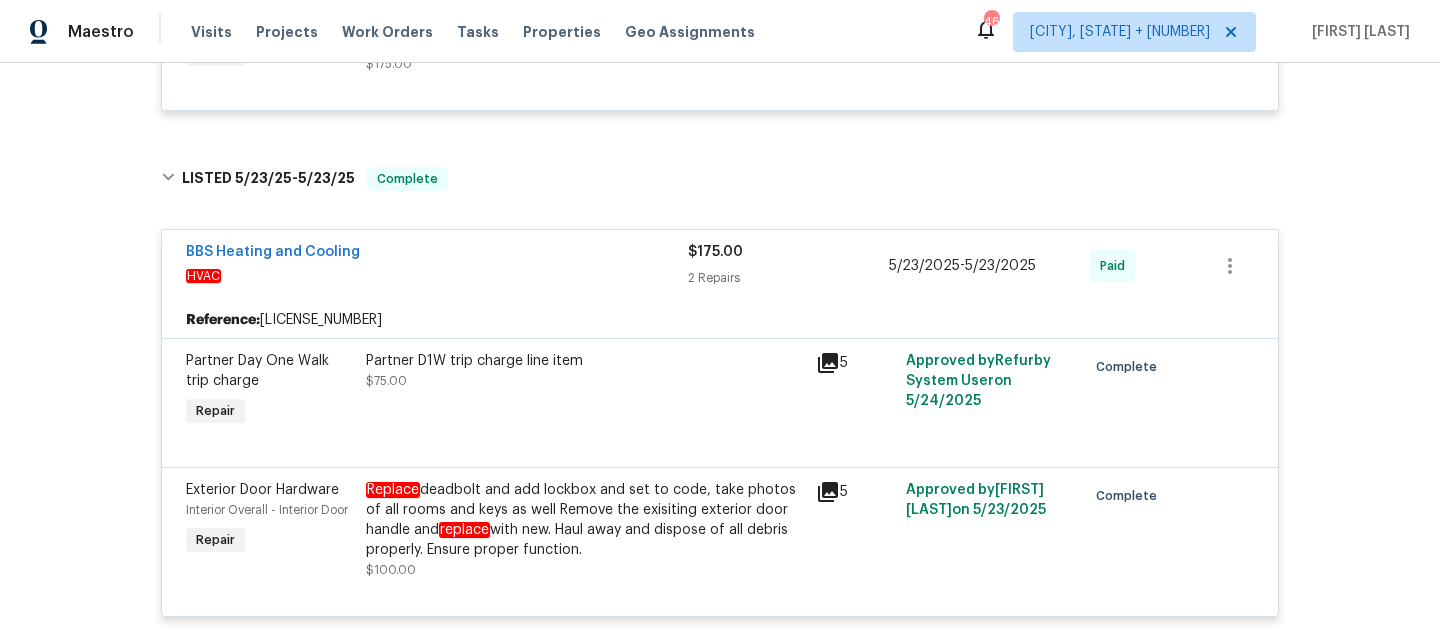 click on "BBS Heating and Cooling" at bounding box center [437, 254] 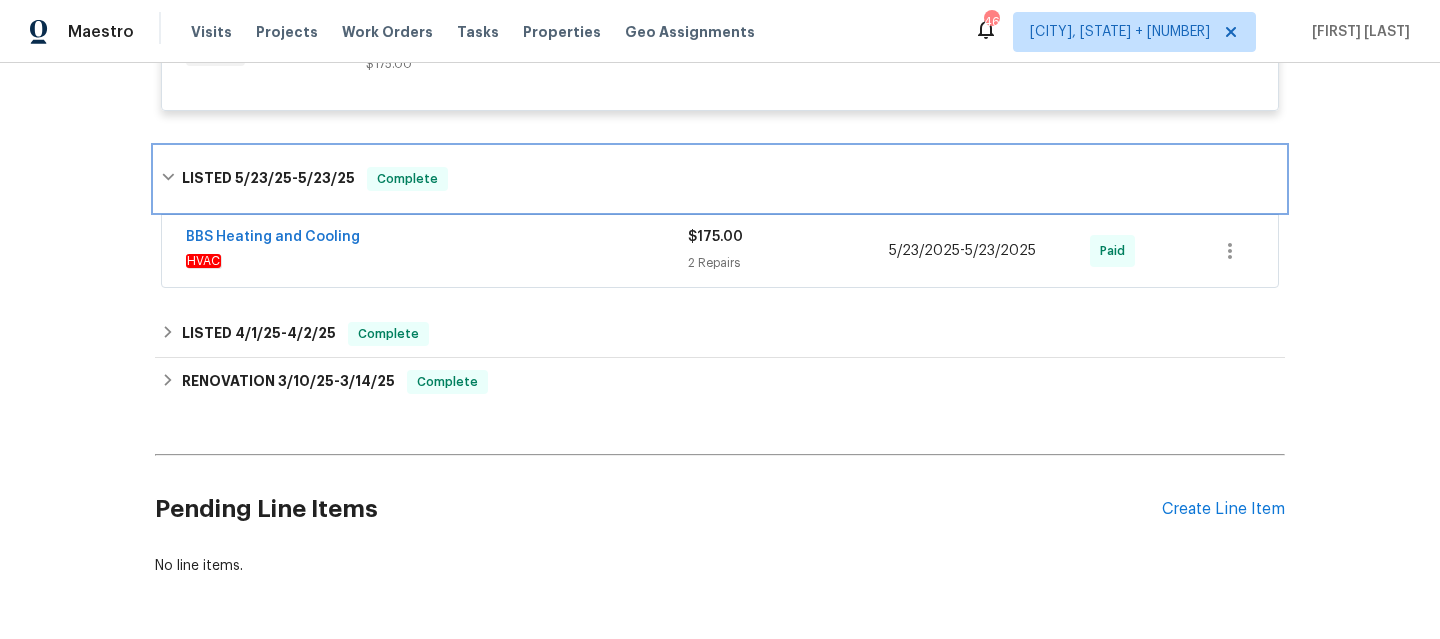 click on "LISTED   5/23/25  -  5/23/25 Complete" at bounding box center [720, 179] 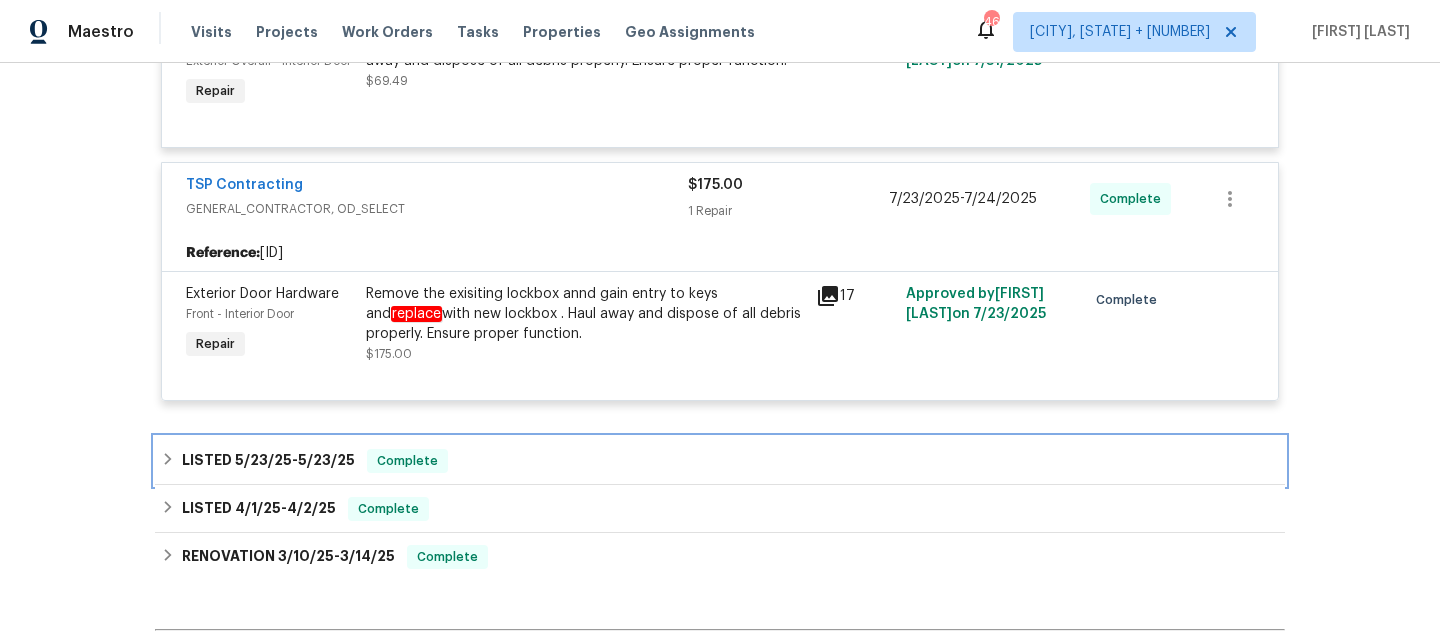 scroll, scrollTop: 1270, scrollLeft: 0, axis: vertical 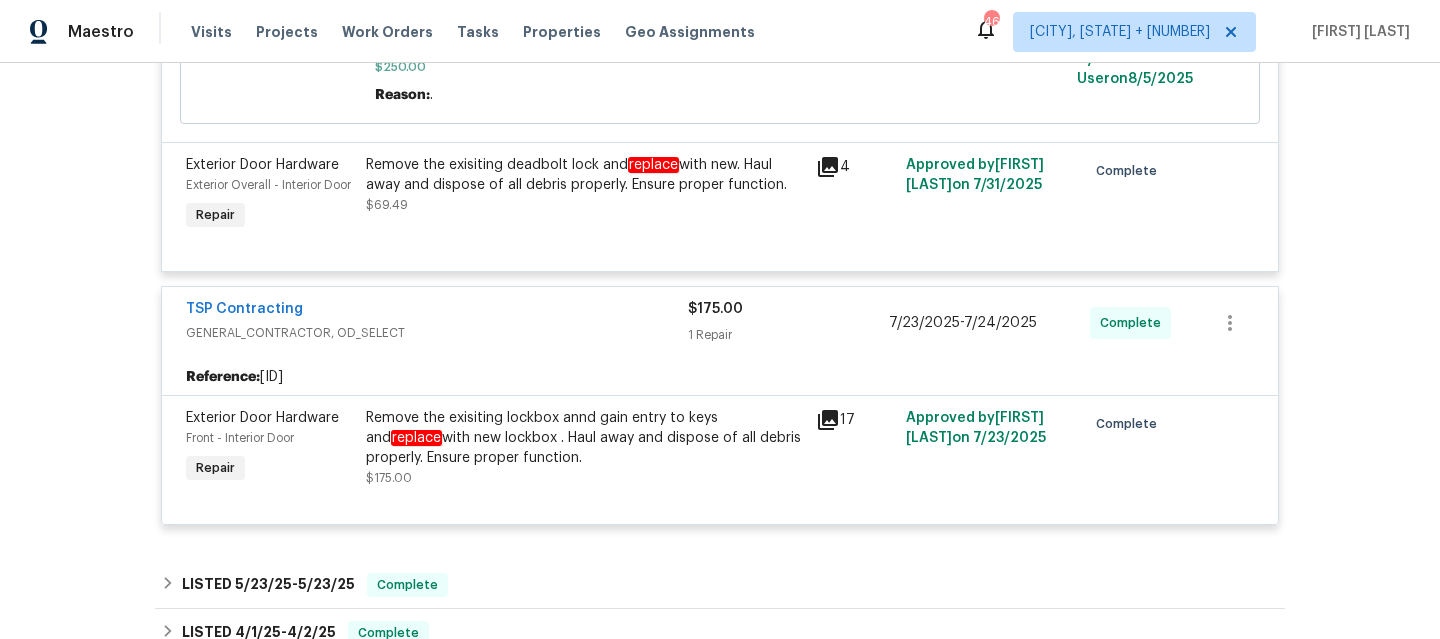 click on "GENERAL_CONTRACTOR, OD_SELECT" at bounding box center [437, 333] 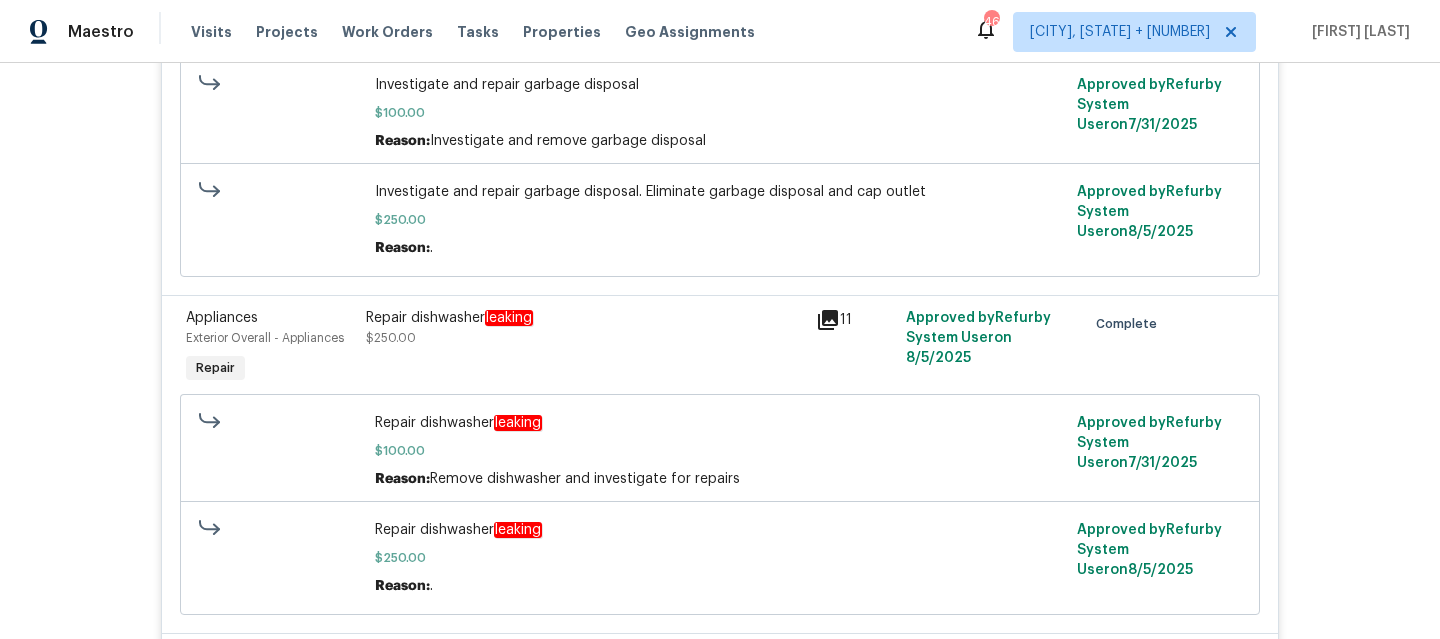 scroll, scrollTop: 790, scrollLeft: 0, axis: vertical 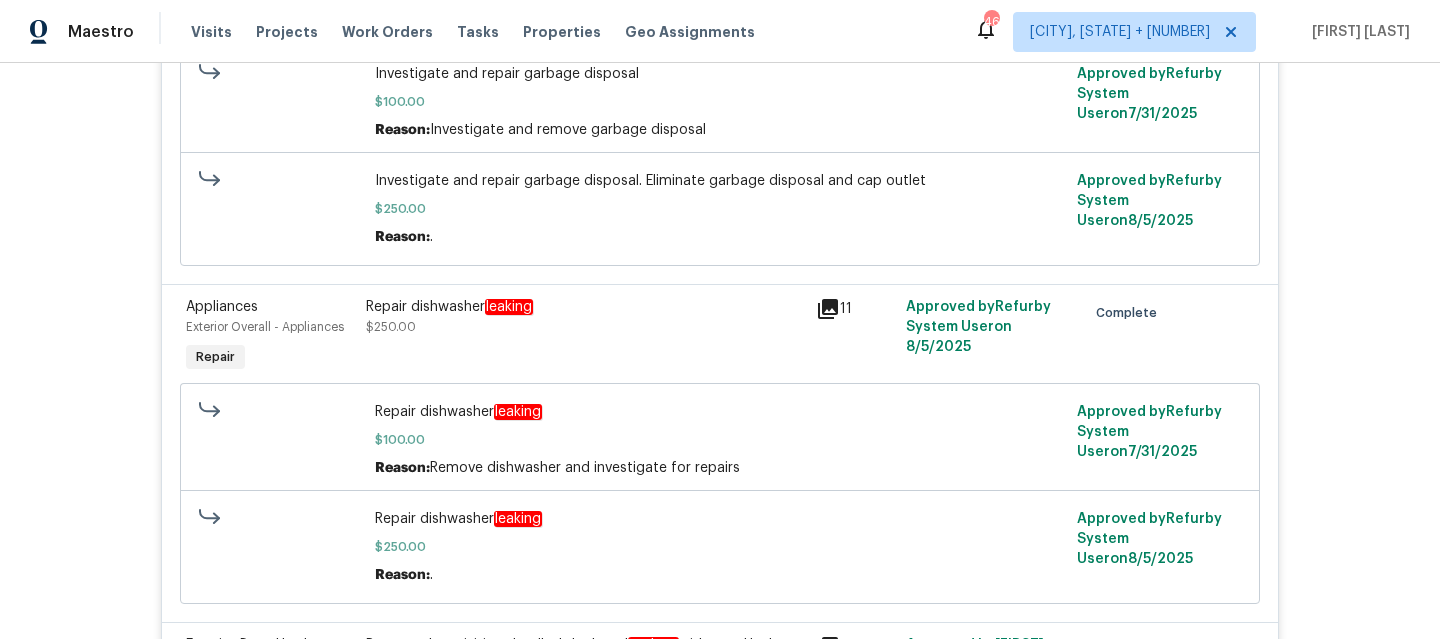 click on "Repair dishwasher  leaking $250.00" at bounding box center [585, 337] 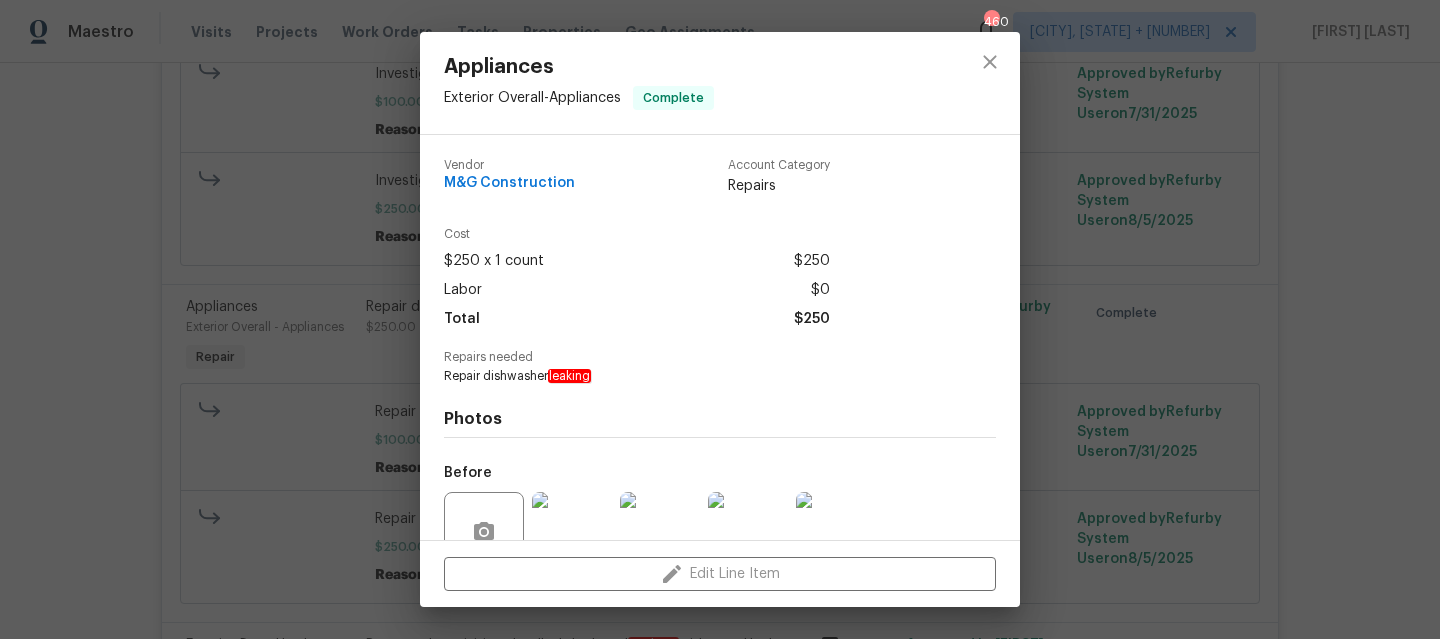 scroll, scrollTop: 181, scrollLeft: 0, axis: vertical 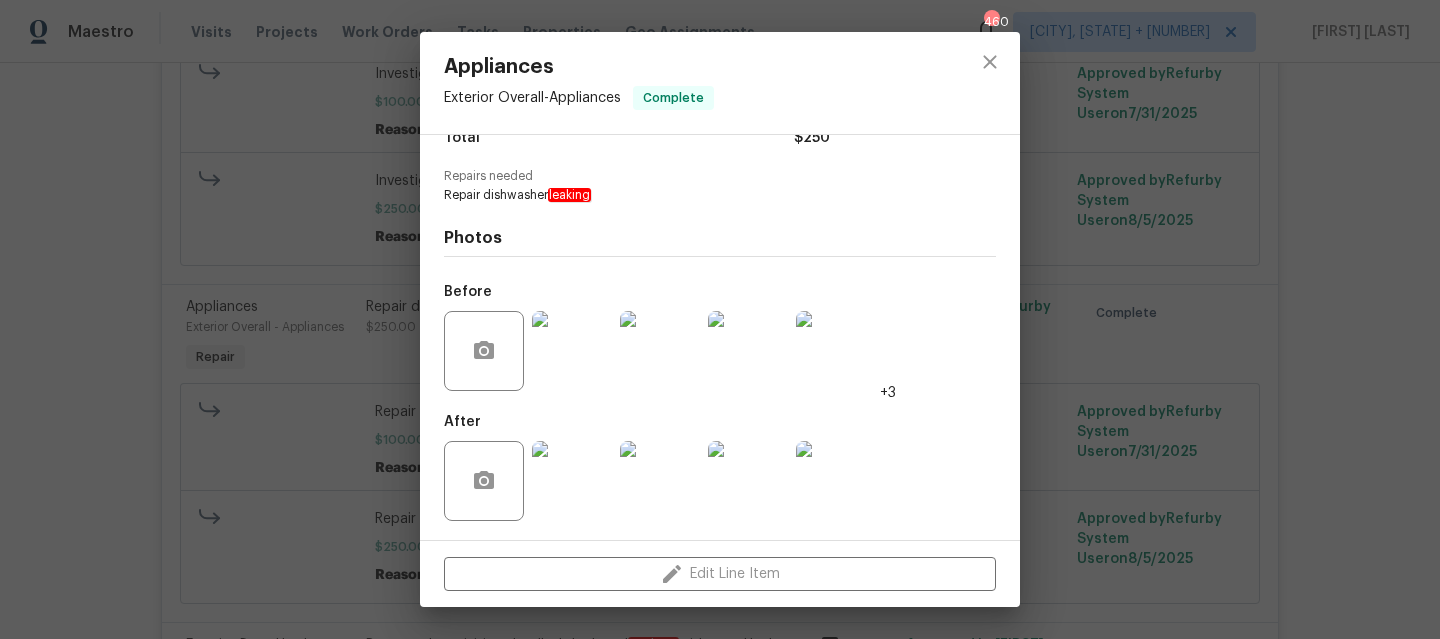 click at bounding box center (572, 351) 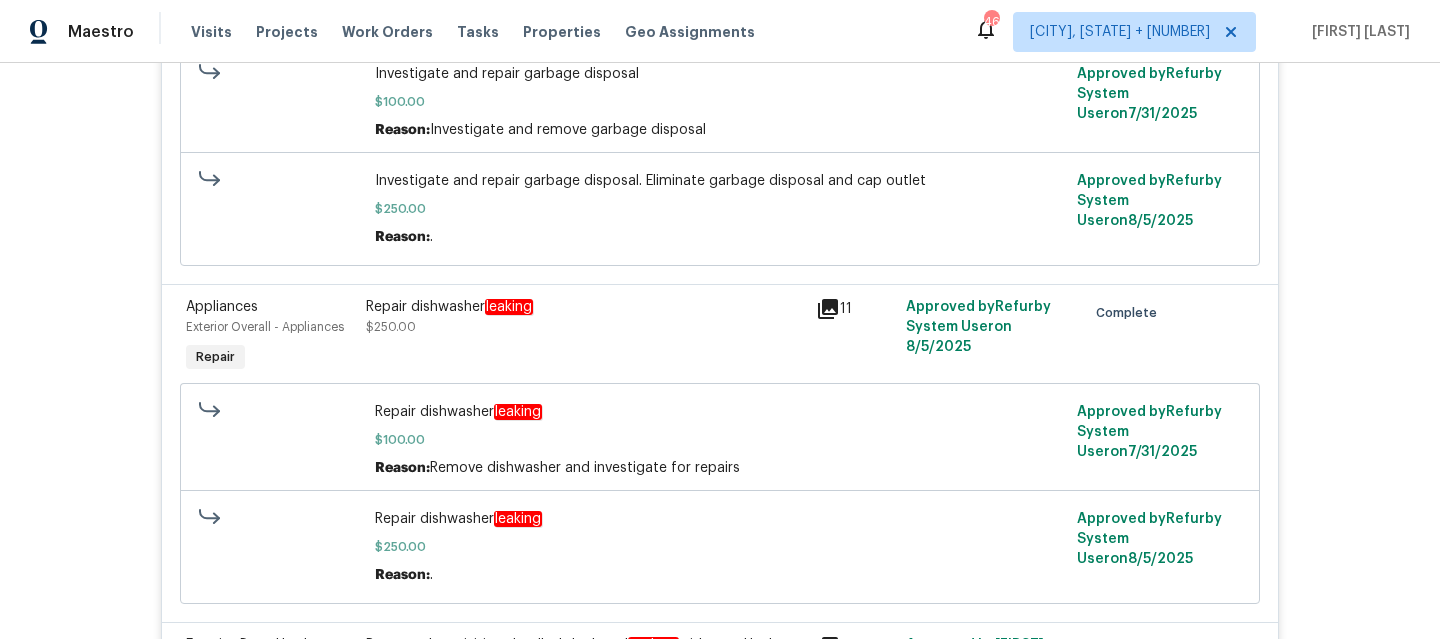 click on "$100.00" at bounding box center [720, 440] 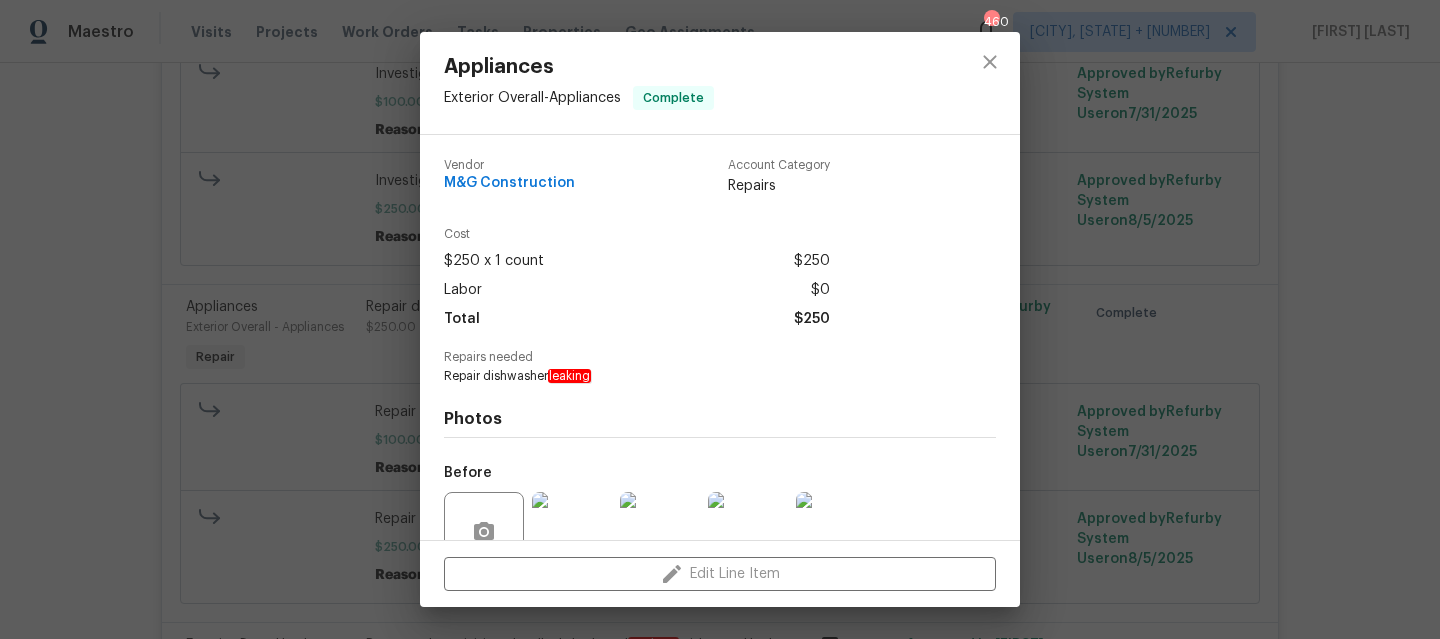 scroll, scrollTop: 181, scrollLeft: 0, axis: vertical 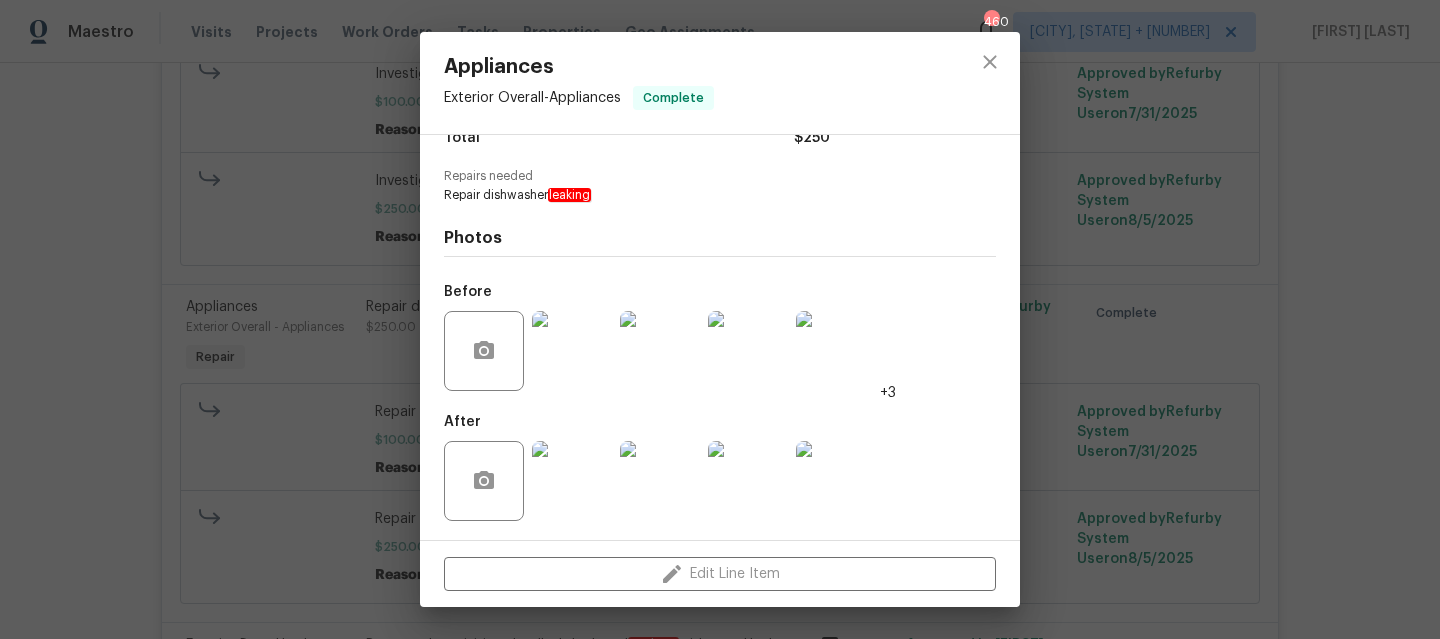 click at bounding box center [660, 351] 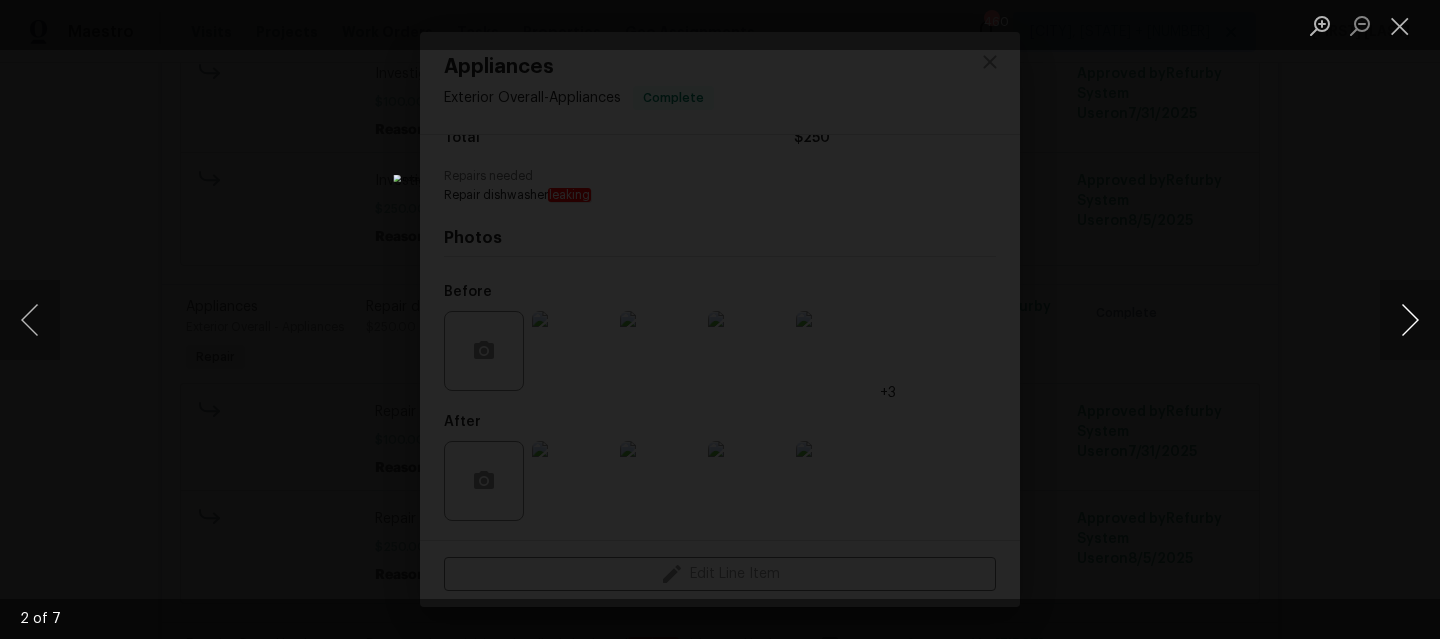 click at bounding box center [1410, 320] 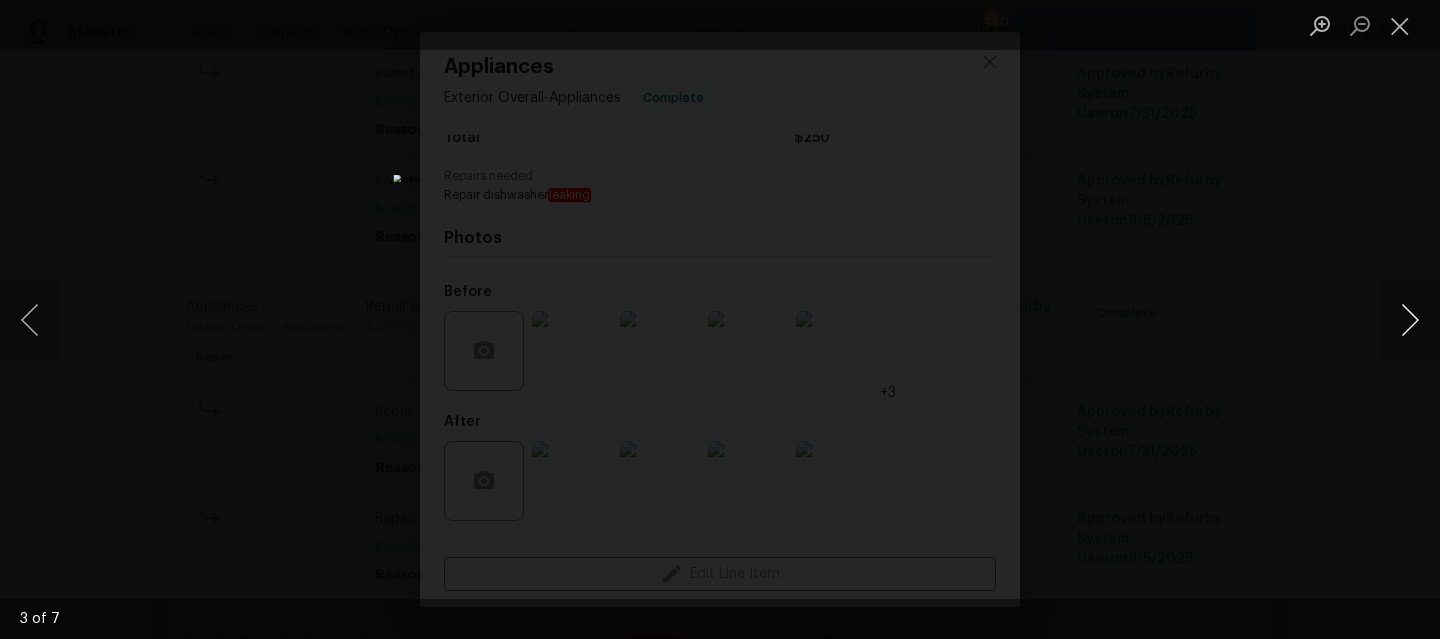 click at bounding box center [1410, 320] 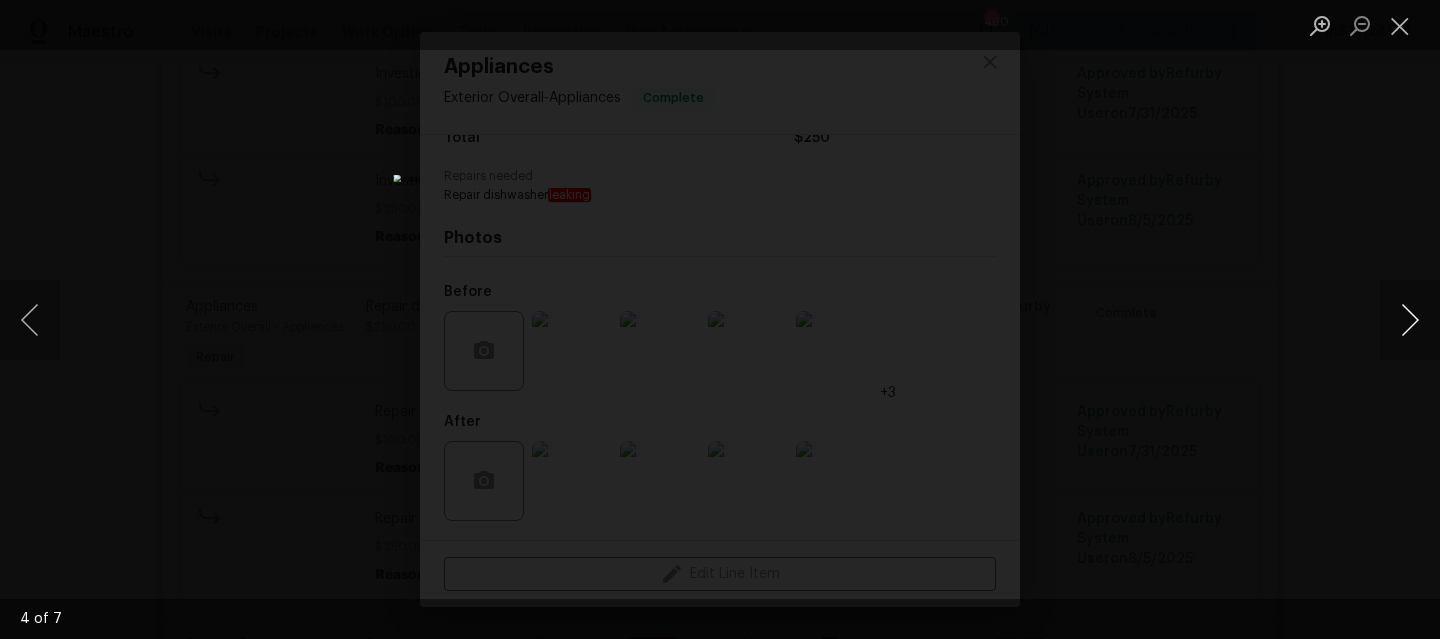 click at bounding box center (1410, 320) 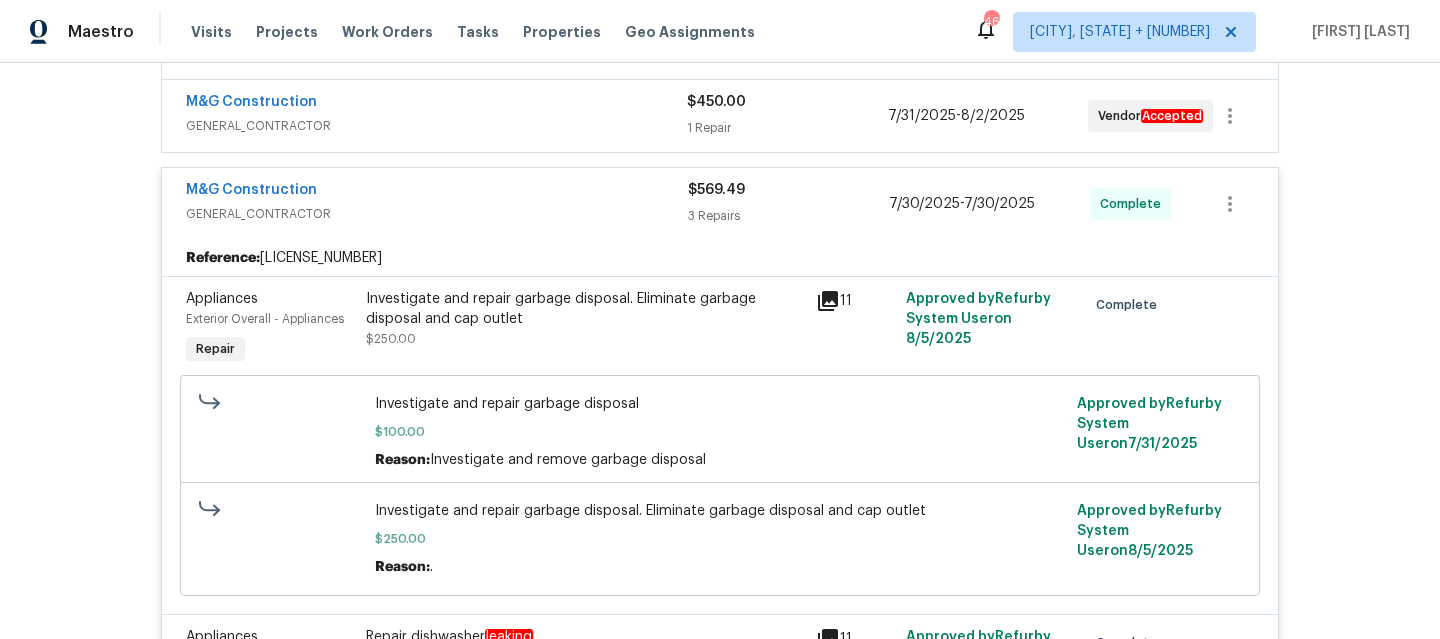 scroll, scrollTop: 430, scrollLeft: 0, axis: vertical 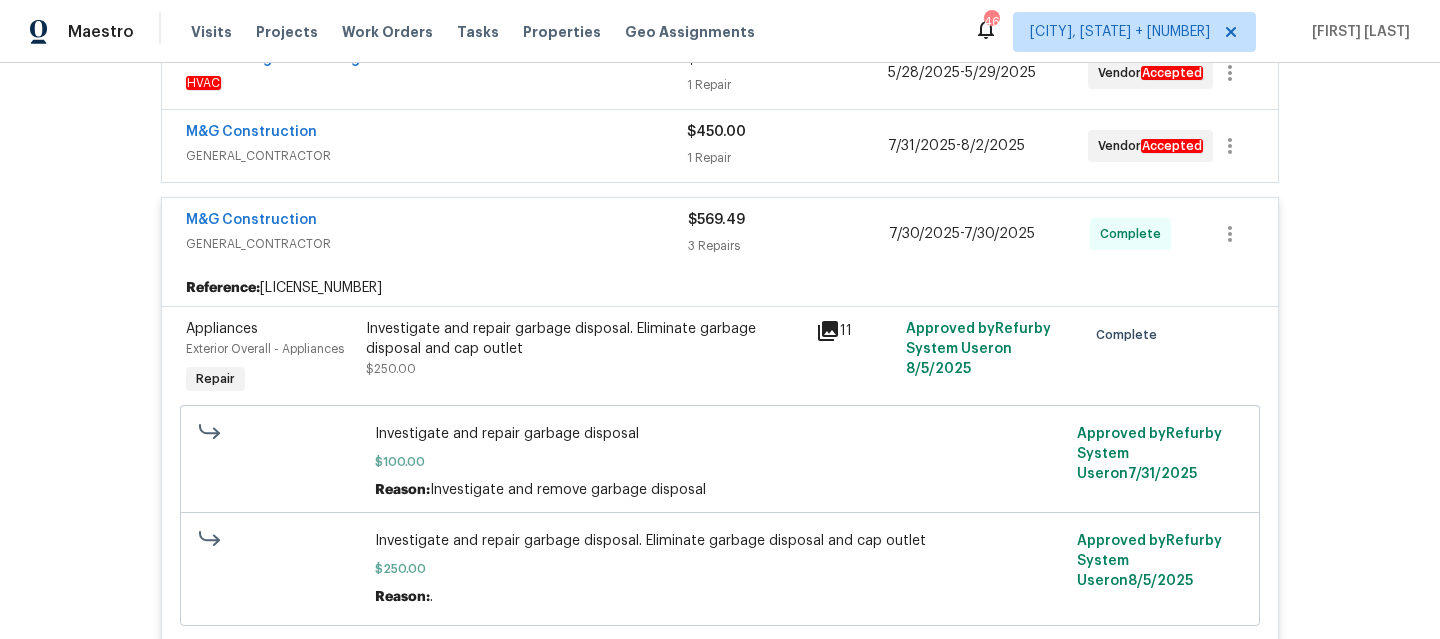 click on "GENERAL_CONTRACTOR" at bounding box center [437, 244] 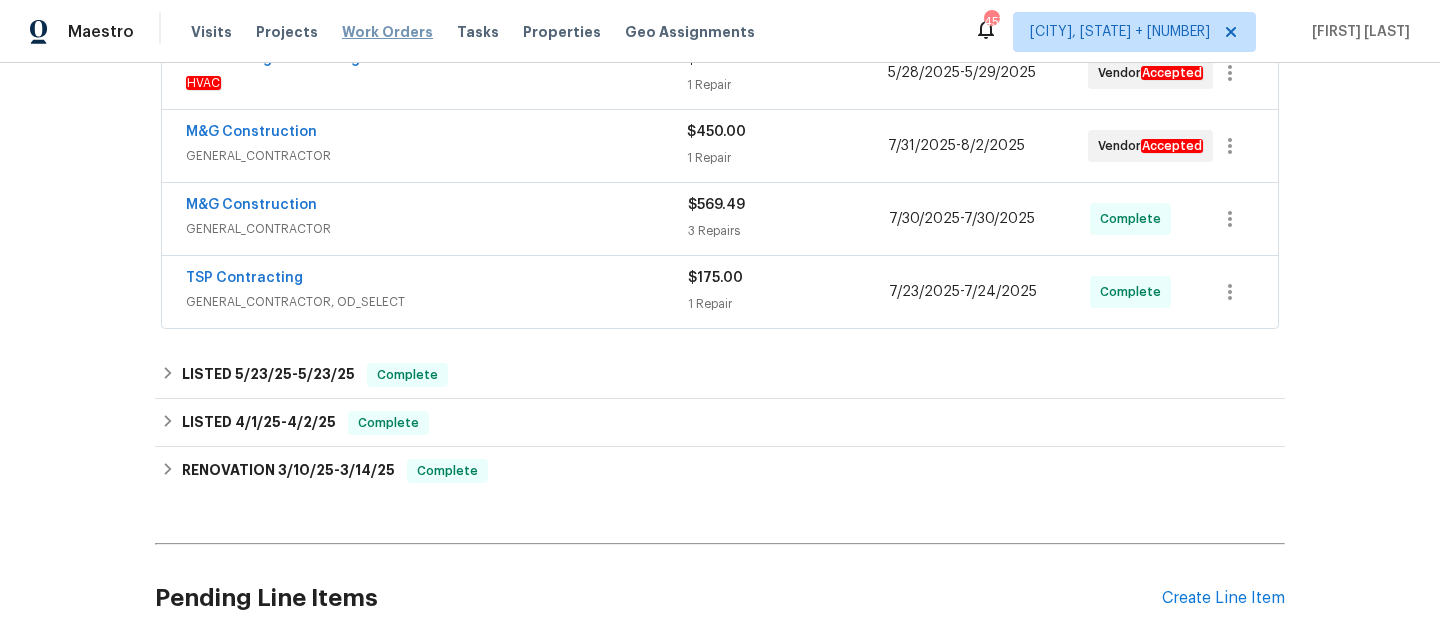click on "Work Orders" at bounding box center [387, 32] 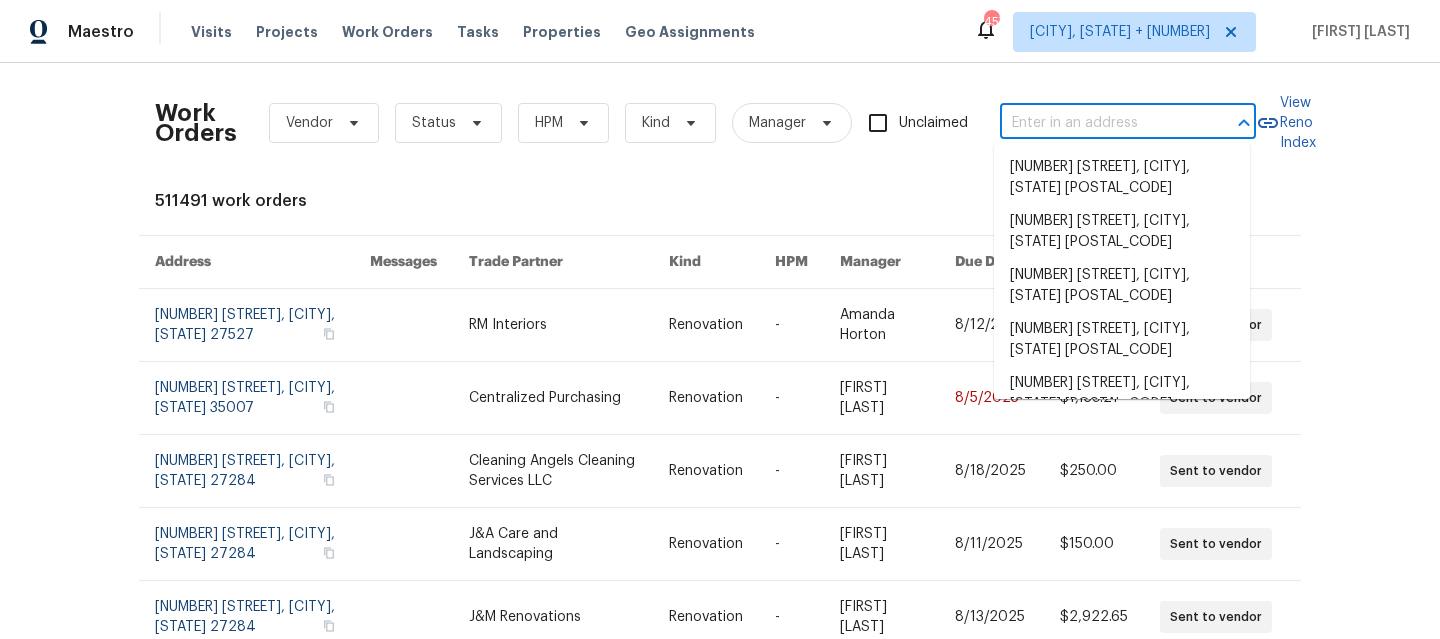 click at bounding box center [1100, 123] 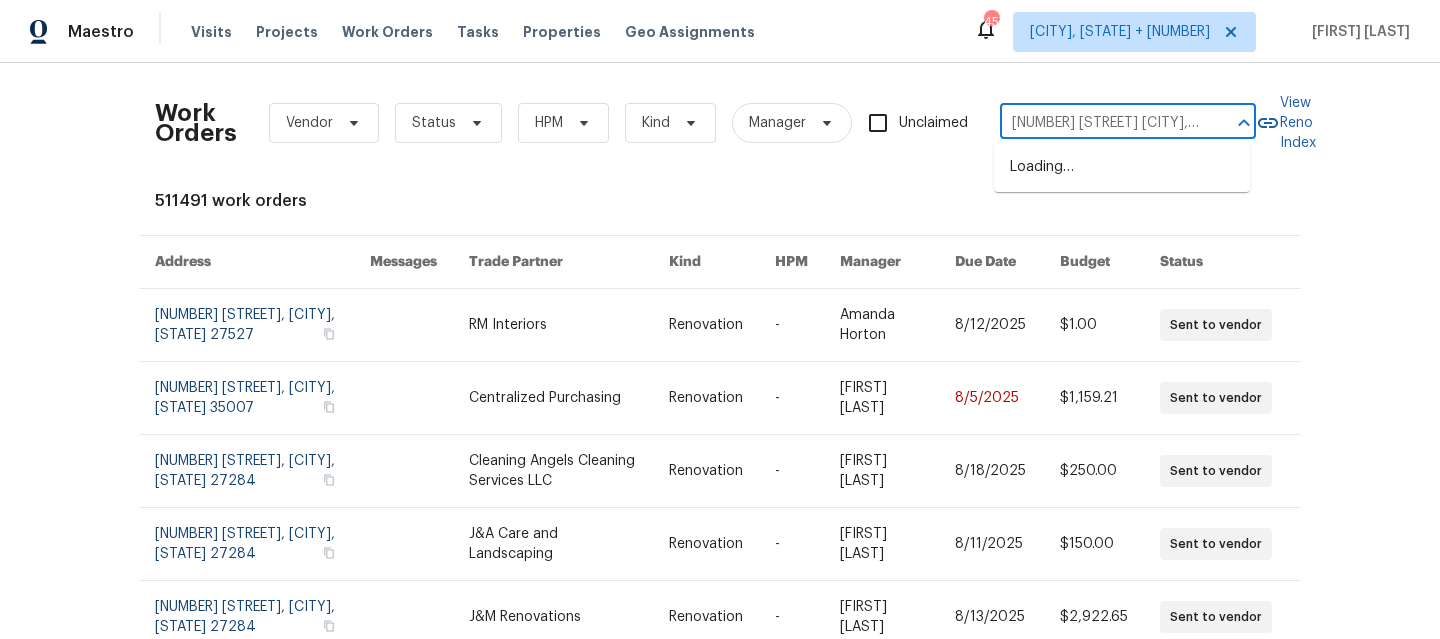 scroll, scrollTop: 0, scrollLeft: 44, axis: horizontal 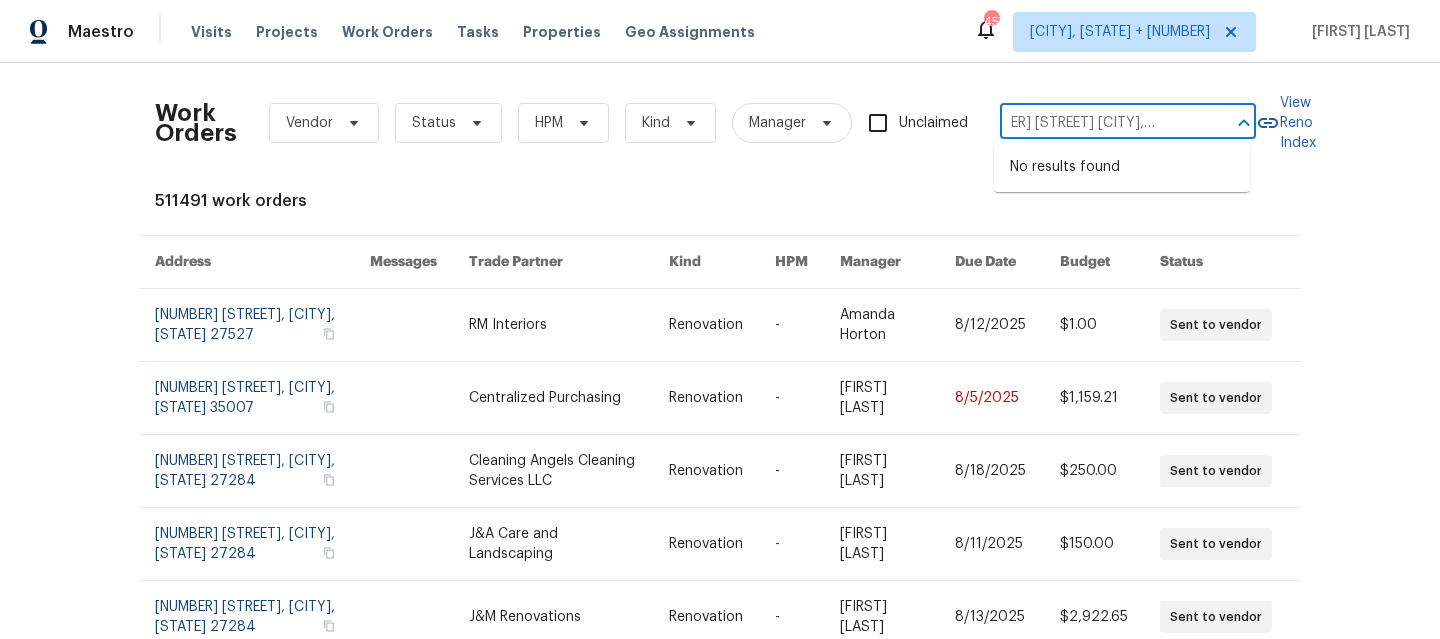 type on "[NUMBER] [STREET] [CITY], [STATE] [POSTAL_CODE]" 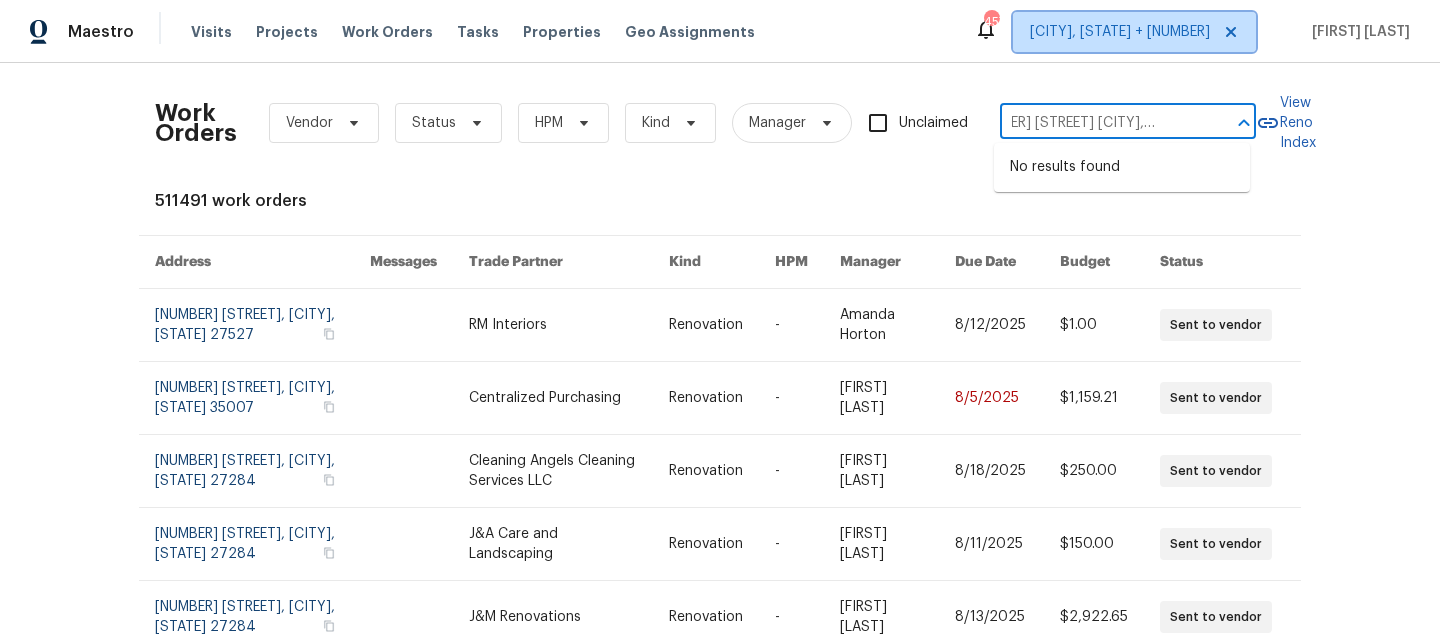 type 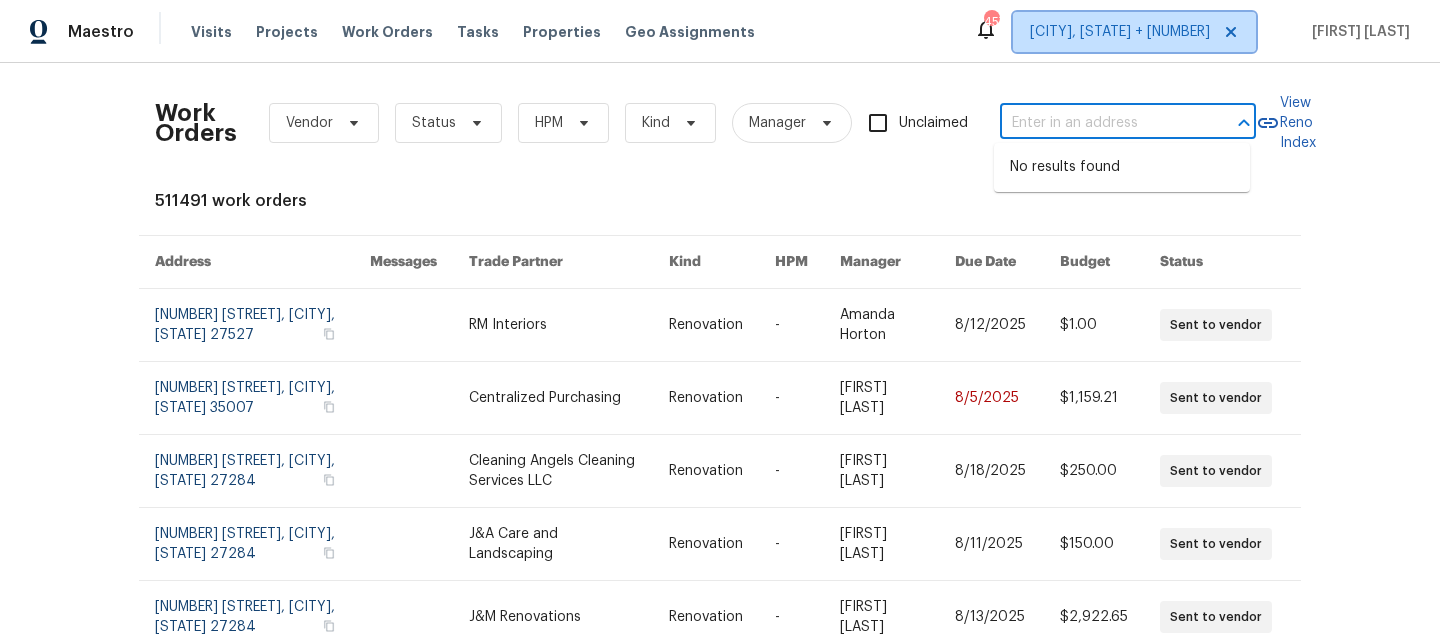 click on "[CITY], [STATE] + [NUMBER]" at bounding box center [1134, 32] 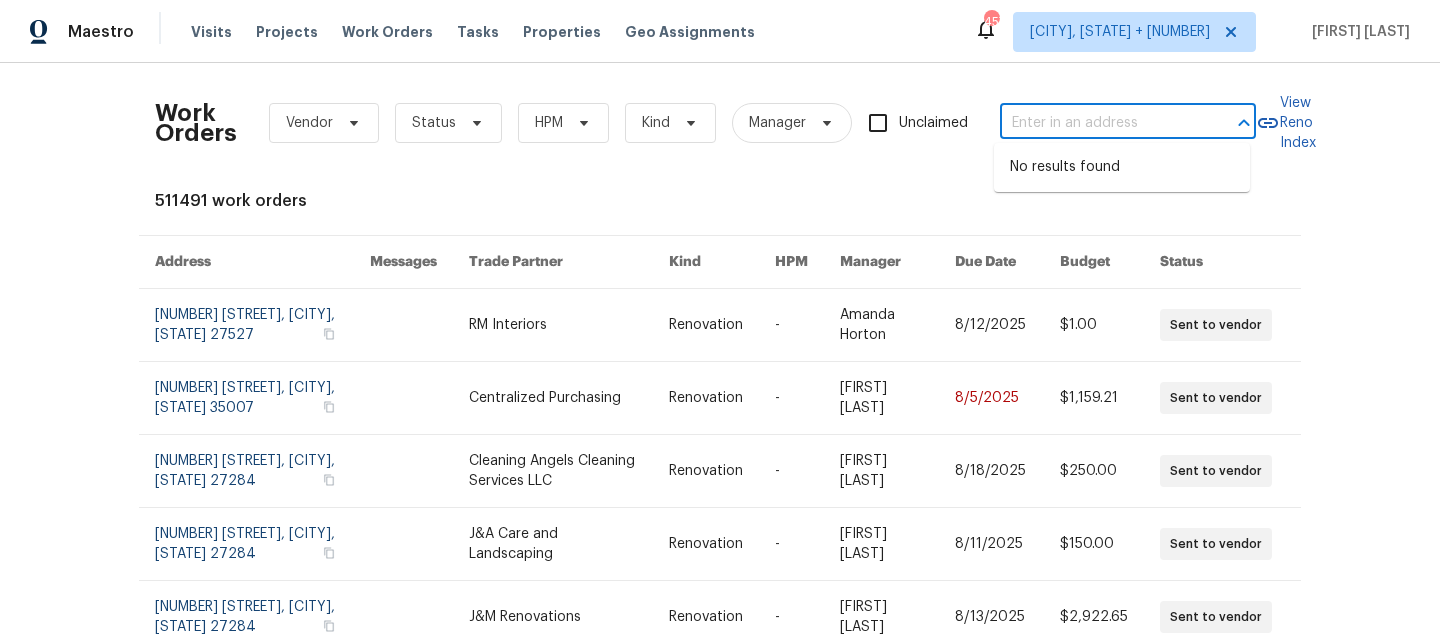 scroll, scrollTop: 0, scrollLeft: 0, axis: both 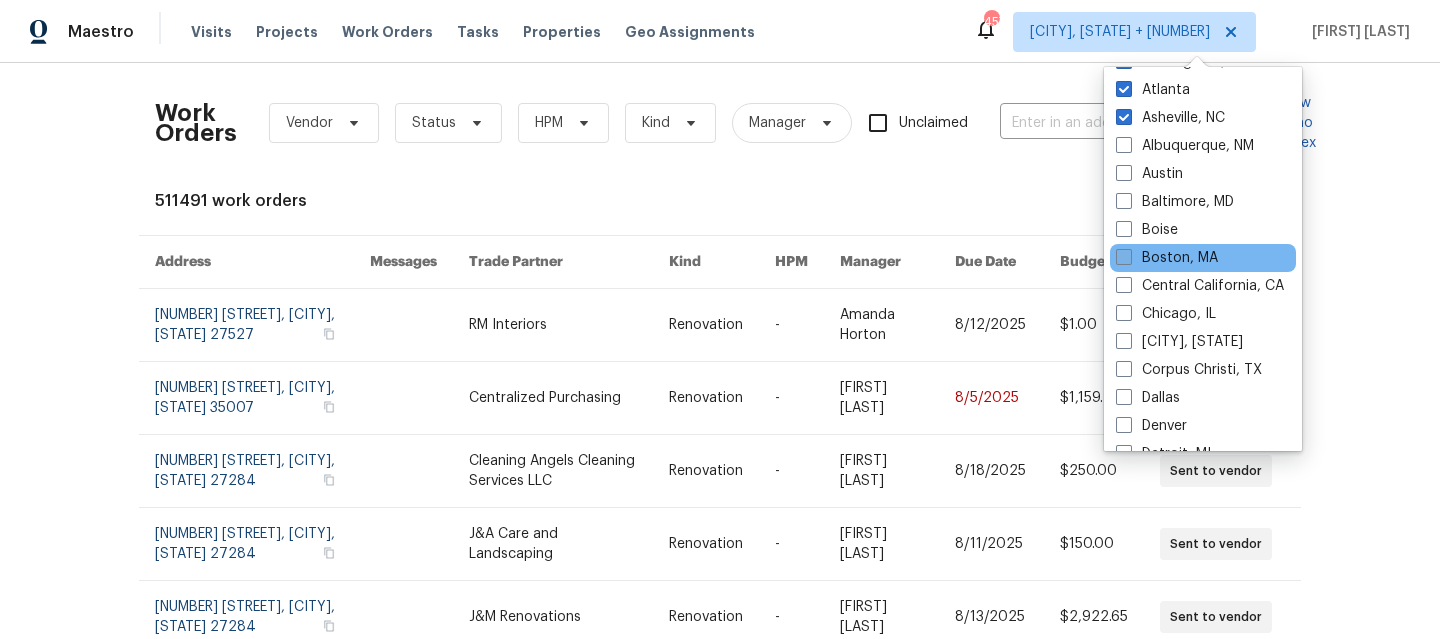 click on "Boston, MA" at bounding box center [1167, 258] 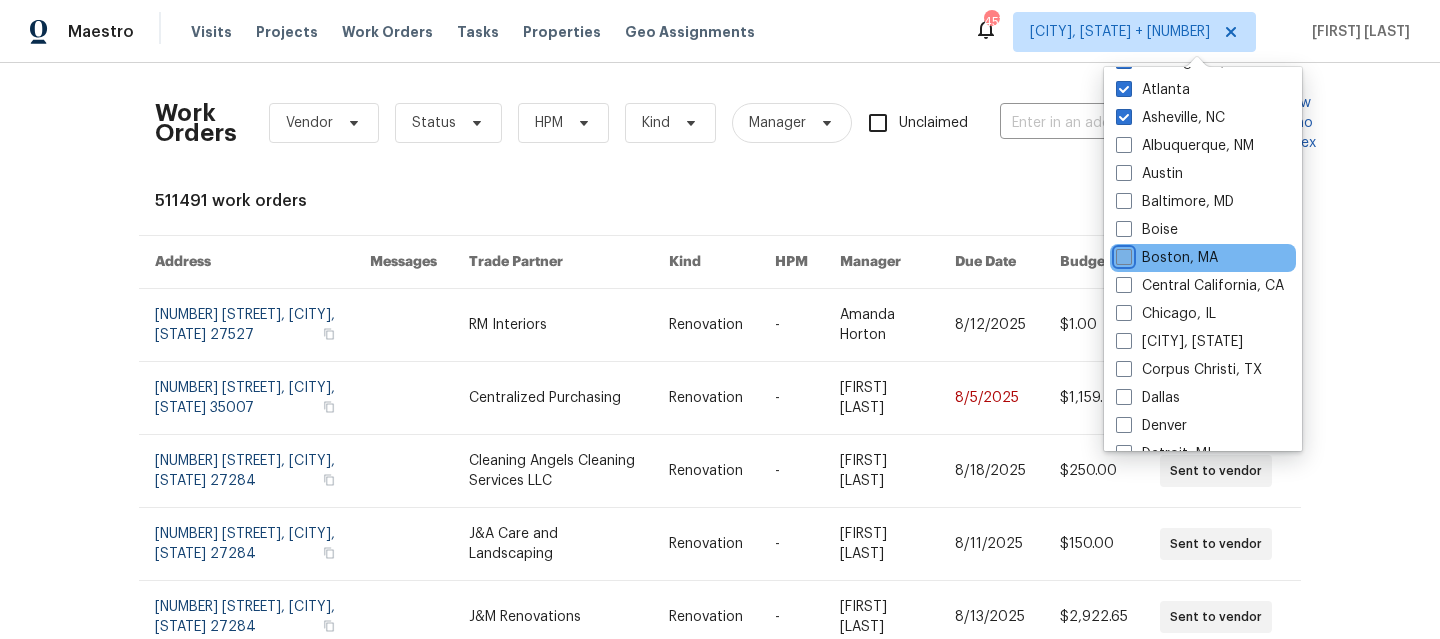 click on "Boston, MA" at bounding box center (1122, 254) 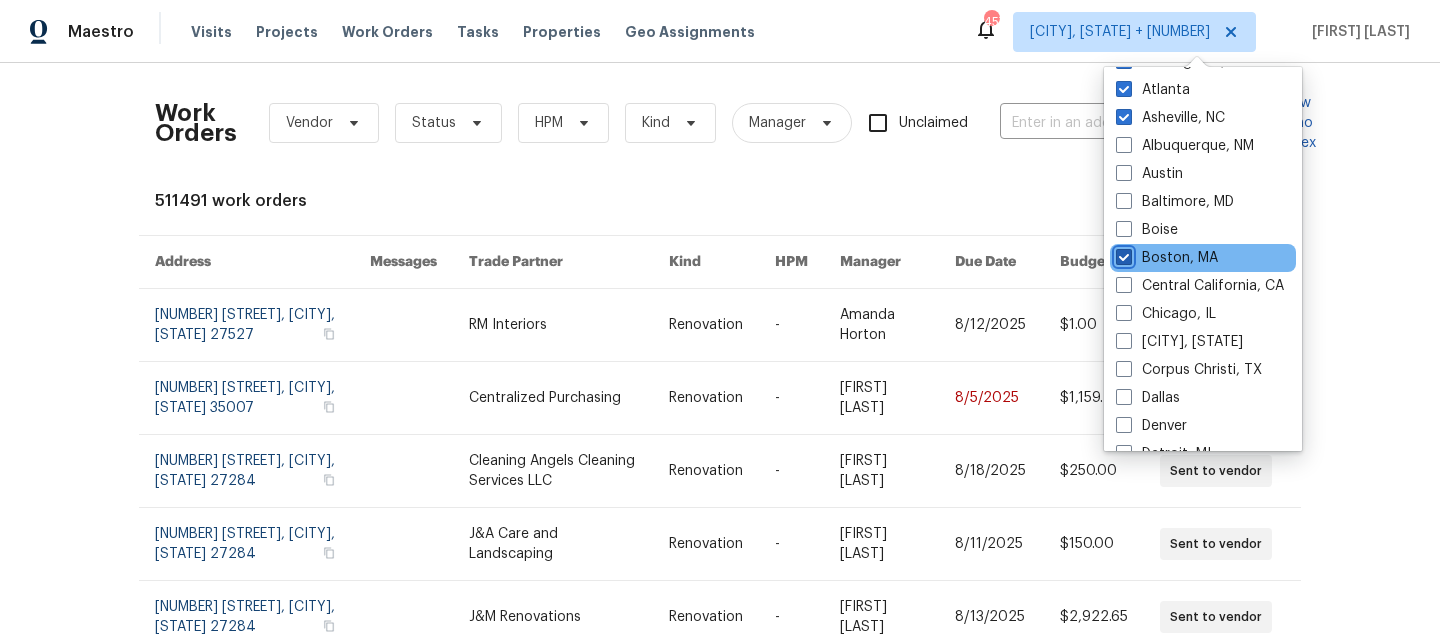 checkbox on "true" 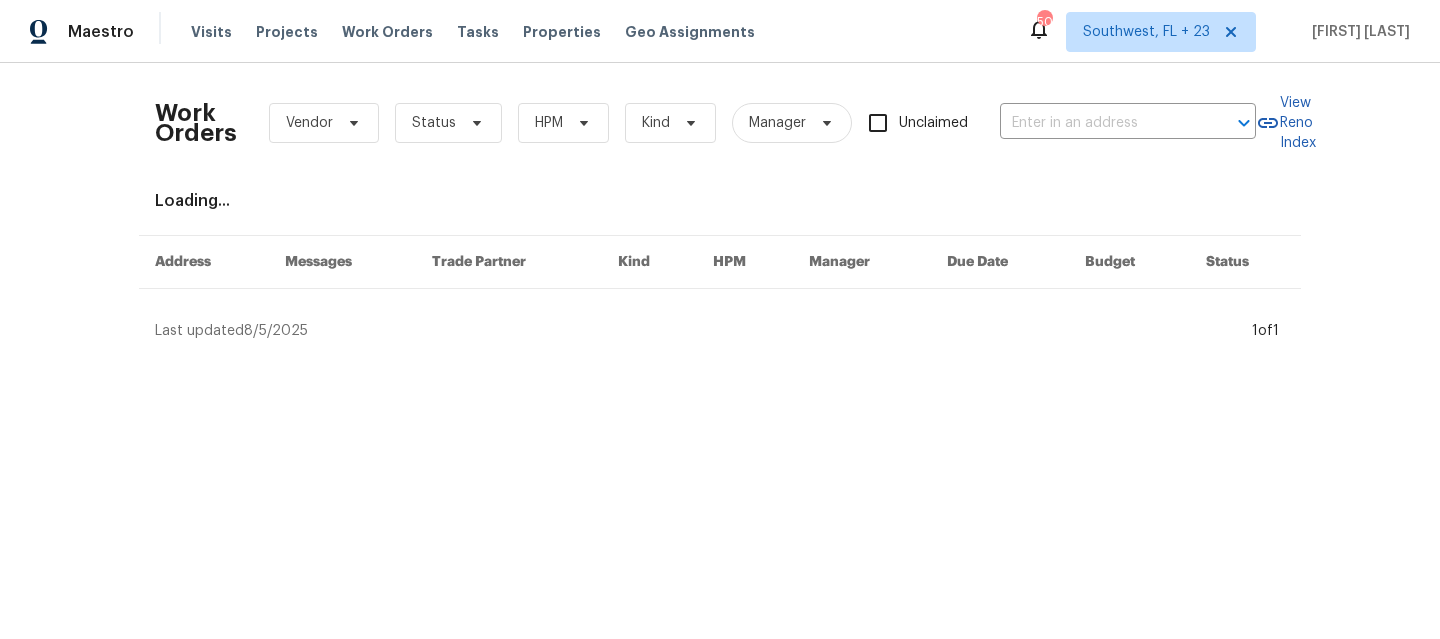 click on "Work Orders Vendor Status HPM Kind Manager Unclaimed ​" at bounding box center (705, 123) 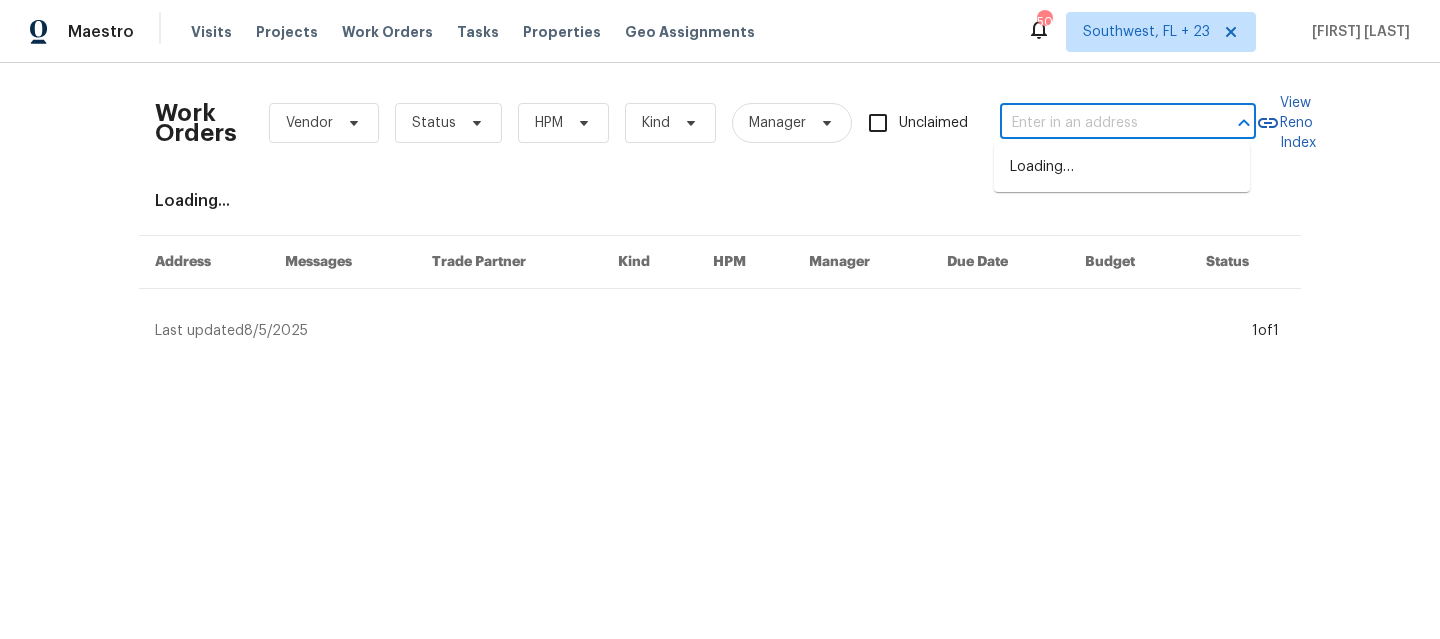 click at bounding box center (1100, 123) 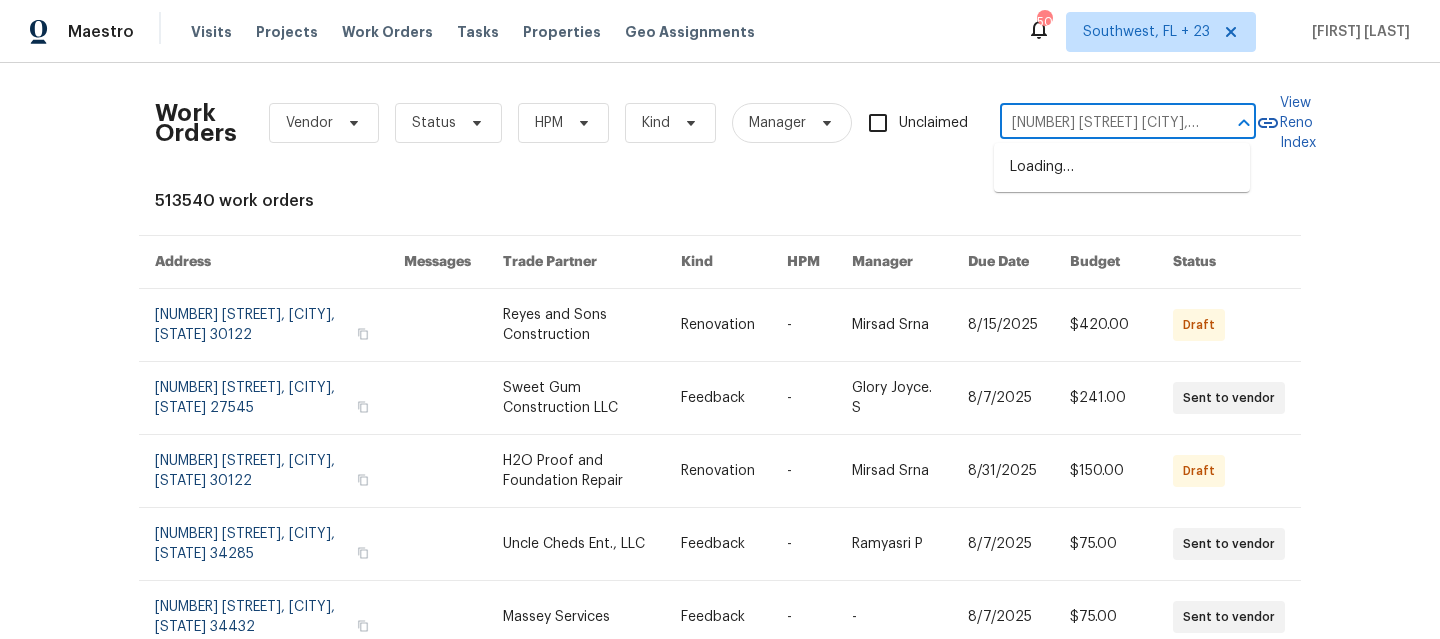 scroll, scrollTop: 0, scrollLeft: 44, axis: horizontal 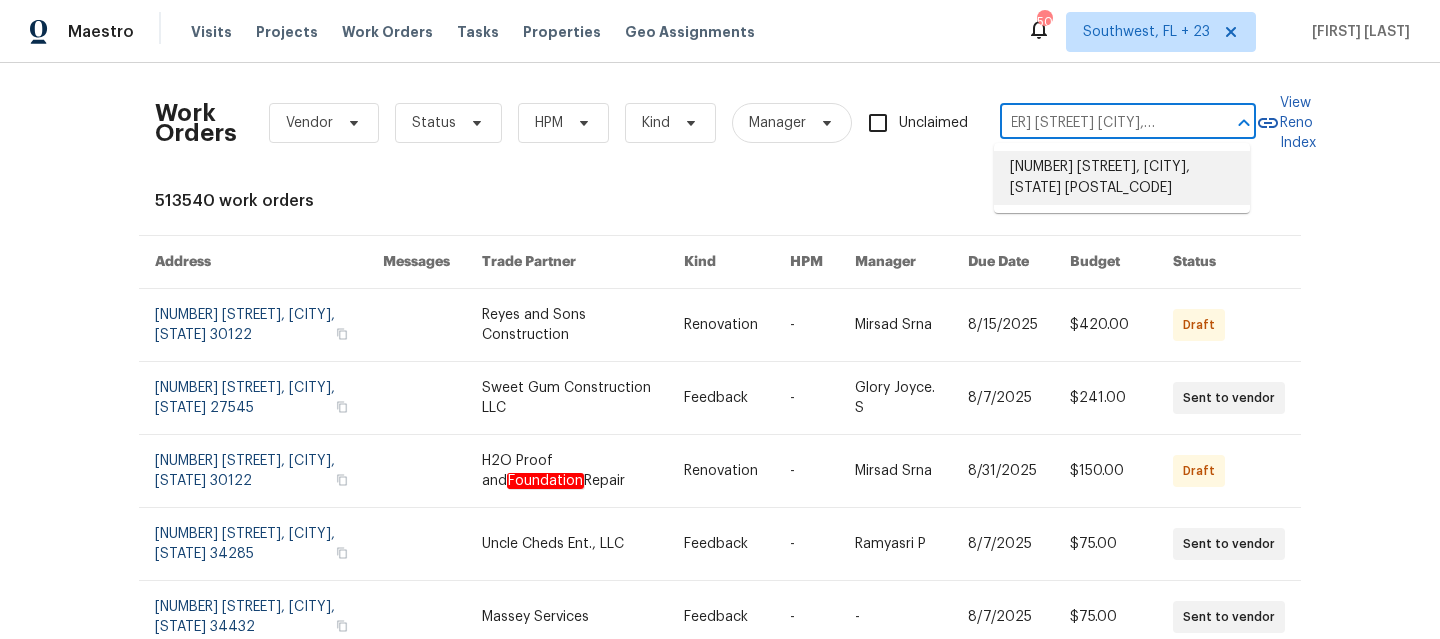 click on "[NUMBER] [STREET], [CITY], [STATE] [POSTAL_CODE]" at bounding box center [1122, 178] 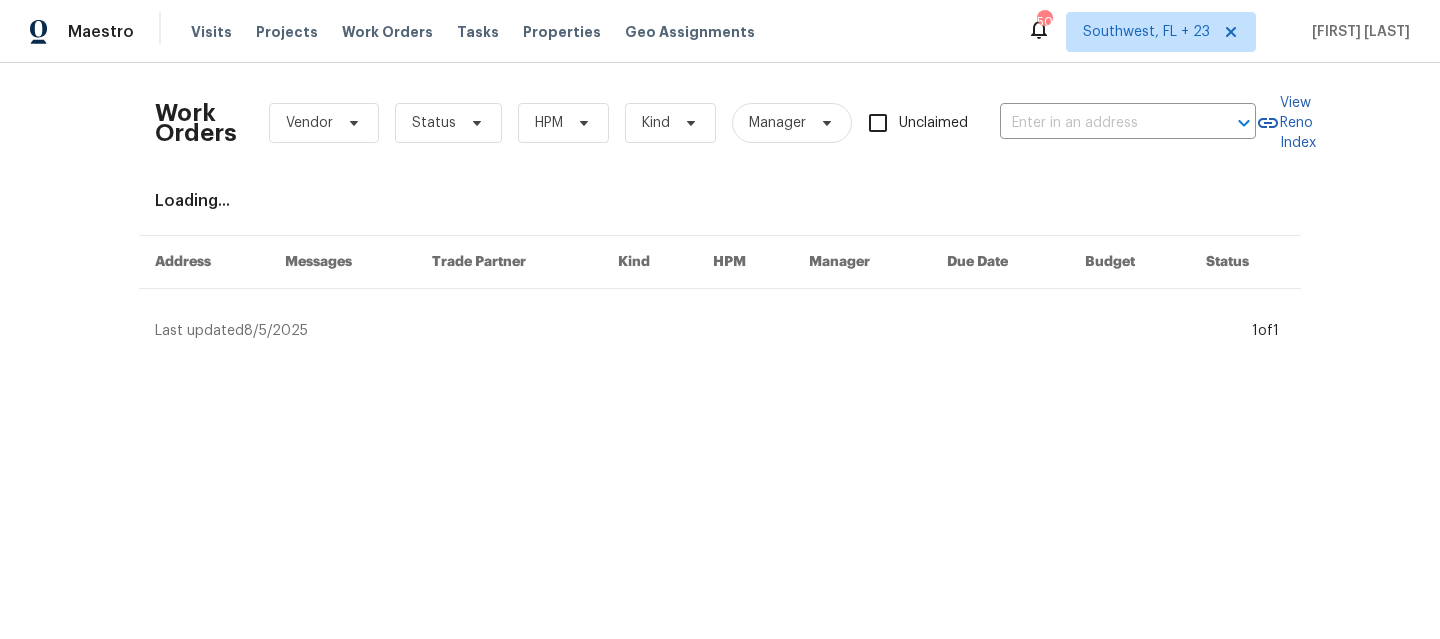 type on "[NUMBER] [STREET], [CITY], [STATE] [POSTAL_CODE]" 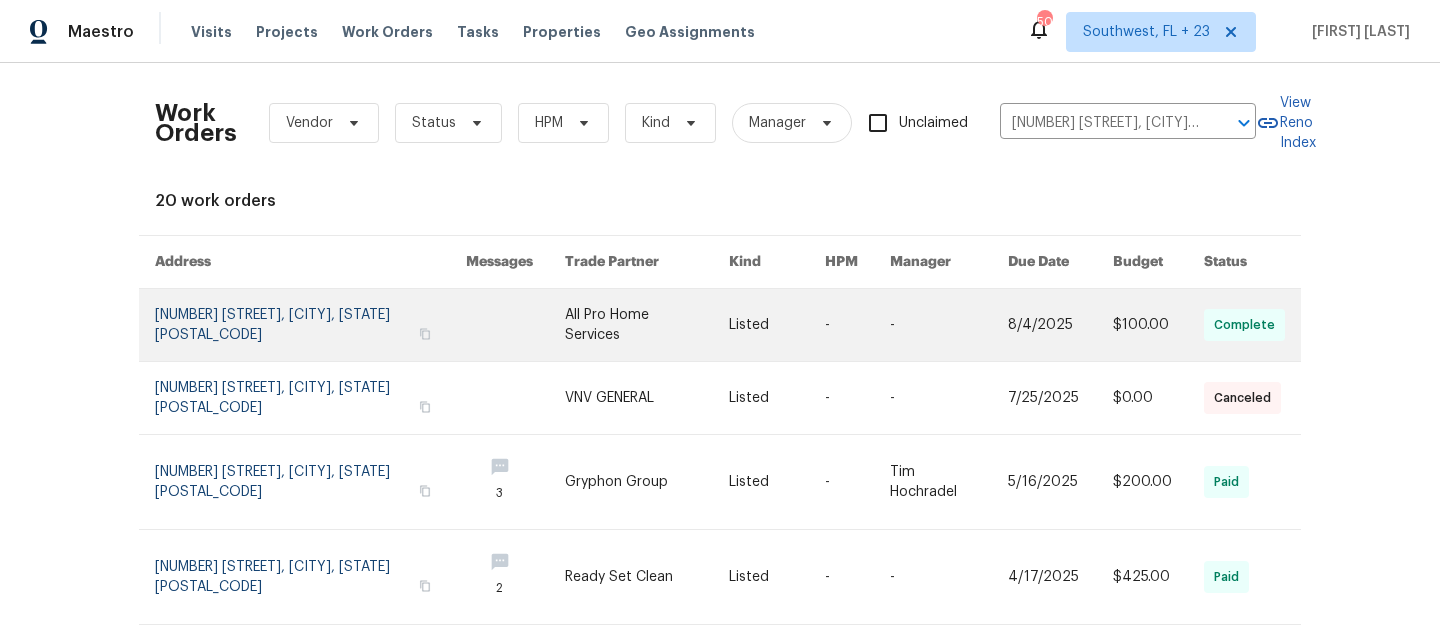 click at bounding box center [310, 325] 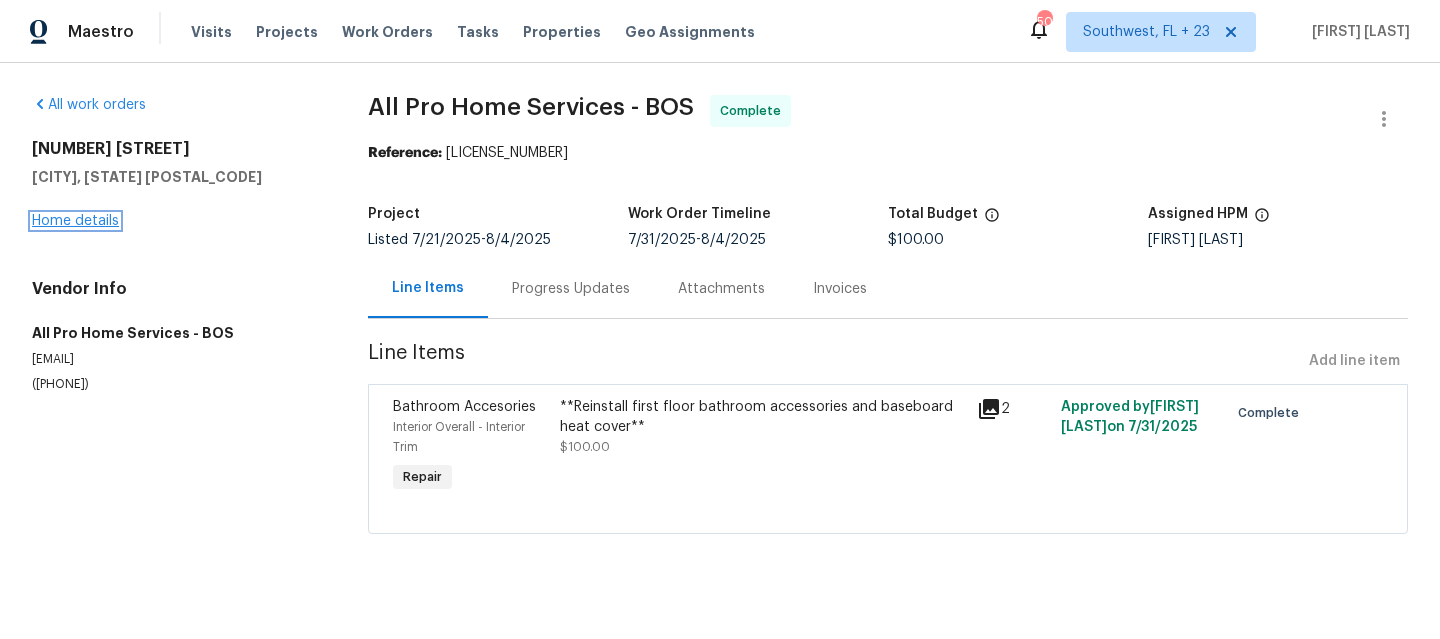 click on "Home details" at bounding box center [75, 221] 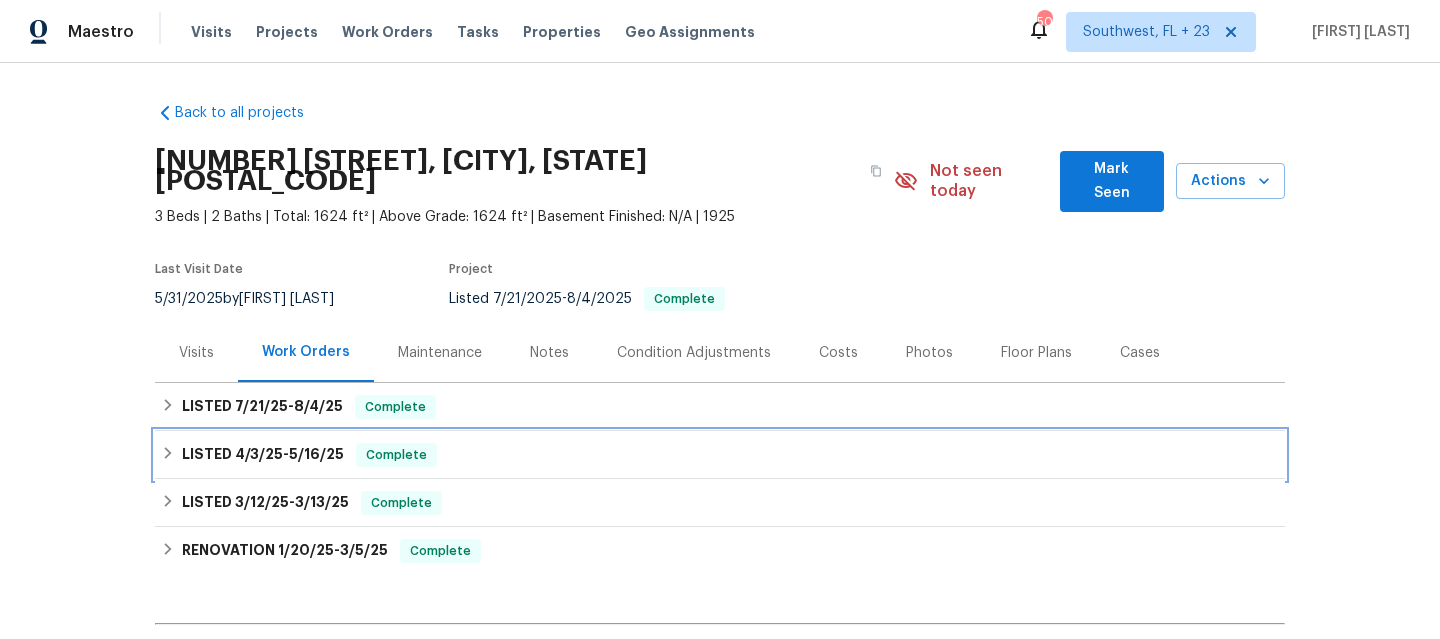 click on "Complete" at bounding box center [396, 455] 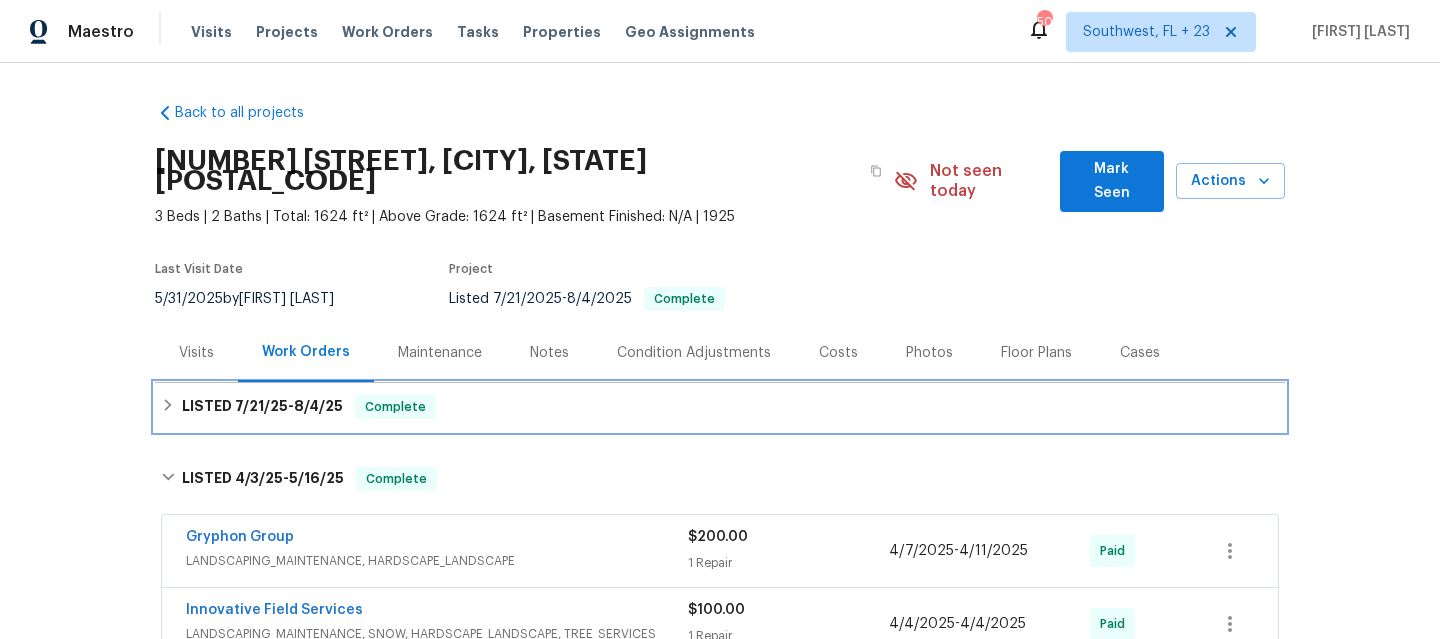 click on "Complete" at bounding box center [395, 407] 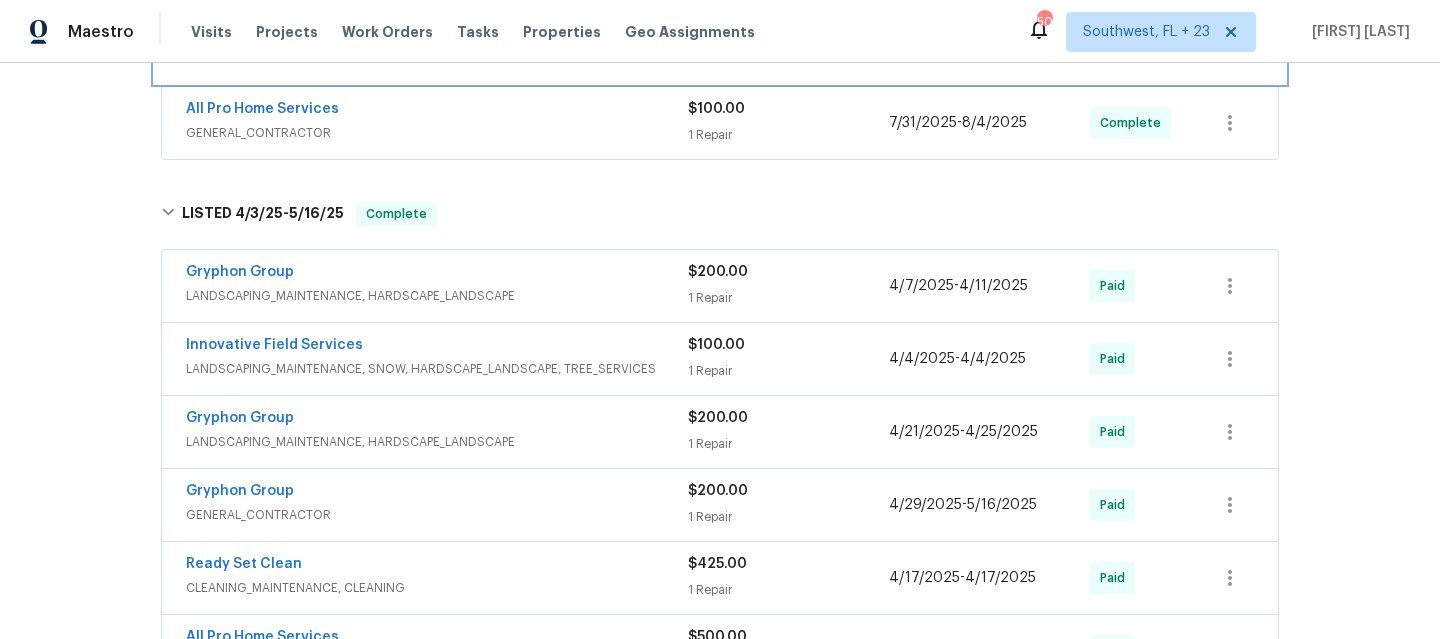 scroll, scrollTop: 388, scrollLeft: 0, axis: vertical 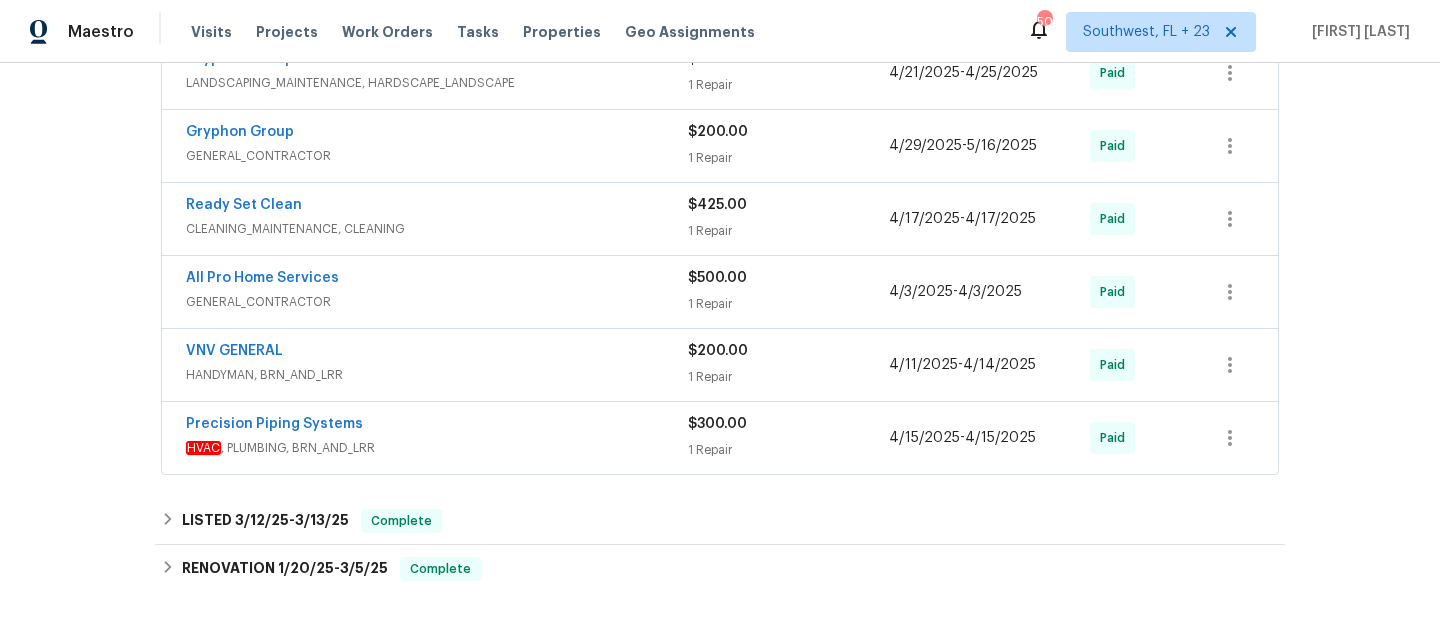 click on "Precision Piping Systems HVAC , PLUMBING, BRN_AND_LRR" at bounding box center (437, 438) 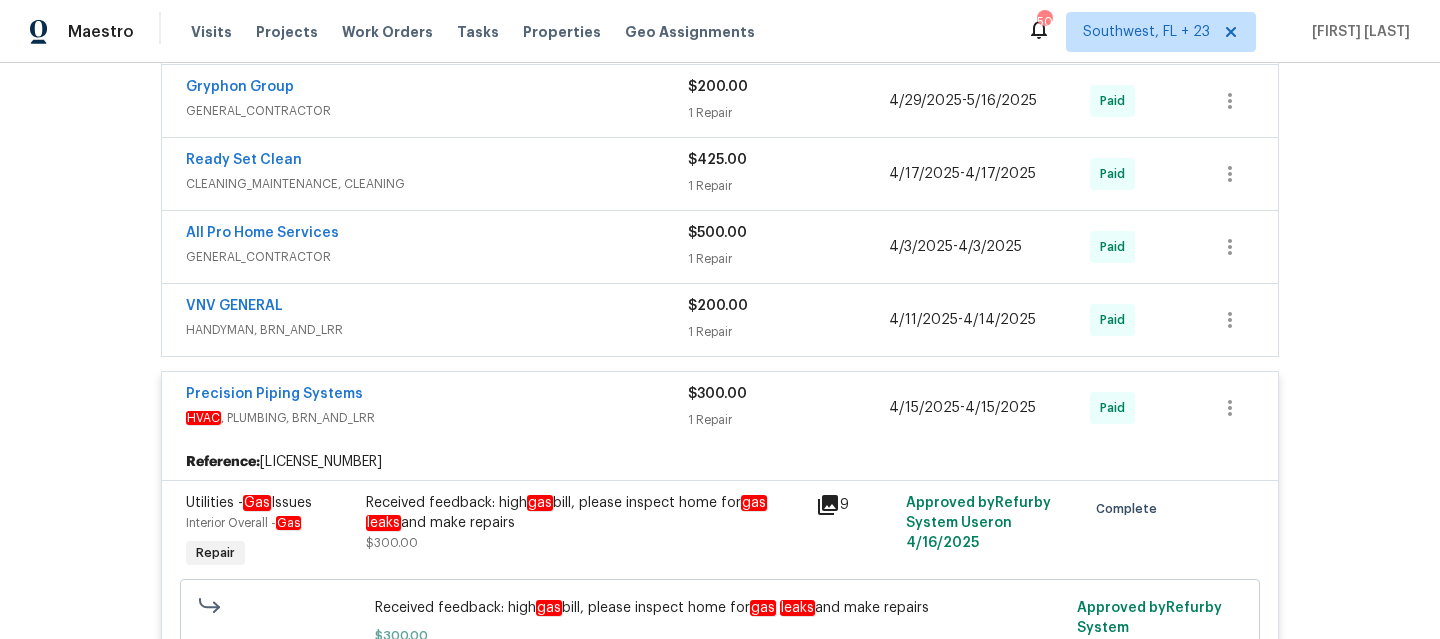 scroll, scrollTop: 780, scrollLeft: 0, axis: vertical 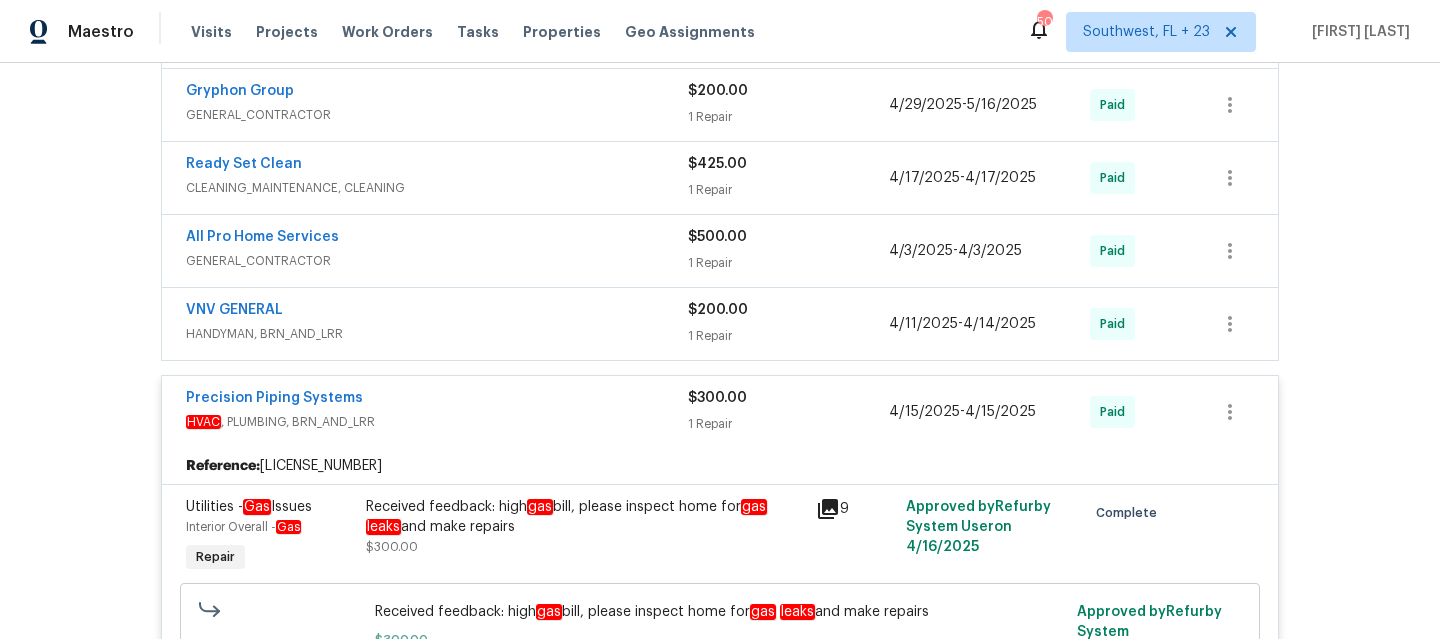click on "Precision Piping Systems" at bounding box center (437, 400) 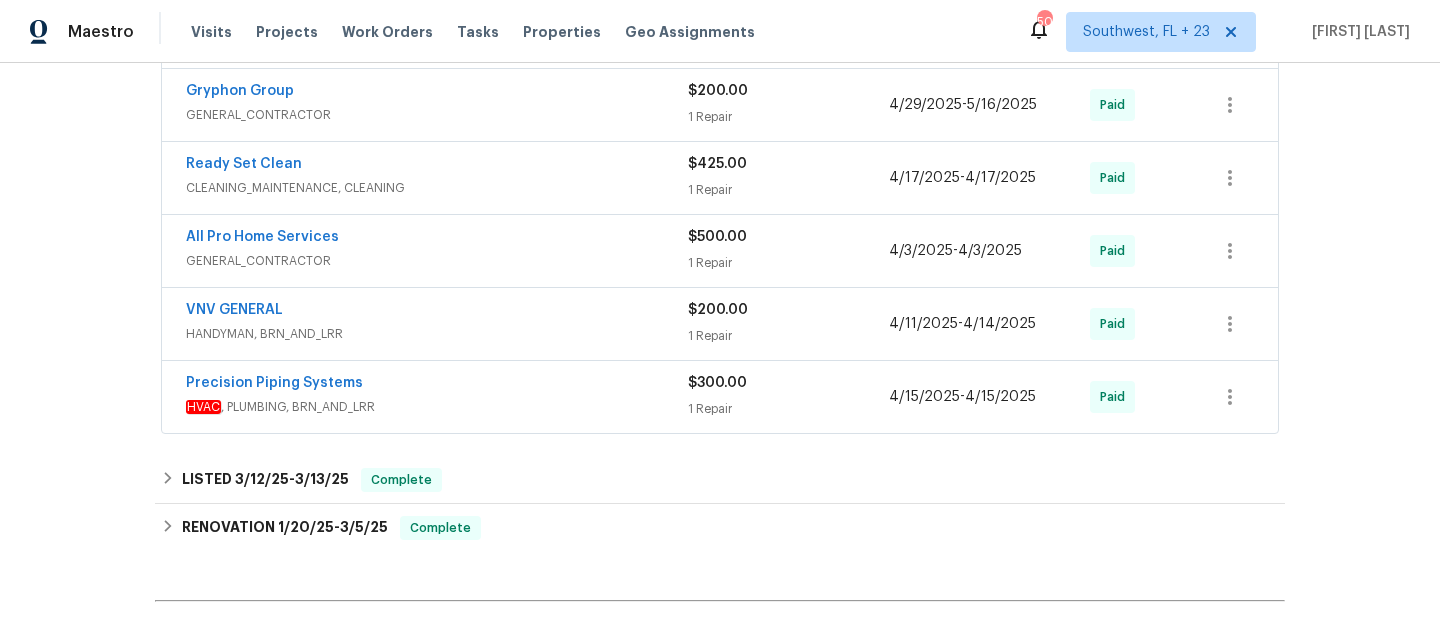 click on "VNV GENERAL" at bounding box center (437, 312) 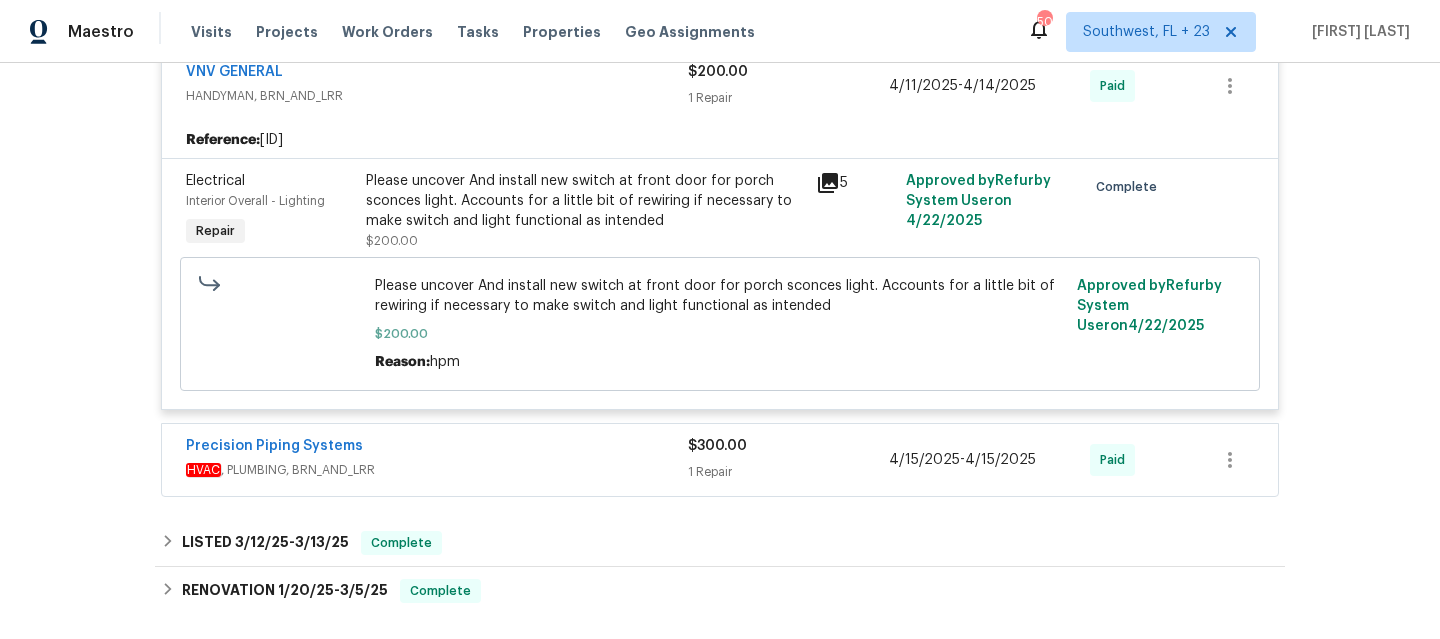 scroll, scrollTop: 1037, scrollLeft: 0, axis: vertical 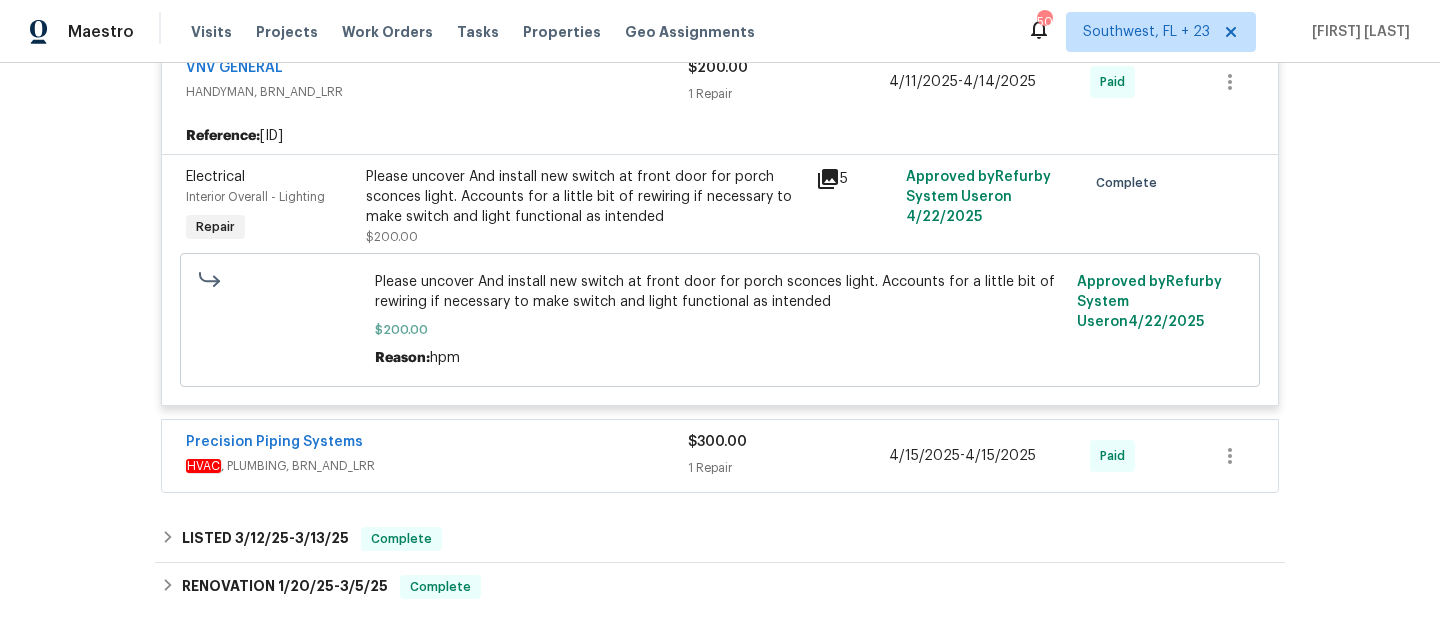 click on "Precision Piping Systems" at bounding box center (437, 444) 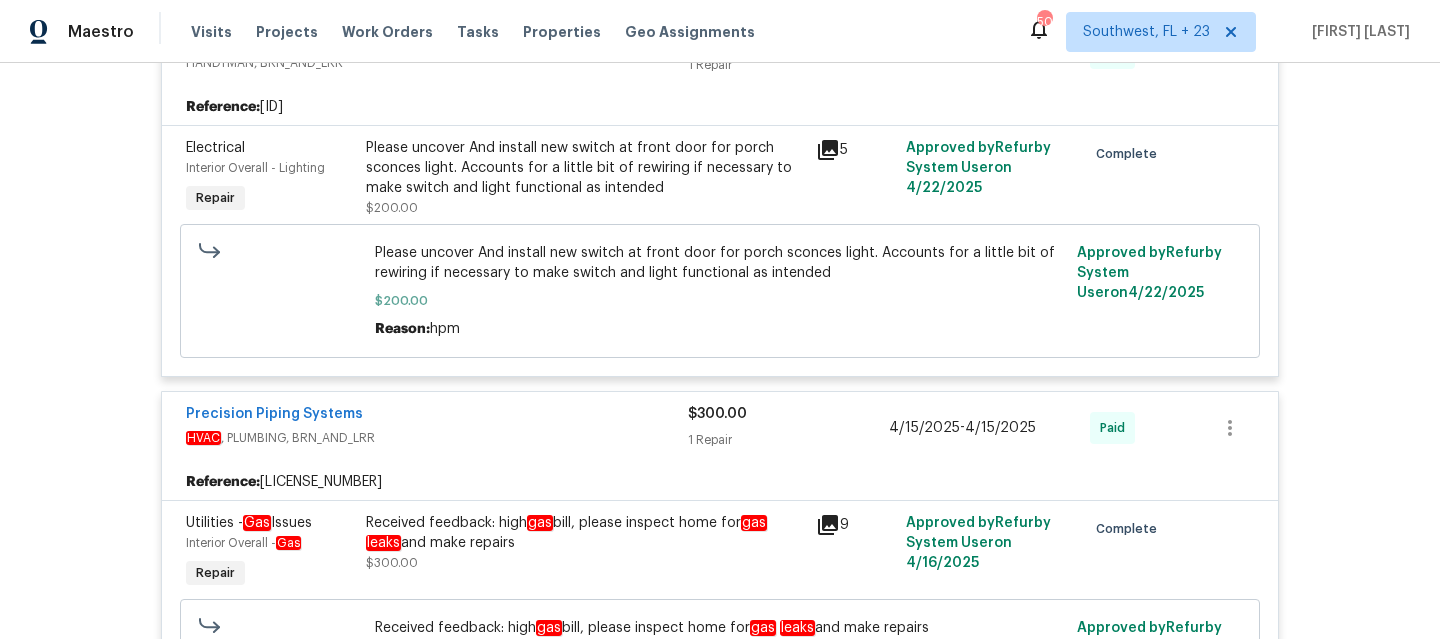 click on "HVAC , PLUMBING, BRN_AND_LRR" at bounding box center [437, 438] 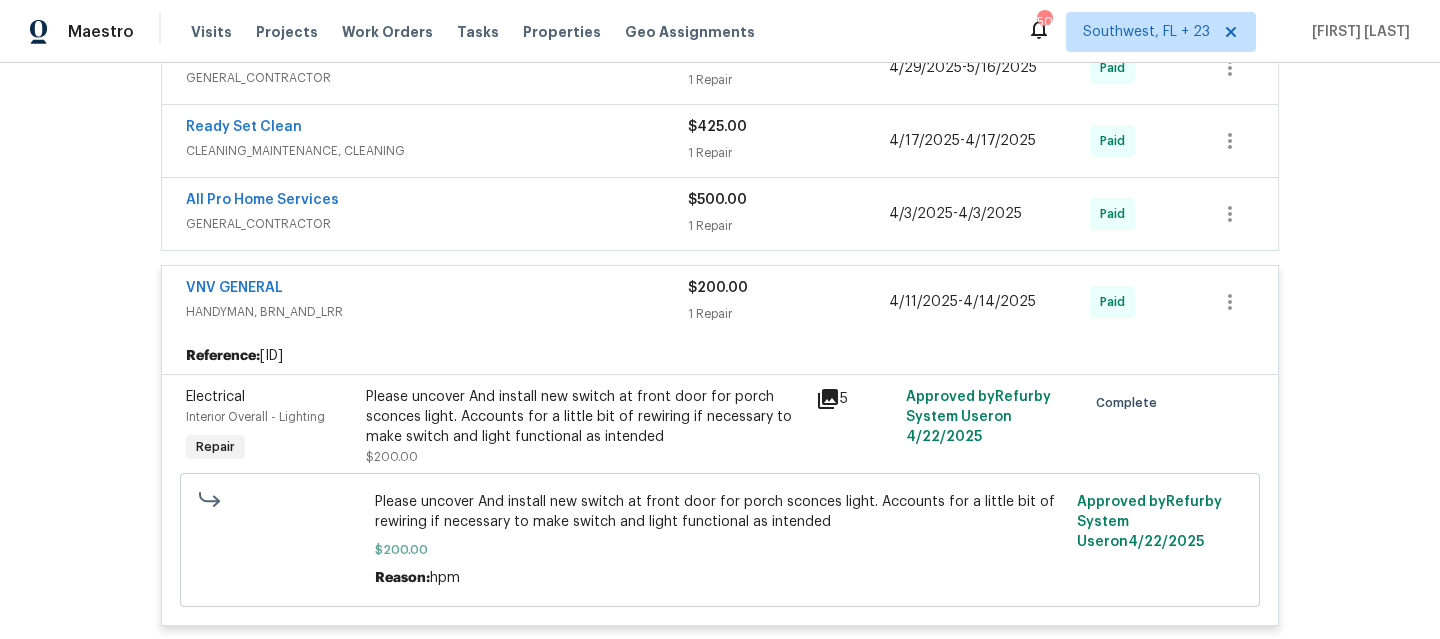 scroll, scrollTop: 816, scrollLeft: 0, axis: vertical 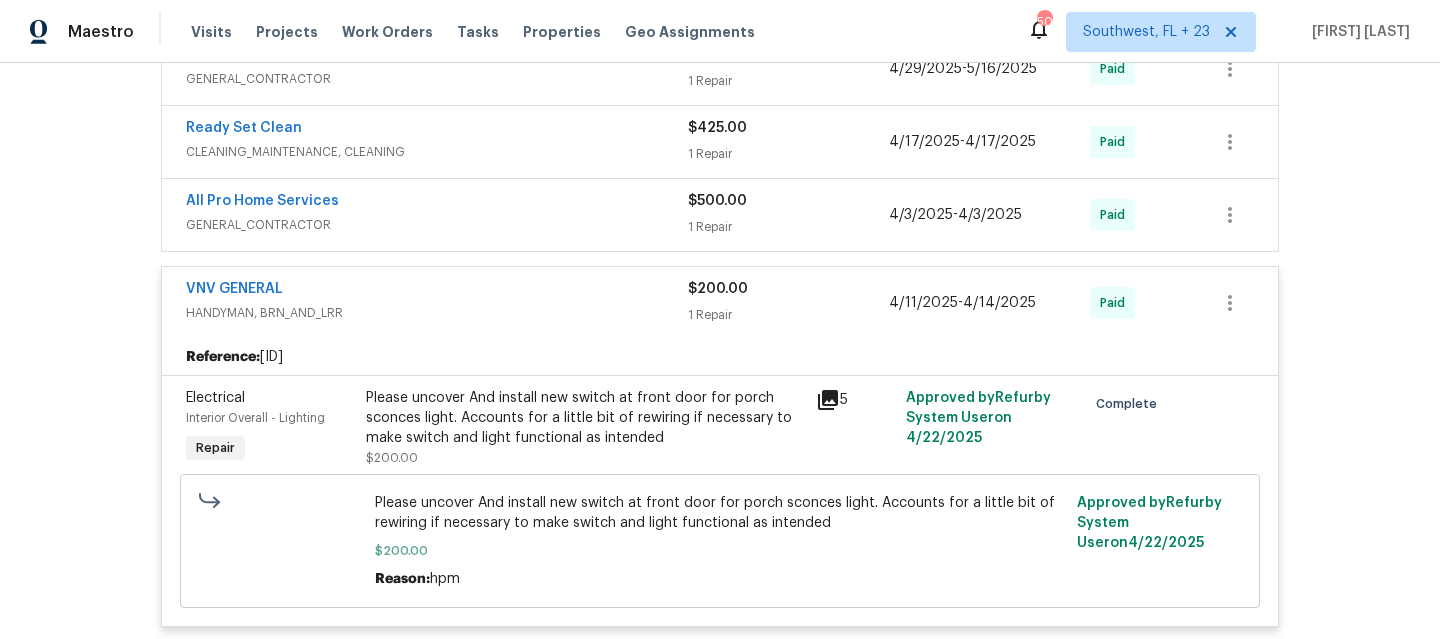 click on "VNV GENERAL" at bounding box center (437, 291) 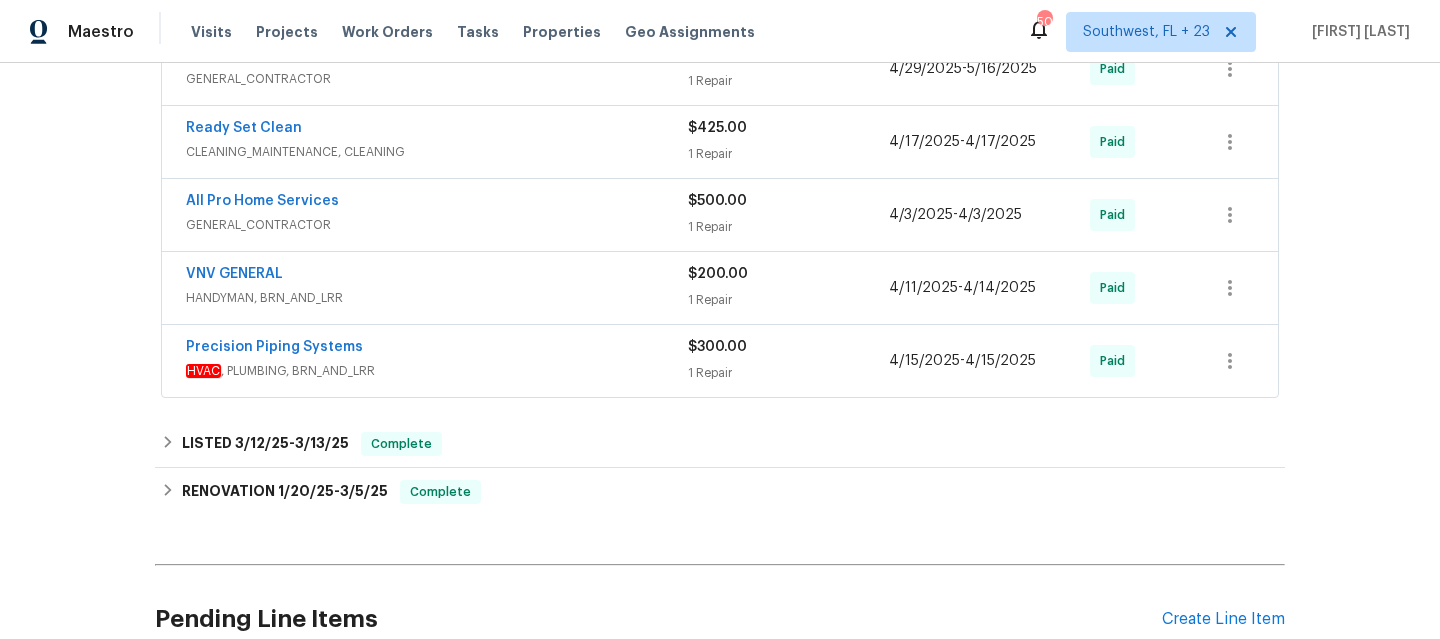click on "All Pro Home Services" at bounding box center (437, 203) 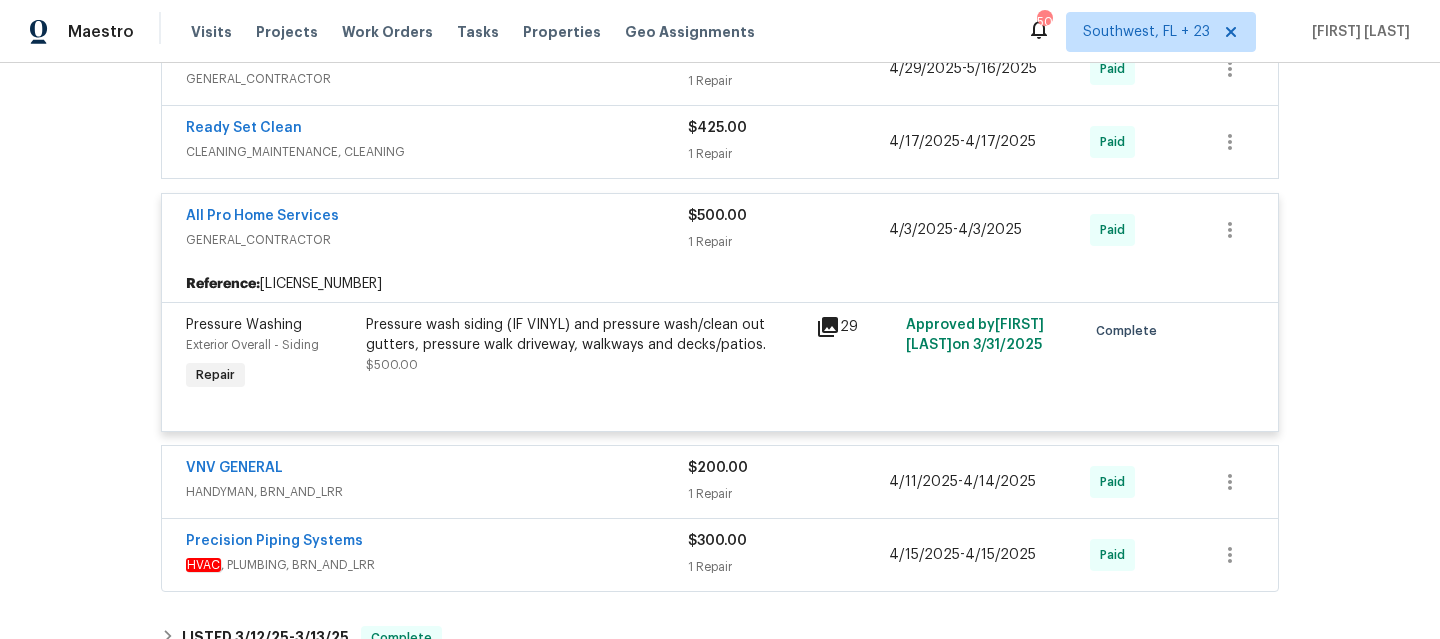 click on "GENERAL_CONTRACTOR" at bounding box center [437, 240] 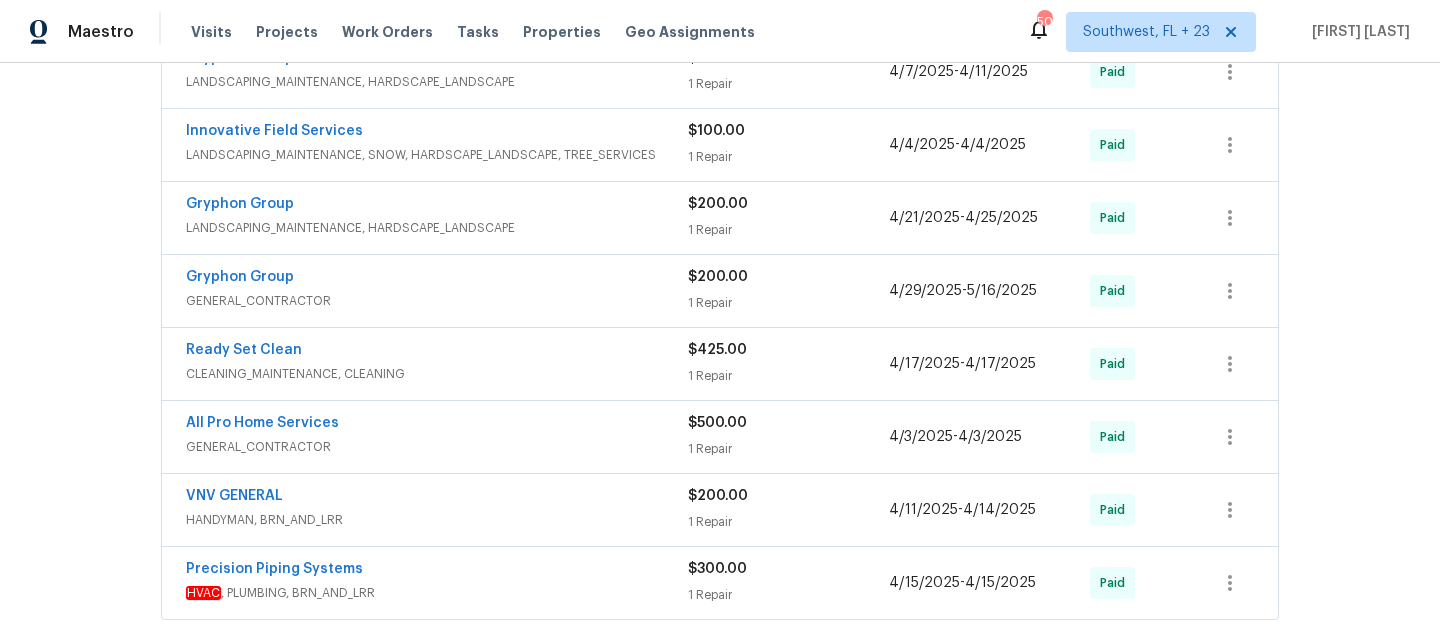 scroll, scrollTop: 593, scrollLeft: 0, axis: vertical 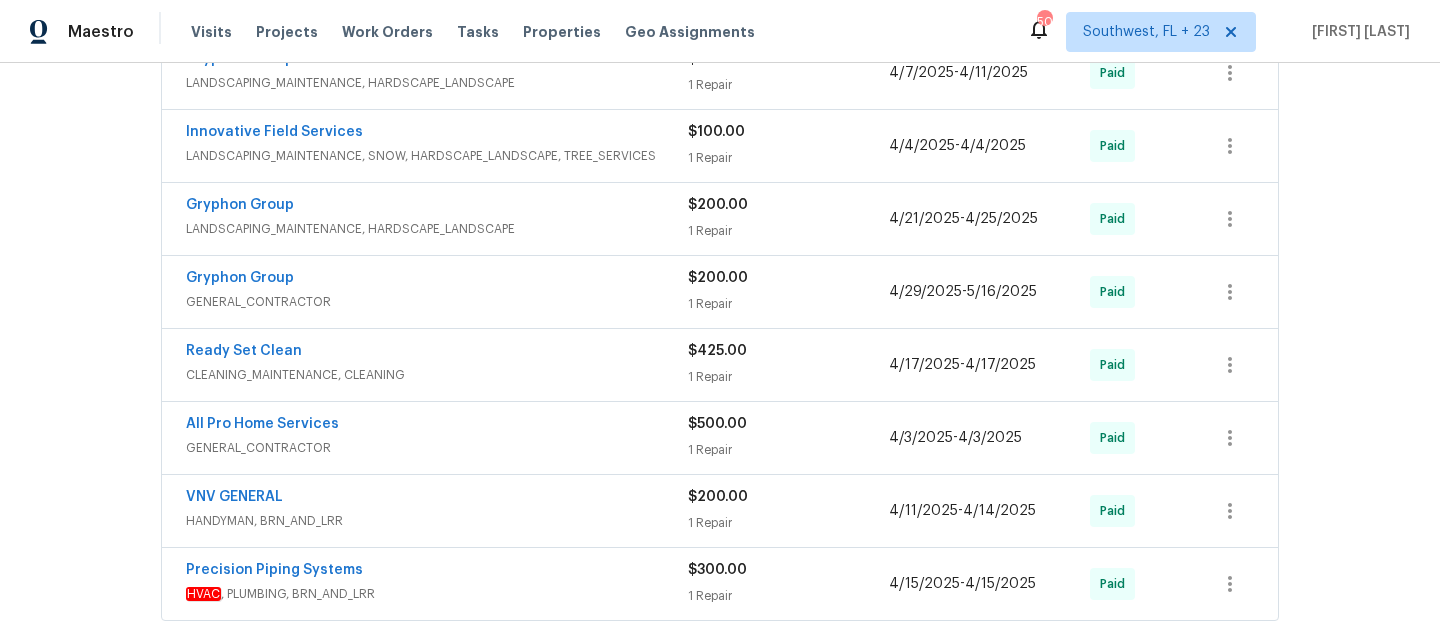 click on "Ready Set Clean" at bounding box center [437, 353] 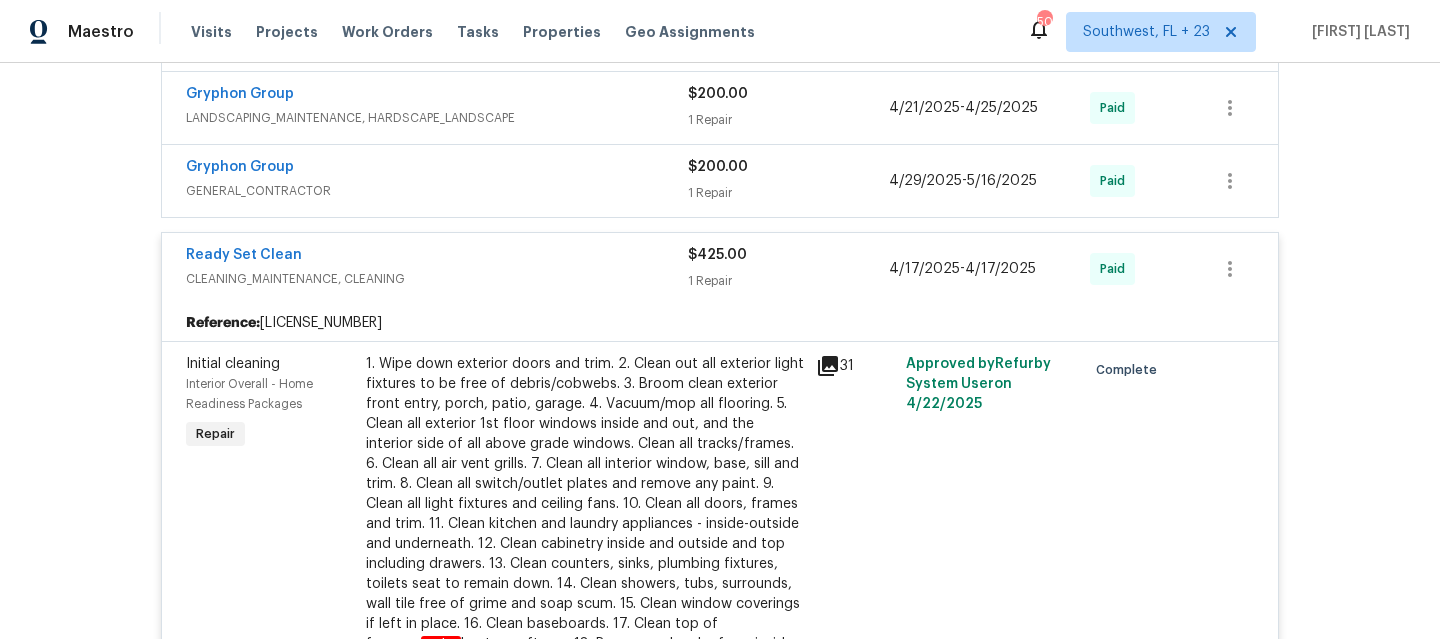 scroll, scrollTop: 676, scrollLeft: 0, axis: vertical 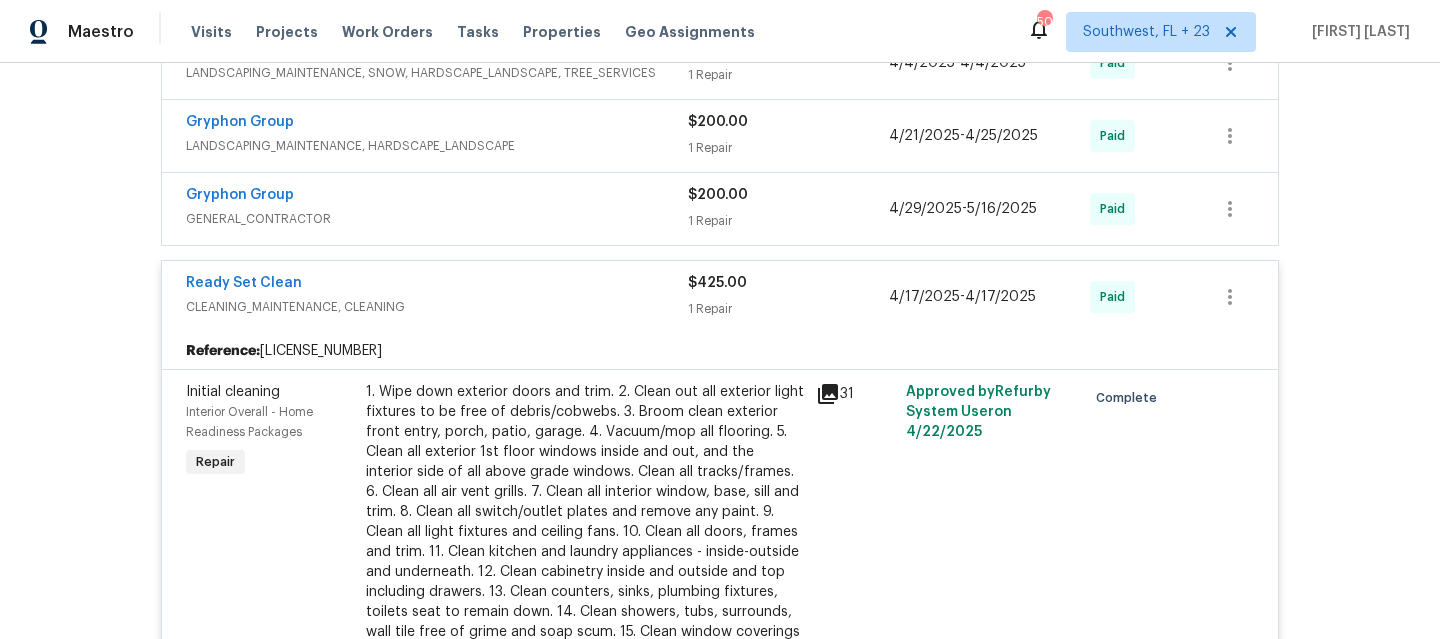 click on "Ready Set Clean" at bounding box center (437, 285) 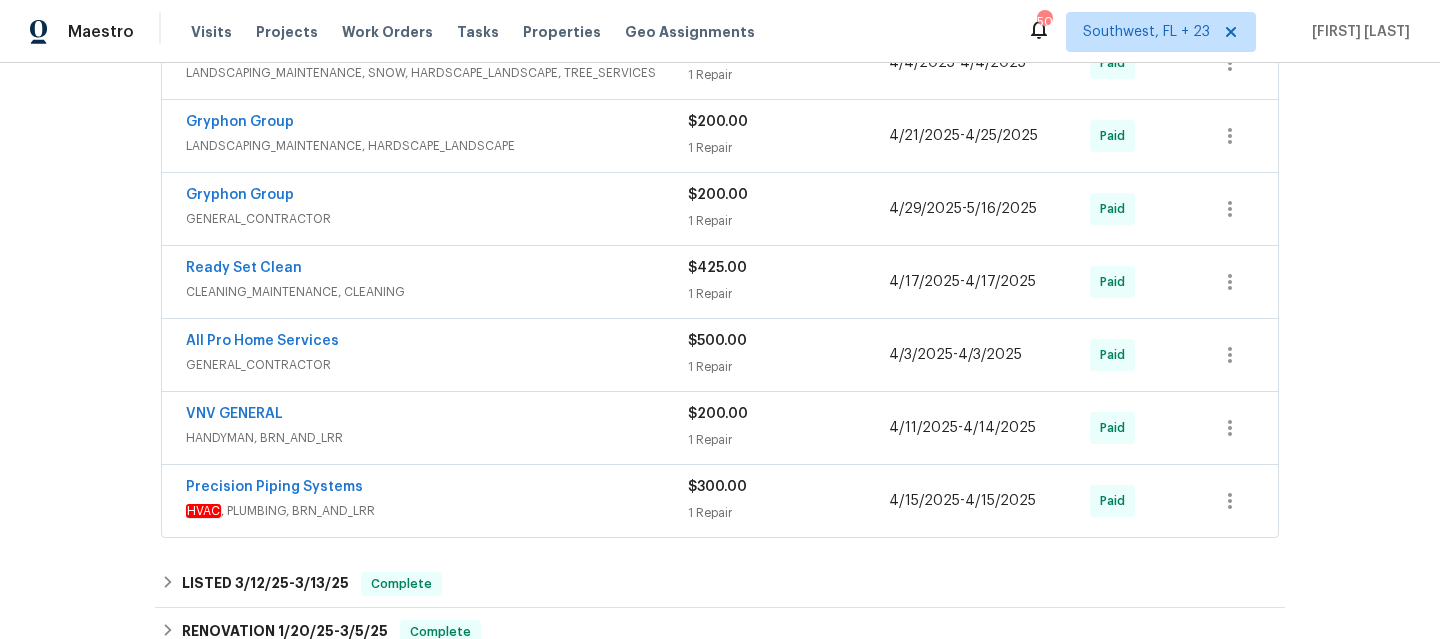 click on "GENERAL_CONTRACTOR" at bounding box center [437, 219] 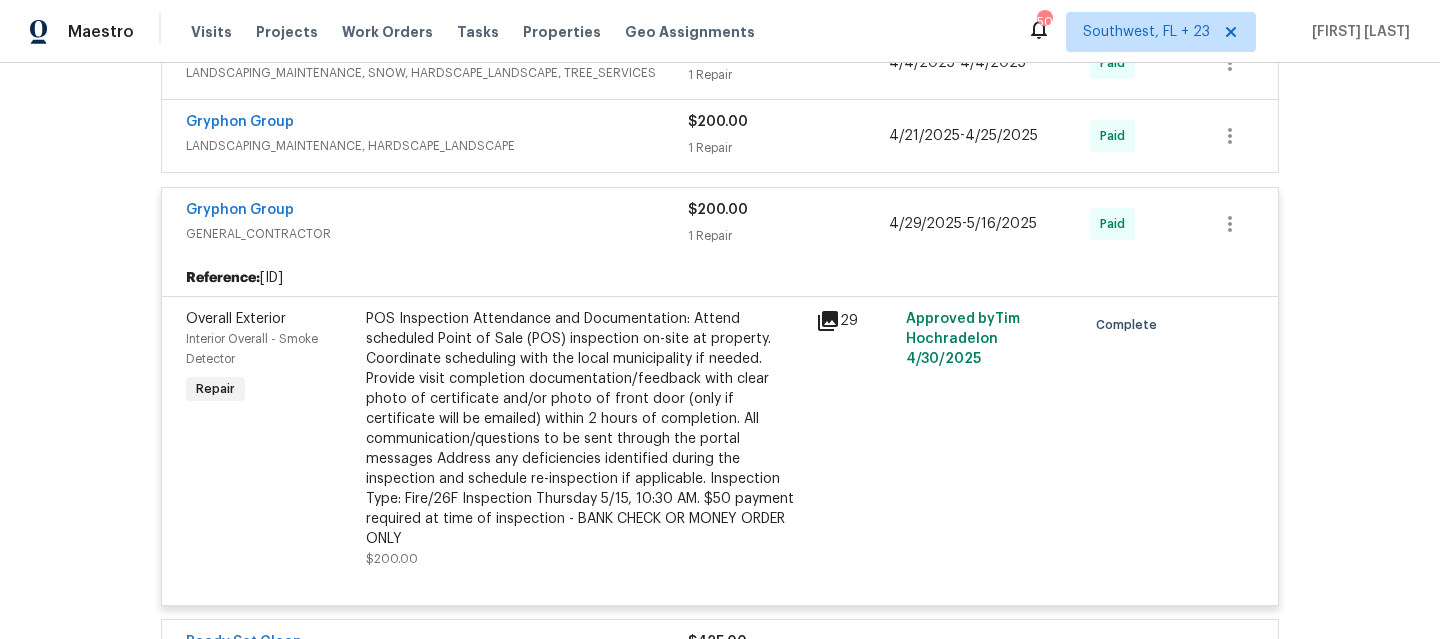 click on "Gryphon Group" at bounding box center (437, 212) 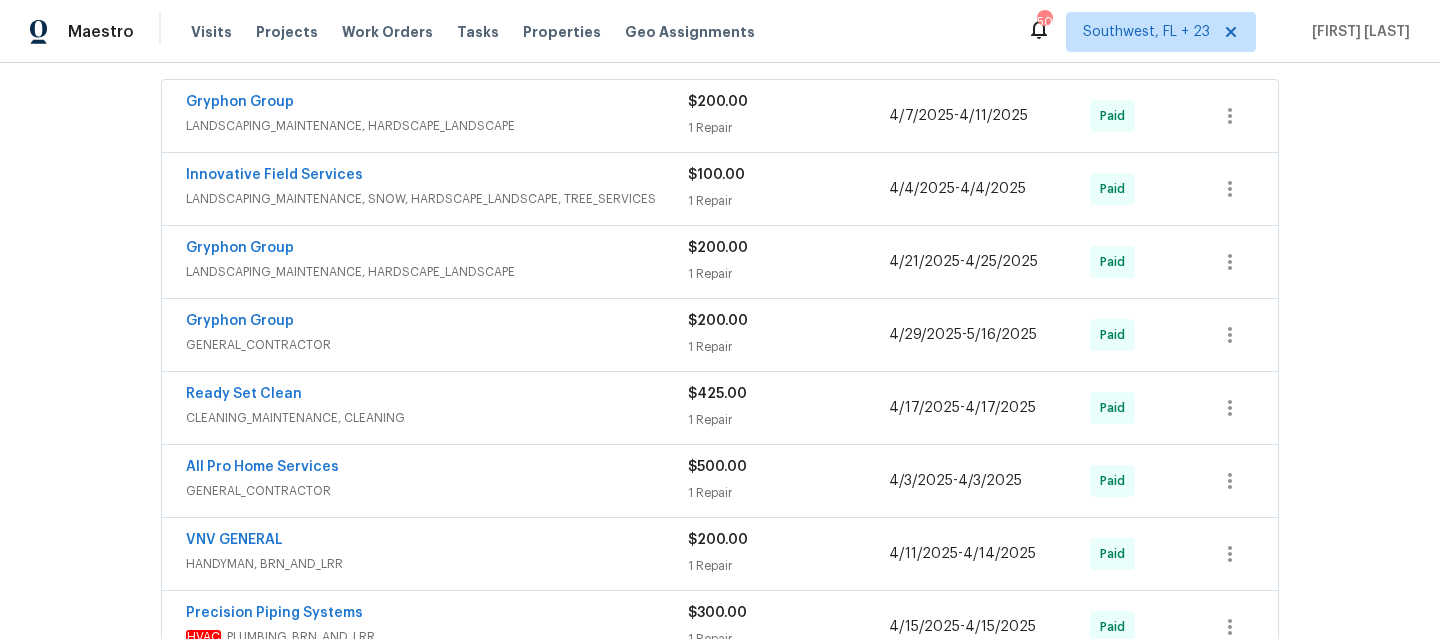 scroll, scrollTop: 511, scrollLeft: 0, axis: vertical 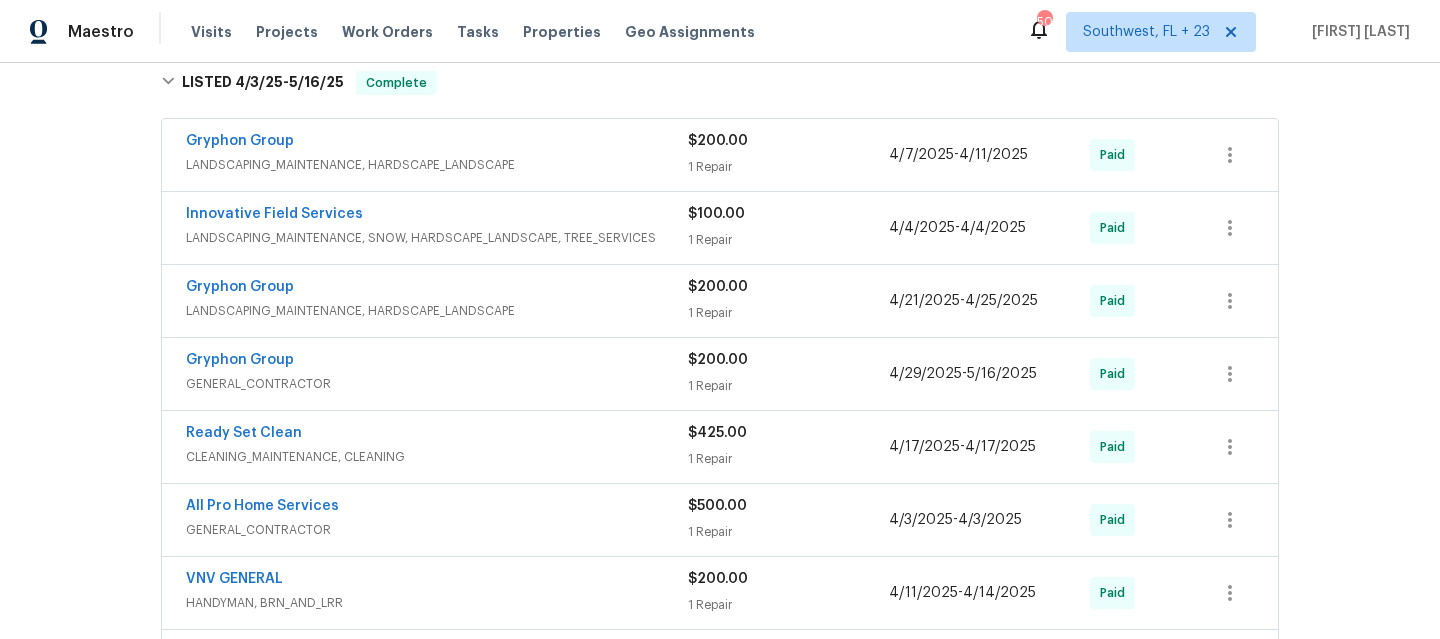 click on "Gryphon Group" at bounding box center [437, 289] 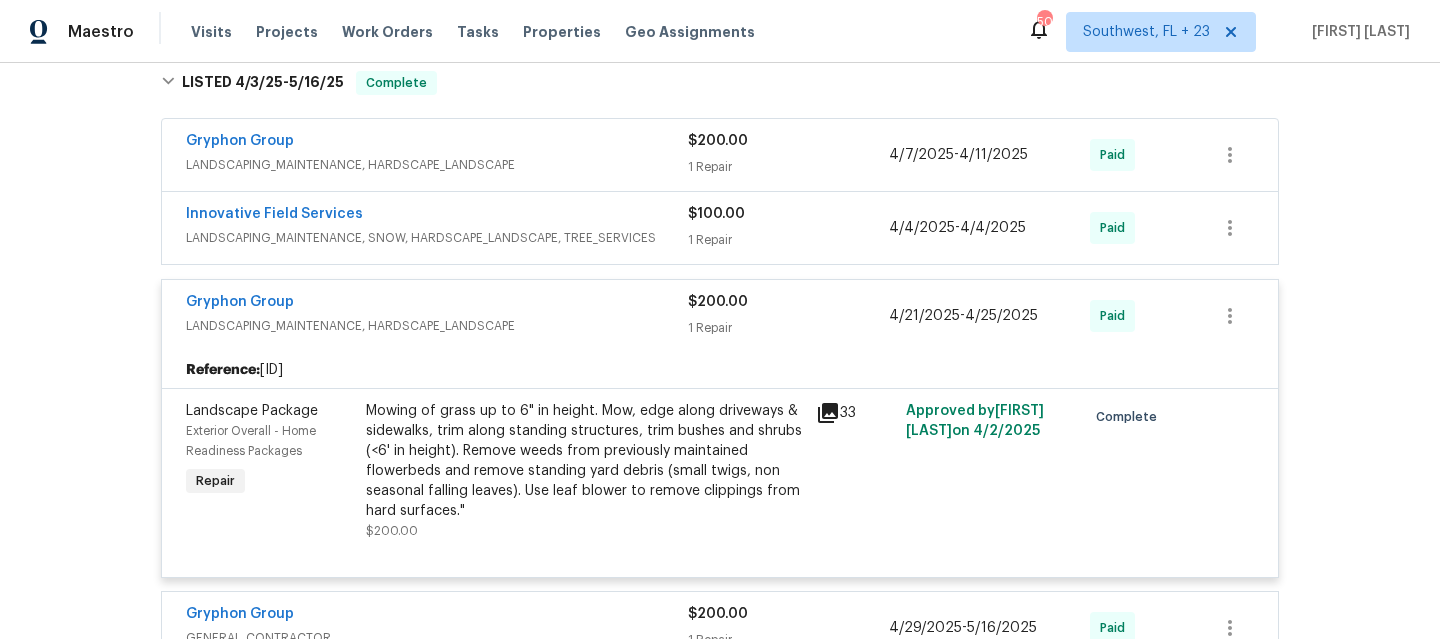 click on "Gryphon Group" at bounding box center [437, 304] 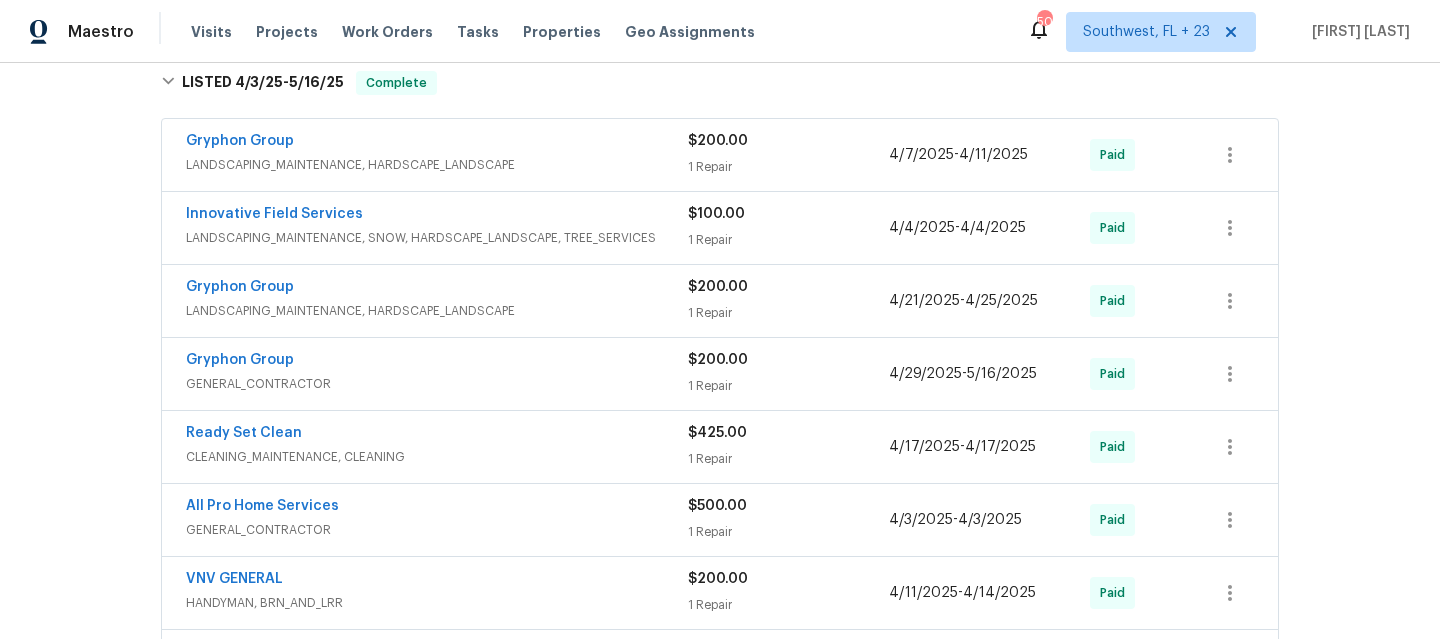 click on "Innovative Field Services LANDSCAPING_MAINTENANCE, SNOW, HARDSCAPE_LANDSCAPE, TREE_SERVICES $[PRICE] [NUMBER] Repair [DATE]  -  [DATE] Paid" at bounding box center (720, 228) 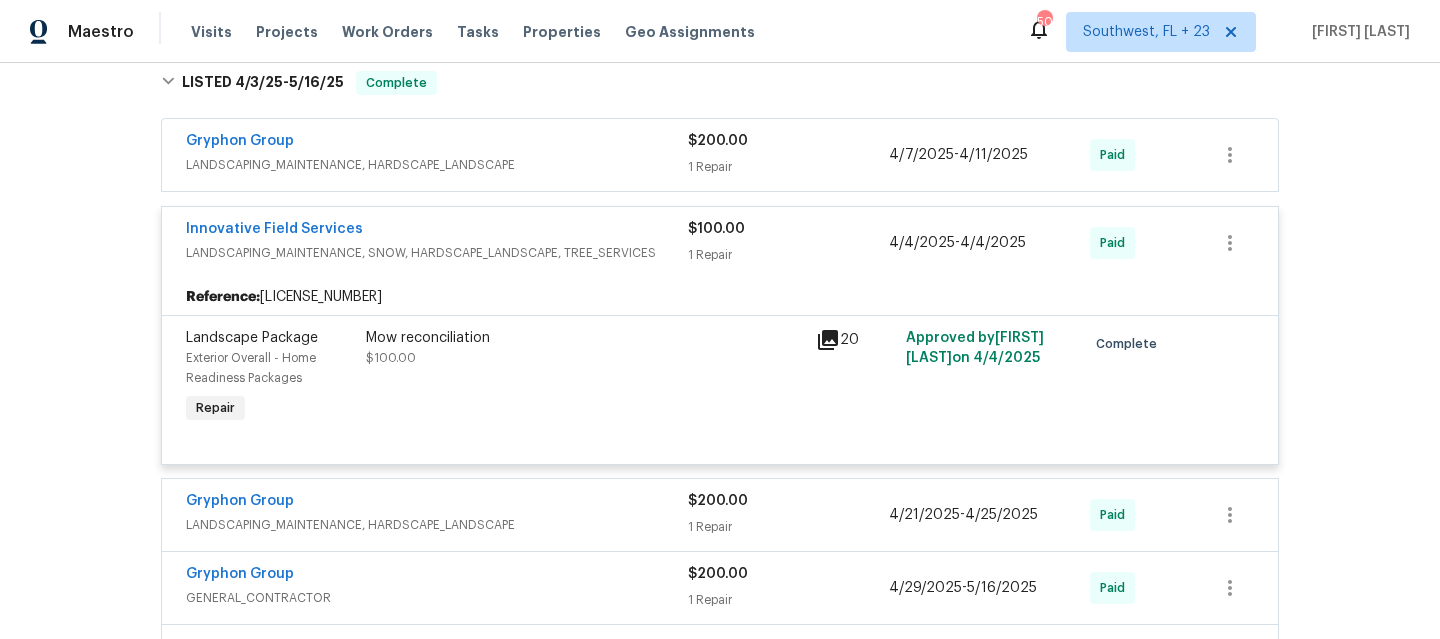 click on "Innovative Field Services" at bounding box center [437, 231] 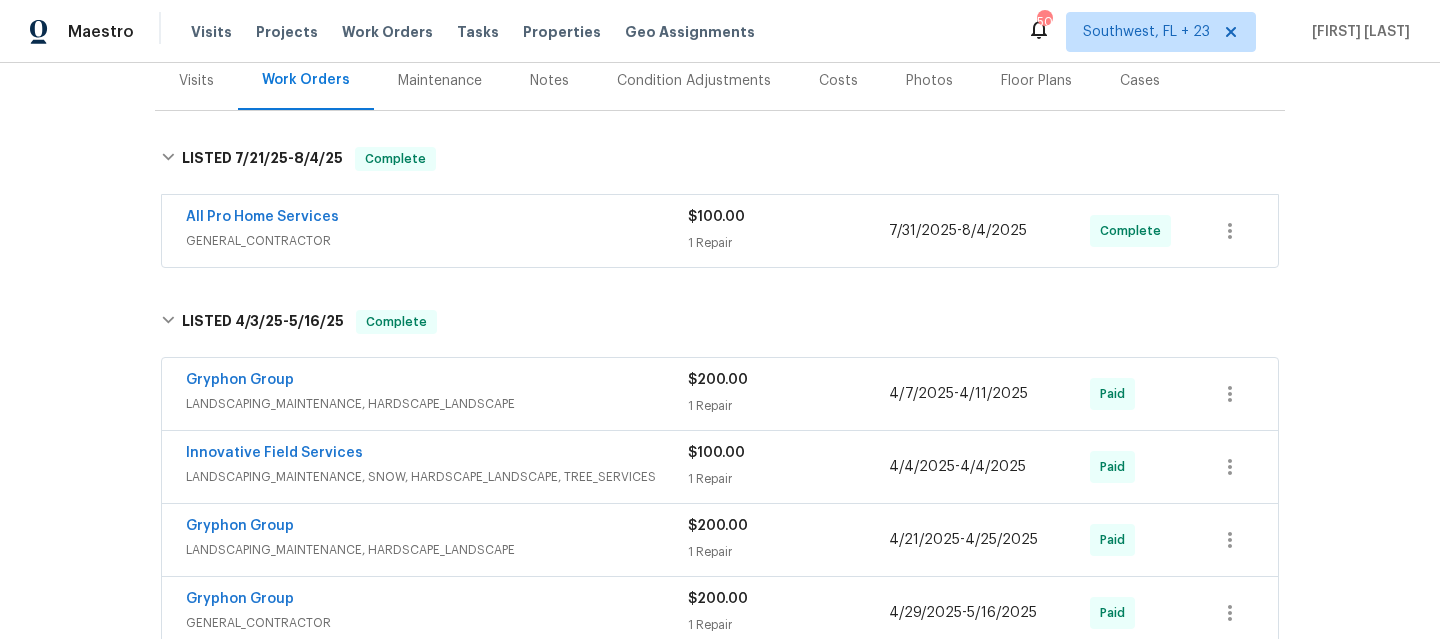 scroll, scrollTop: 271, scrollLeft: 0, axis: vertical 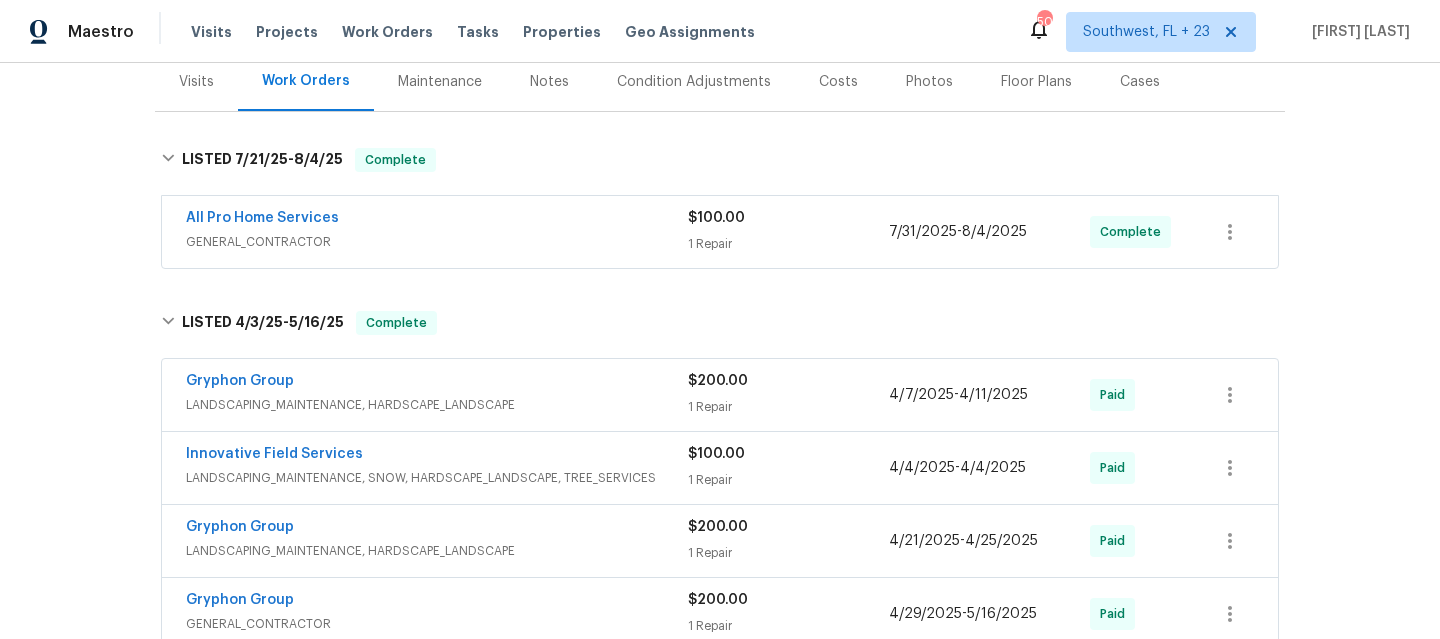 click on "LANDSCAPING_MAINTENANCE, HARDSCAPE_LANDSCAPE" at bounding box center (437, 405) 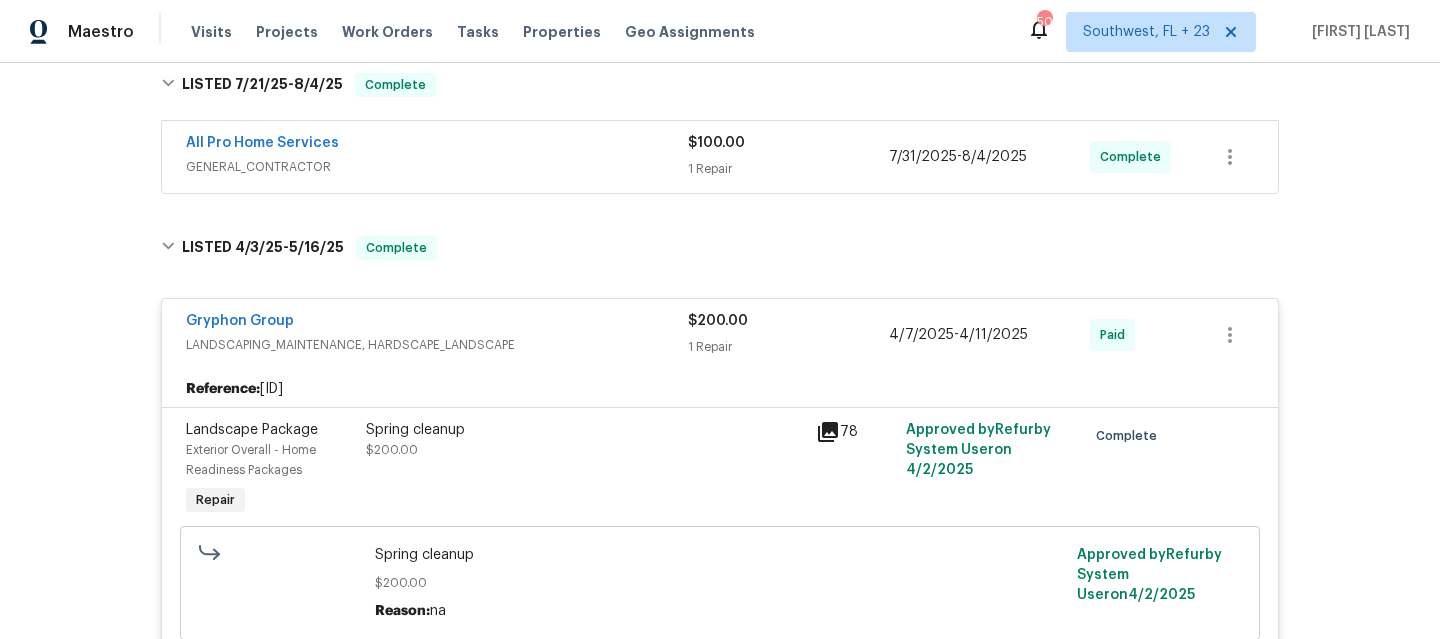 scroll, scrollTop: 338, scrollLeft: 0, axis: vertical 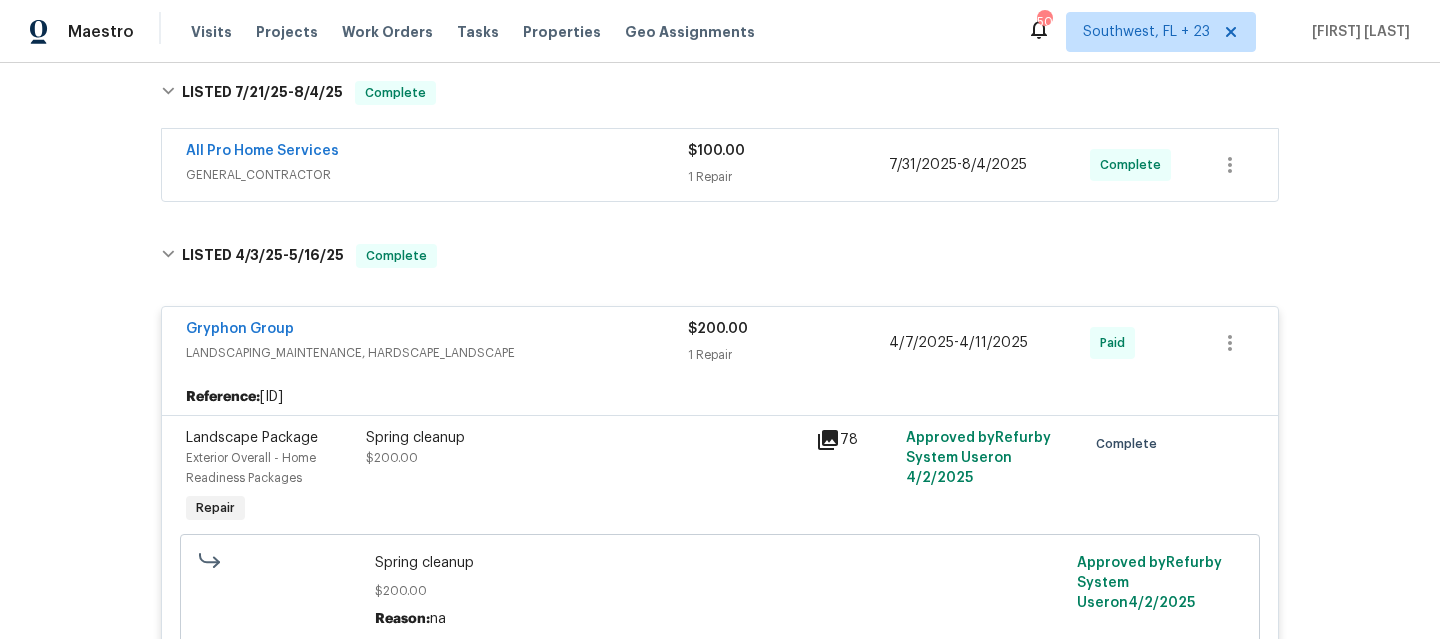 click on "Gryphon Group" at bounding box center [437, 331] 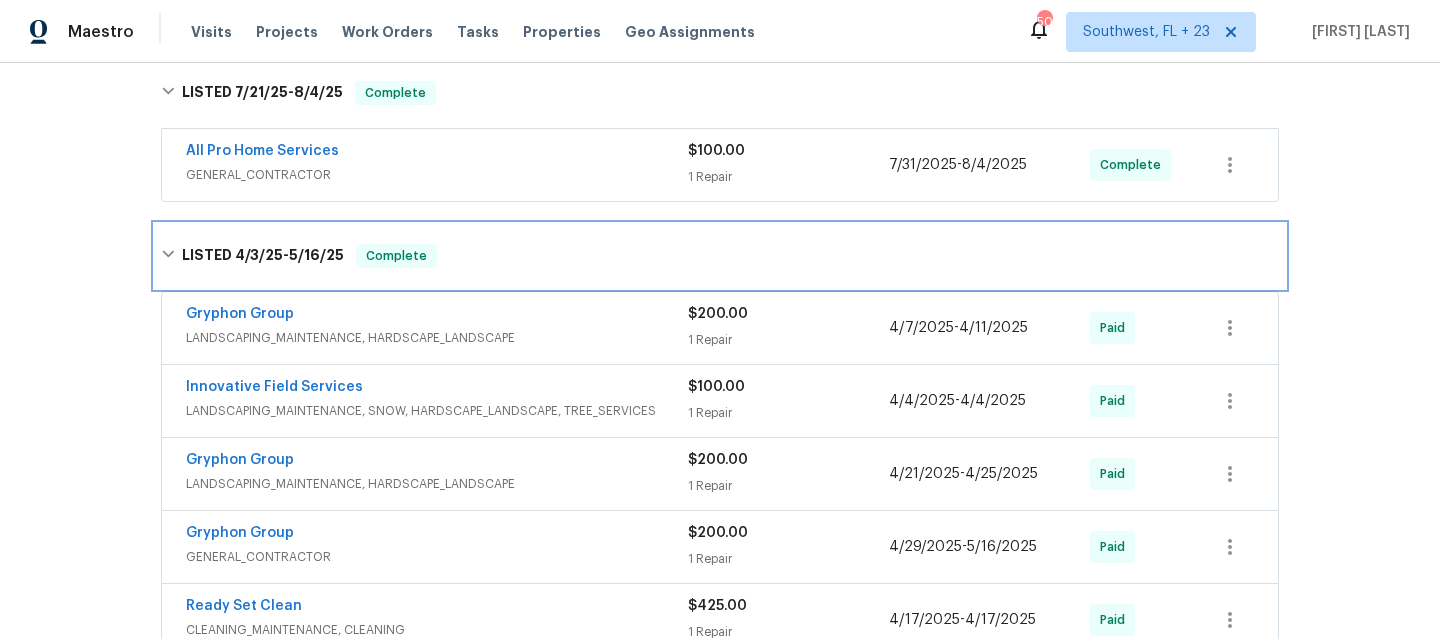 click on "LISTED   4/3/25  -  5/16/25 Complete" at bounding box center (720, 256) 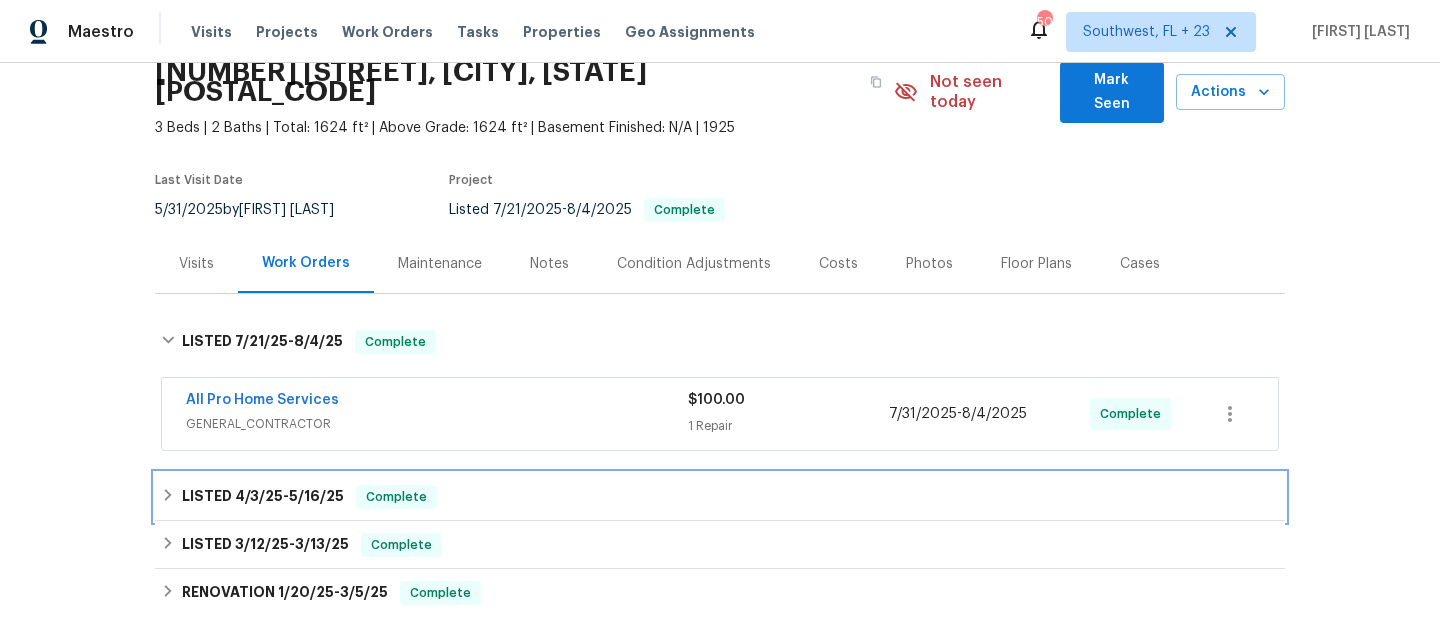 scroll, scrollTop: 93, scrollLeft: 0, axis: vertical 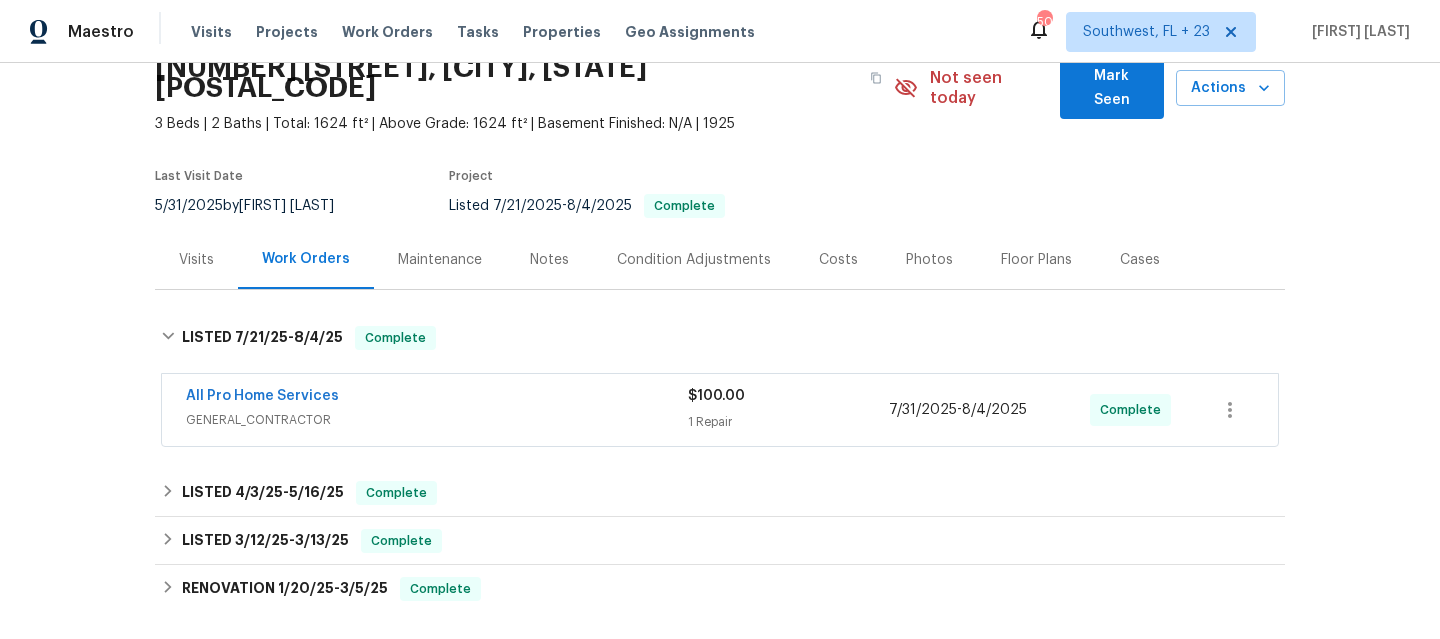 click on "GENERAL_CONTRACTOR" at bounding box center (437, 420) 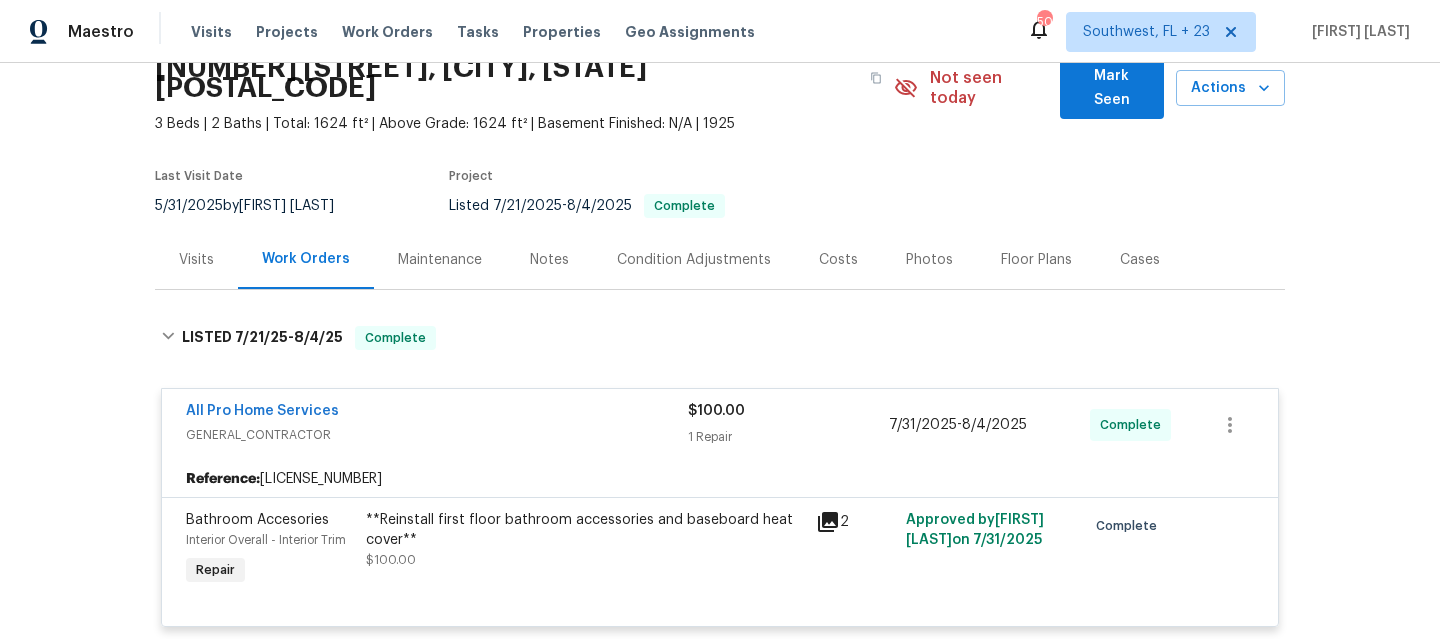 click on "All Pro Home Services" at bounding box center [437, 413] 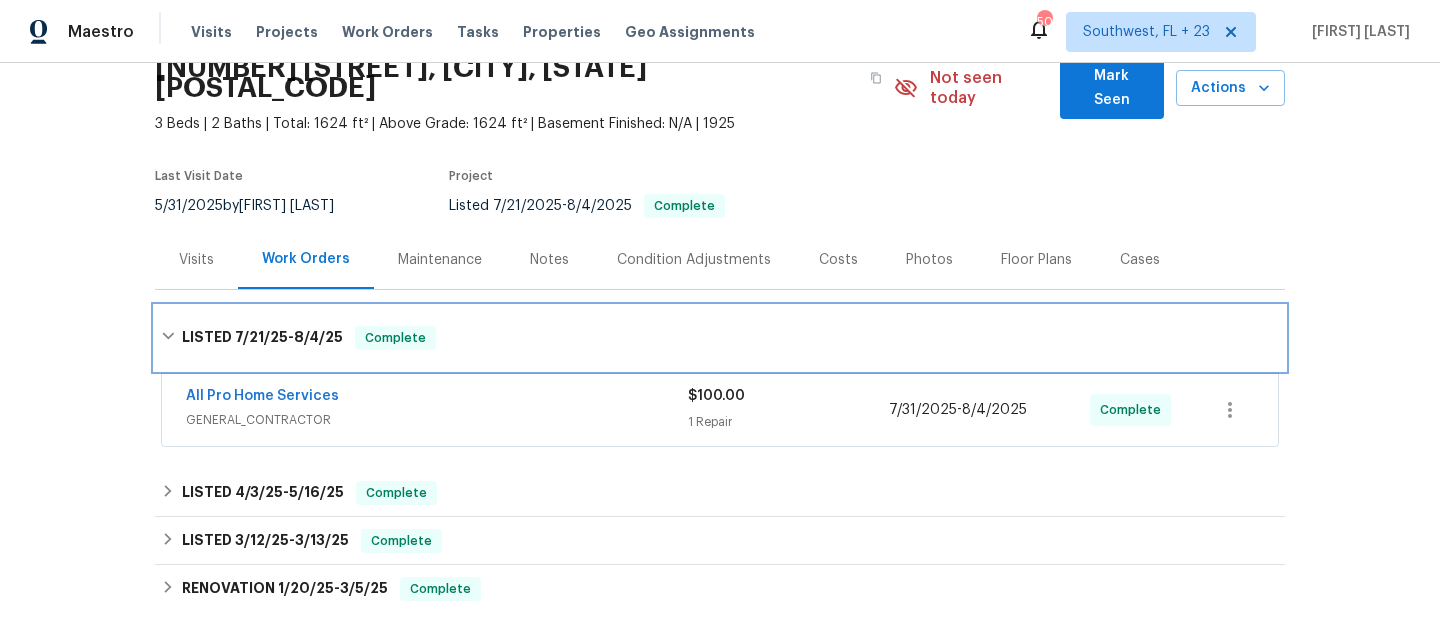 click on "LISTED   [DATE]  -  [DATE] Complete" at bounding box center [720, 338] 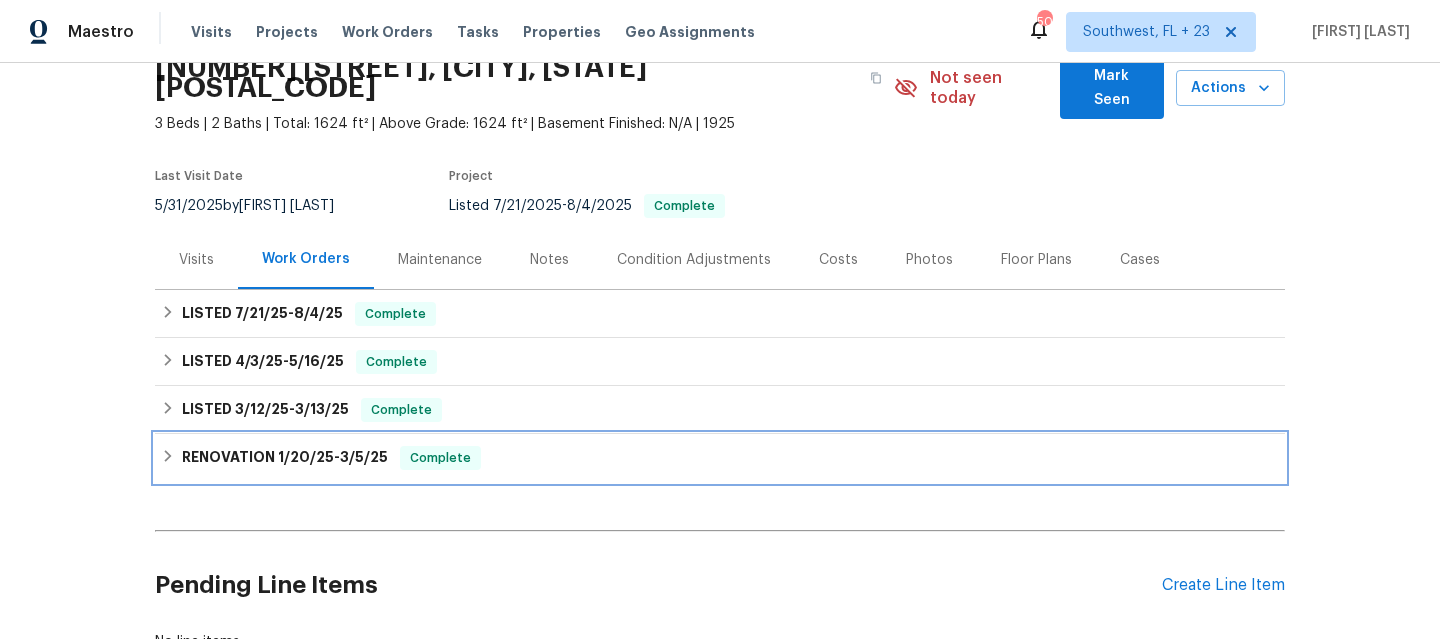 click on "RENOVATION   1/20/25  -  3/5/25 Complete" at bounding box center [720, 458] 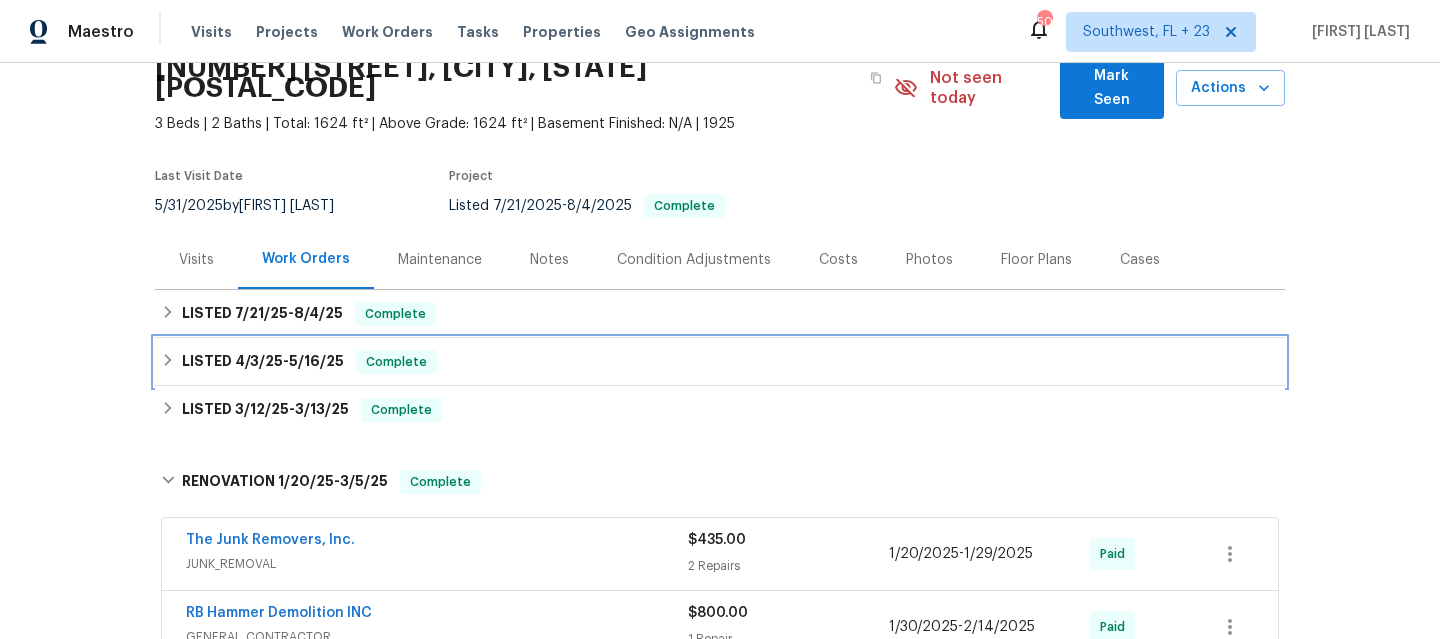 click on "LISTED   4/3/25  -  5/16/25 Complete" at bounding box center [720, 362] 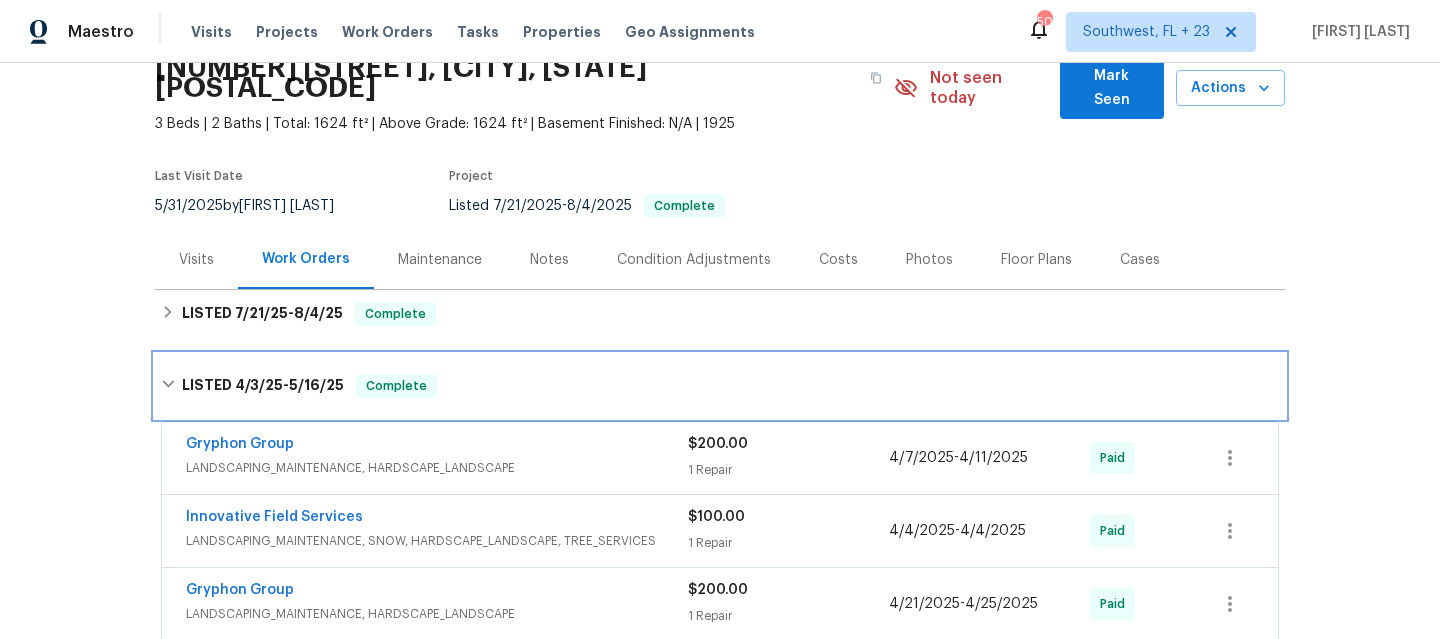 click on "LISTED   4/3/25  -  5/16/25 Complete" at bounding box center (720, 386) 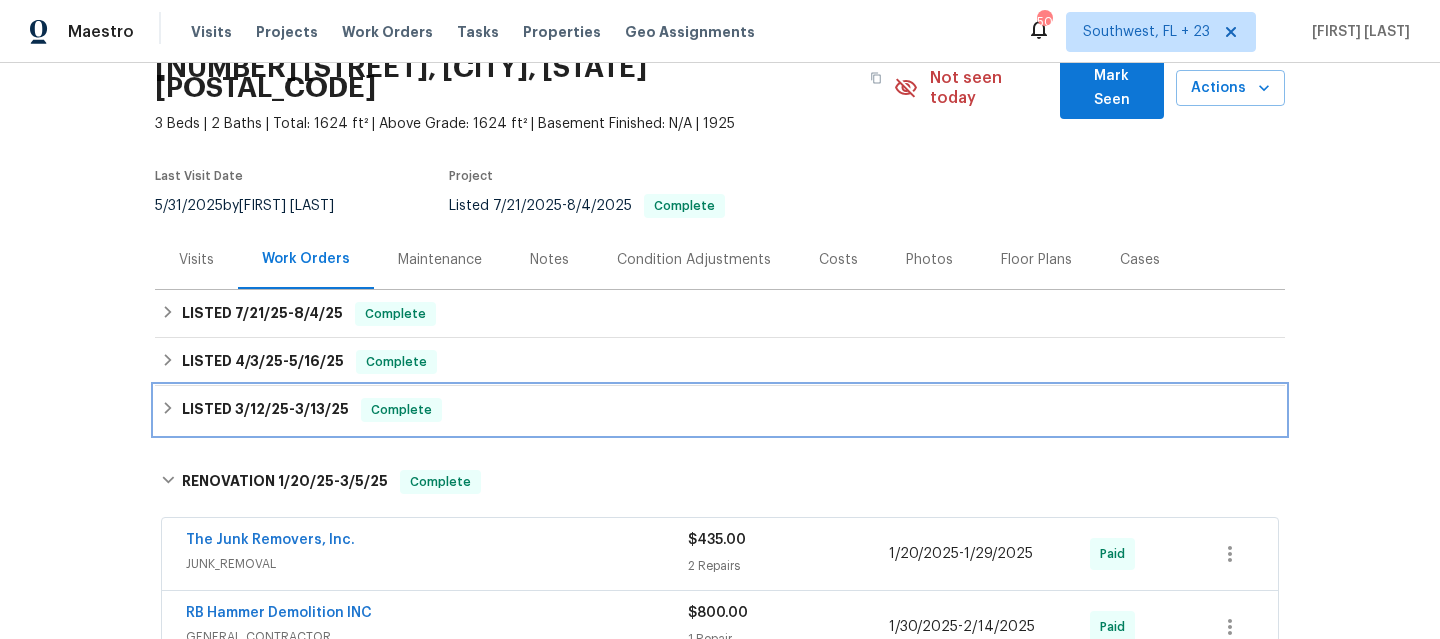 click on "LISTED   3/12/25  -  3/13/25 Complete" at bounding box center (720, 410) 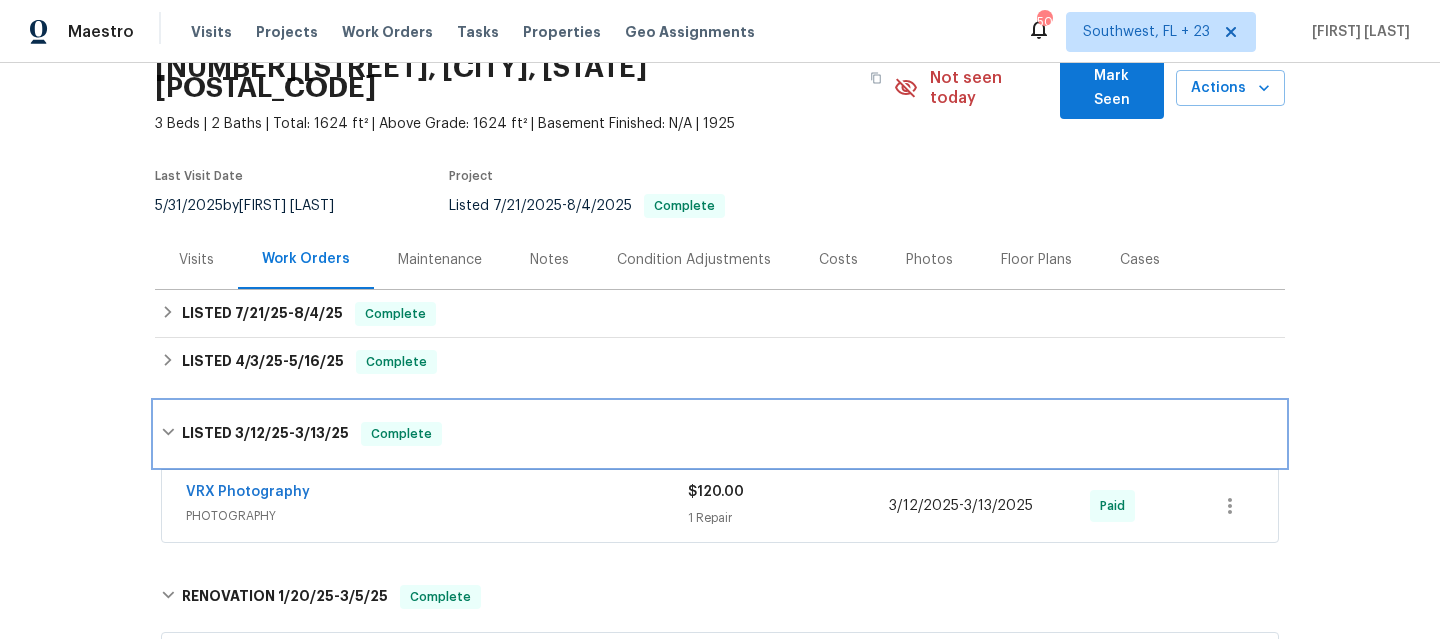 click on "LISTED   3/12/25  -  3/13/25 Complete" at bounding box center [720, 434] 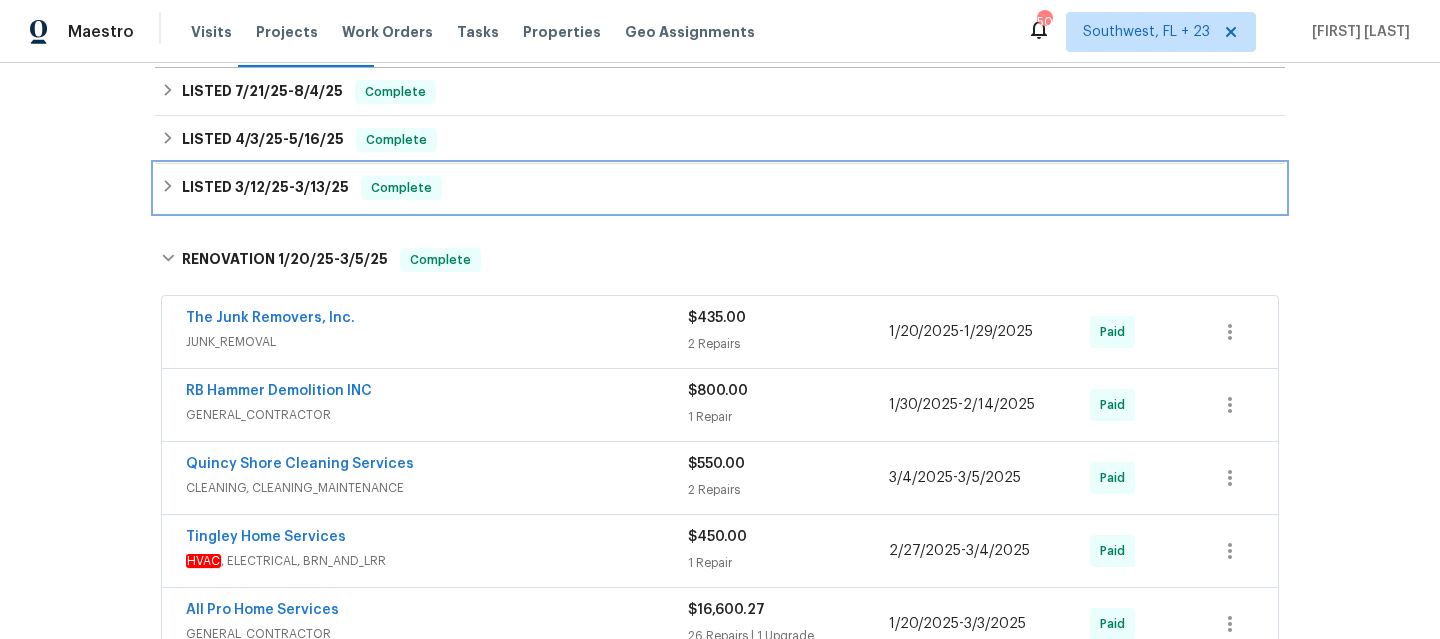 scroll, scrollTop: 313, scrollLeft: 0, axis: vertical 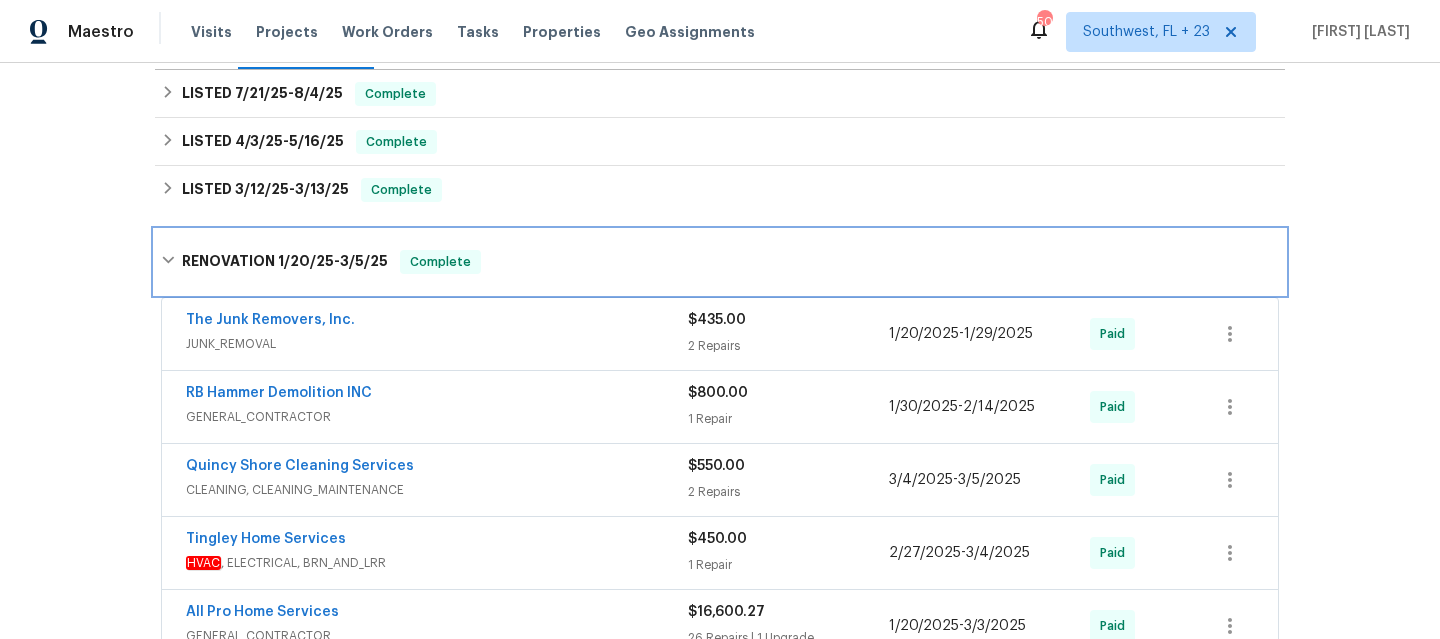 click on "RENOVATION   1/20/25  -  3/5/25 Complete" at bounding box center [720, 262] 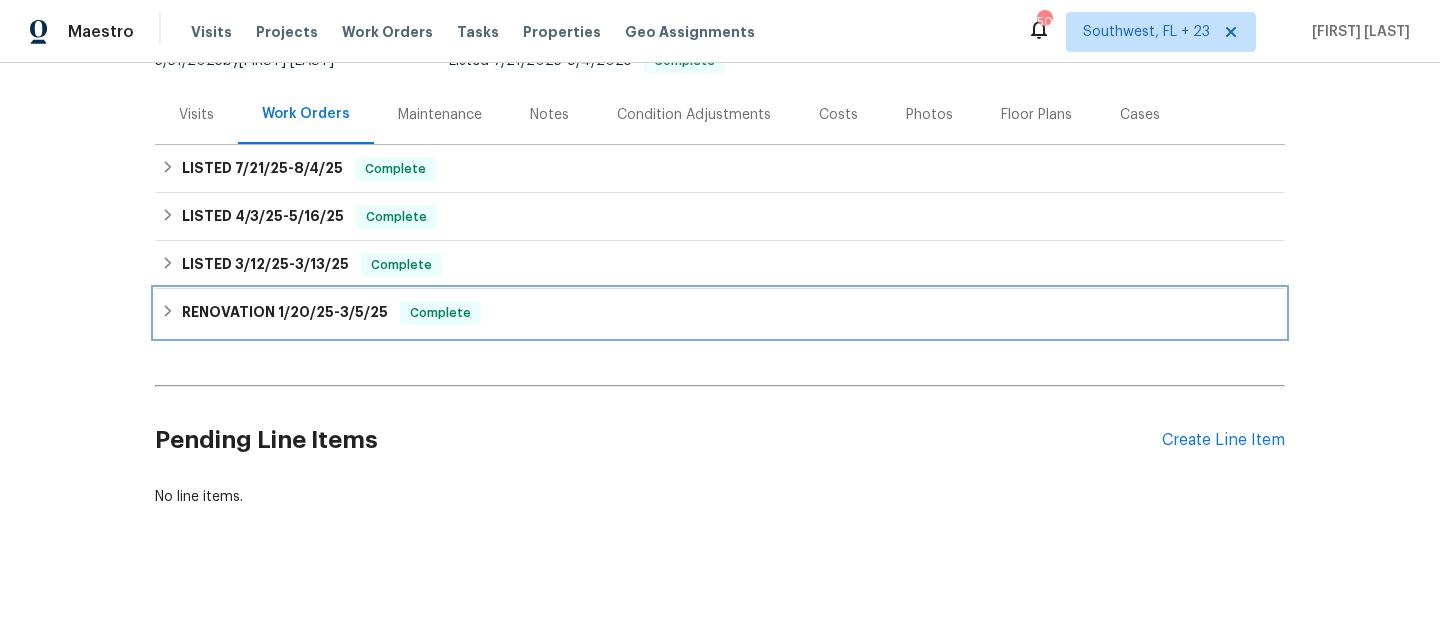 scroll, scrollTop: 237, scrollLeft: 0, axis: vertical 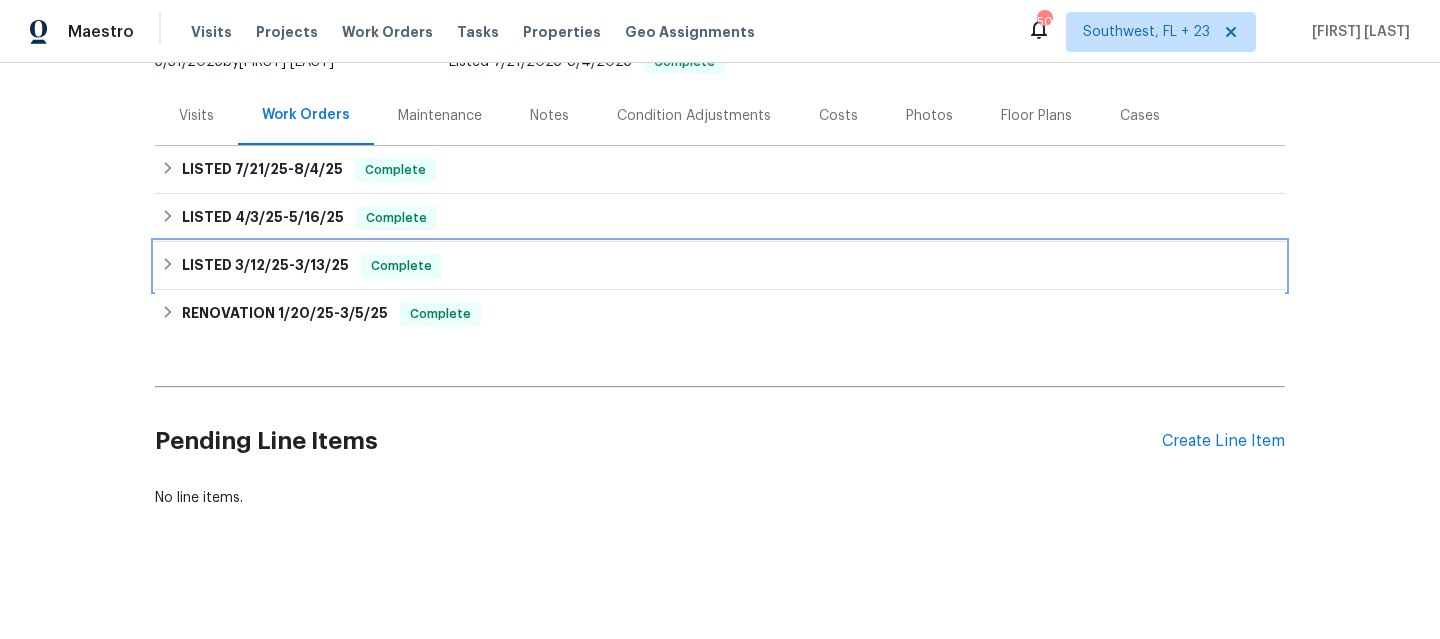click on "LISTED   3/12/25  -  3/13/25 Complete" at bounding box center (720, 266) 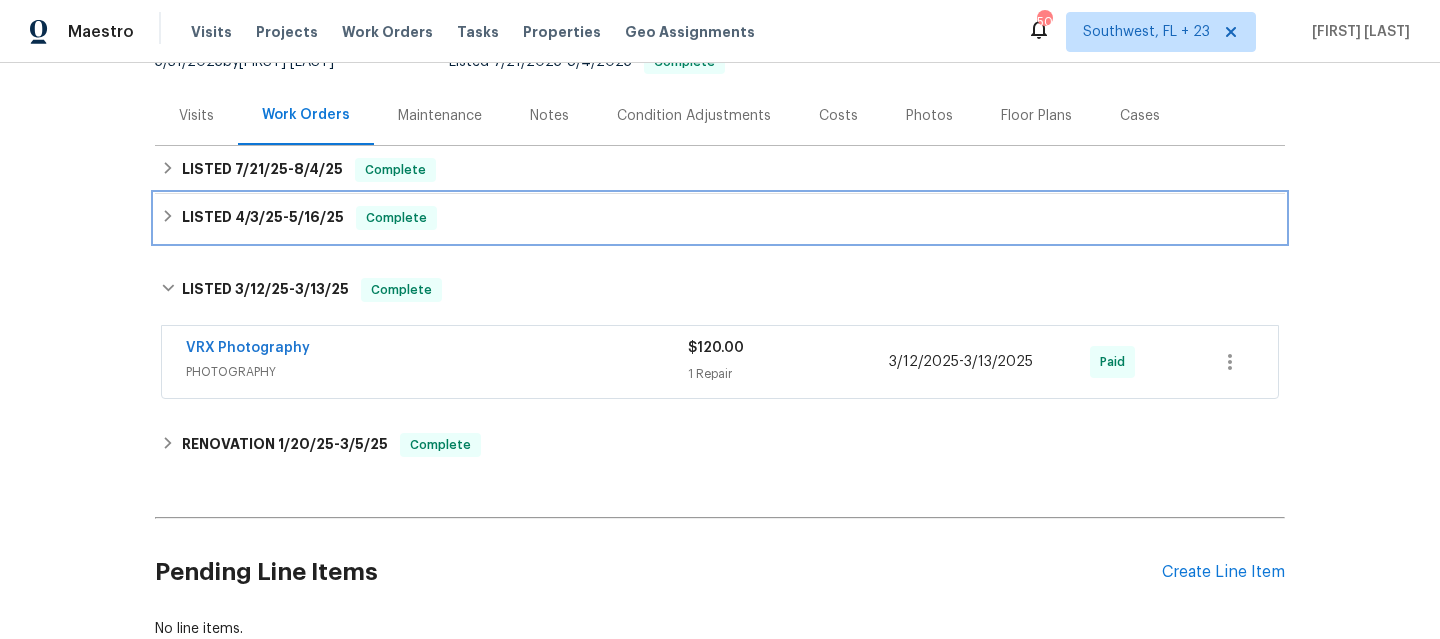 click on "LISTED   4/3/25  -  5/16/25 Complete" at bounding box center (720, 218) 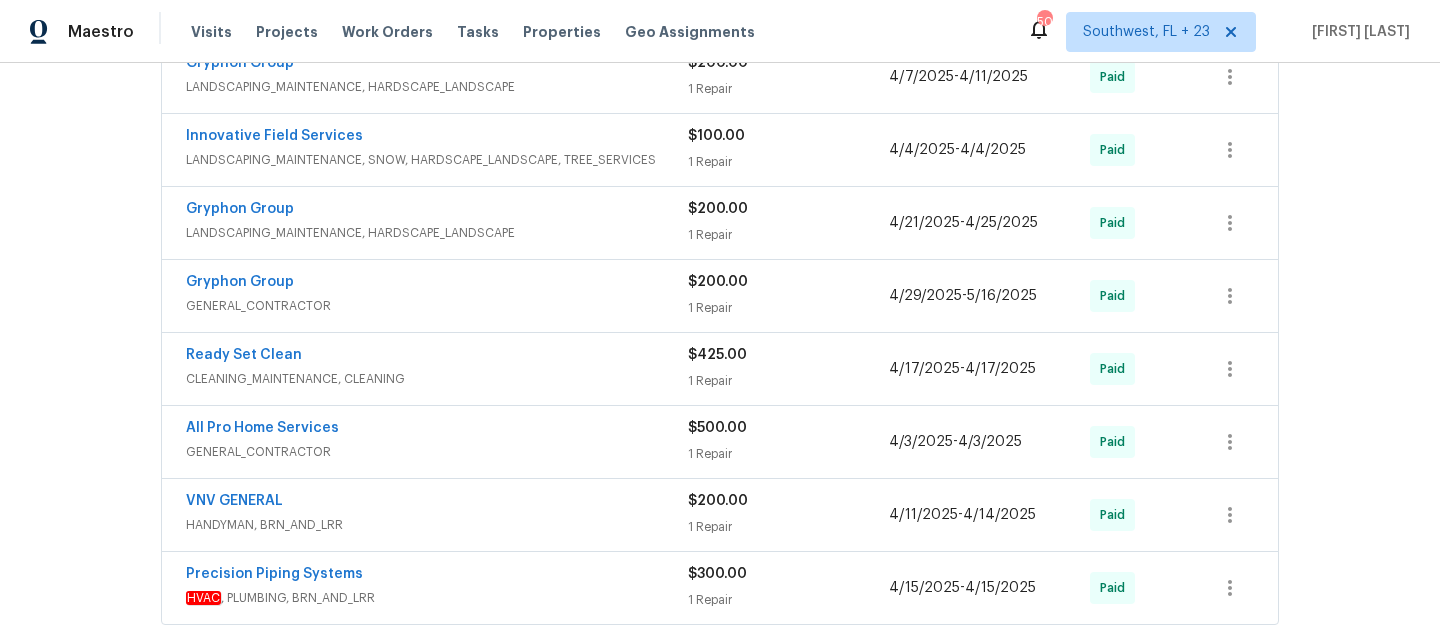 scroll, scrollTop: 460, scrollLeft: 0, axis: vertical 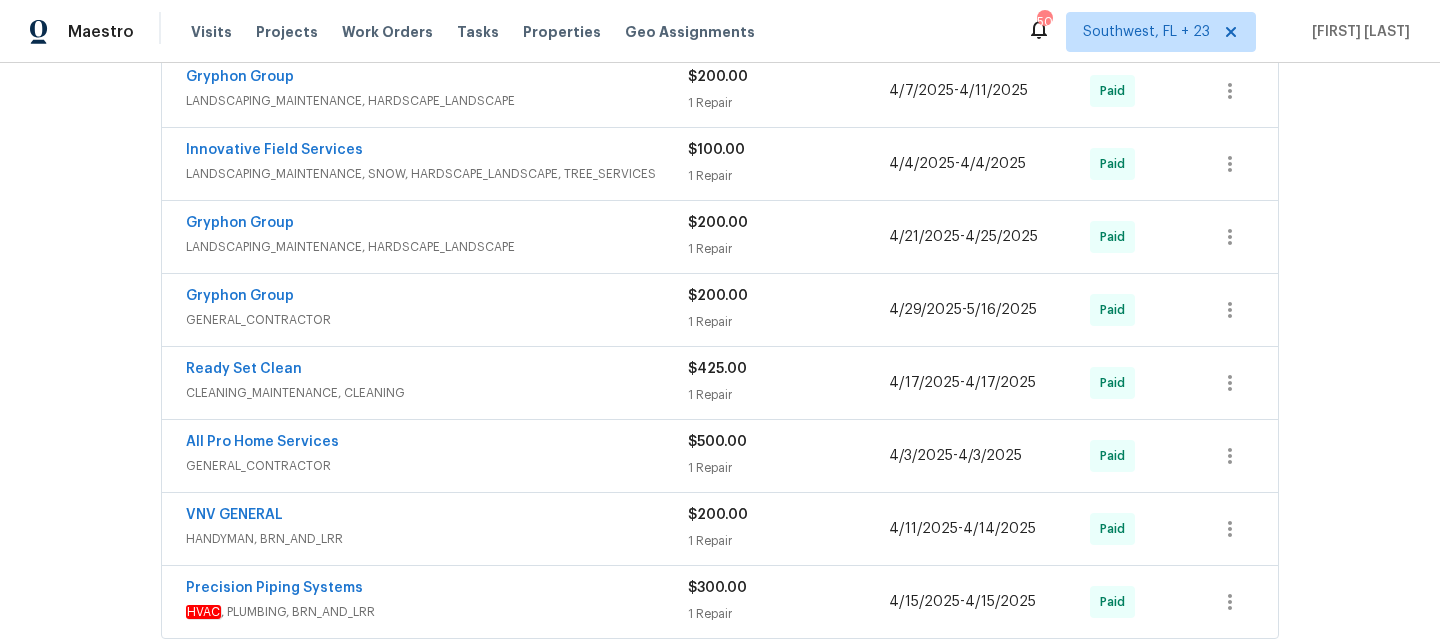 click on "Precision Piping Systems" at bounding box center [437, 590] 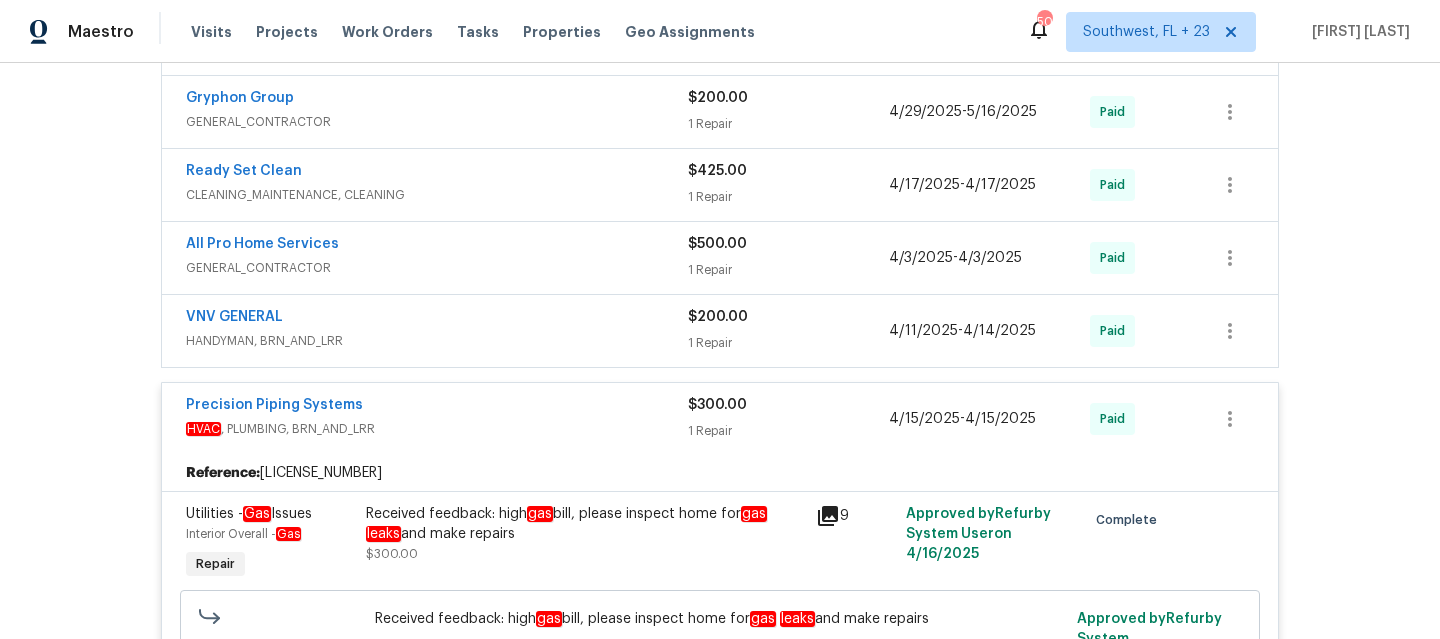 scroll, scrollTop: 652, scrollLeft: 0, axis: vertical 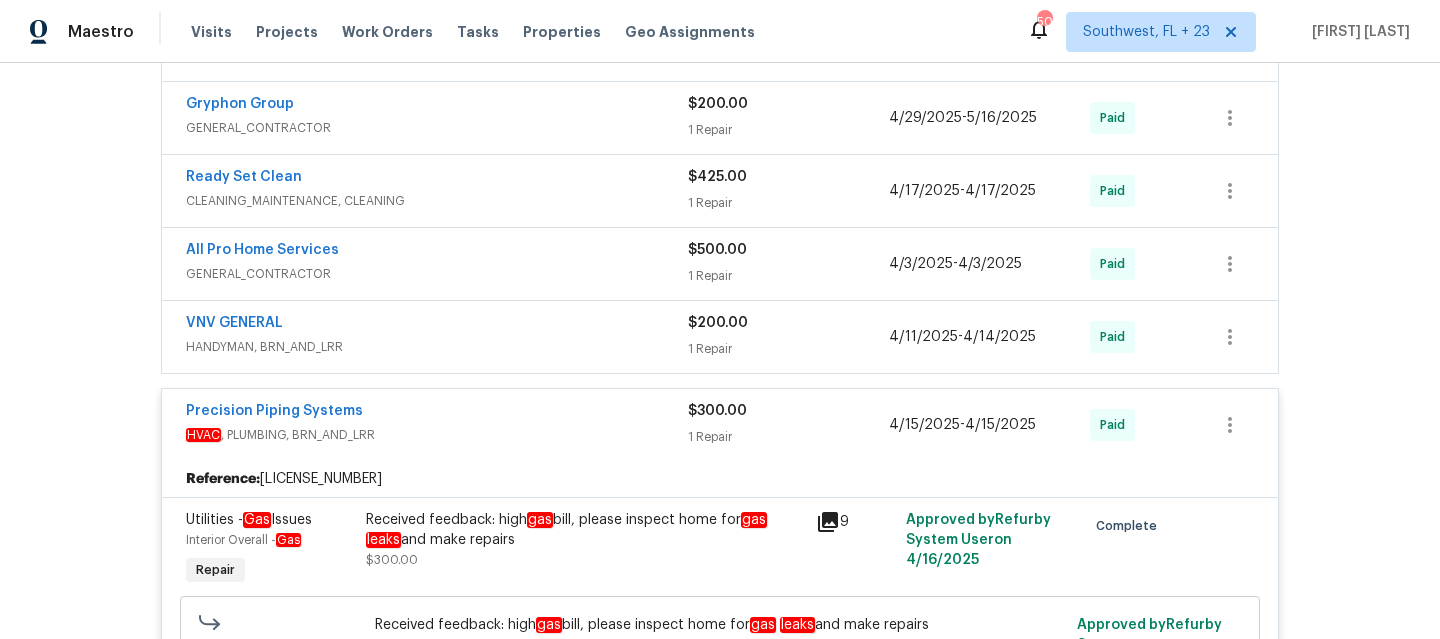 click on "Precision Piping Systems" at bounding box center (437, 413) 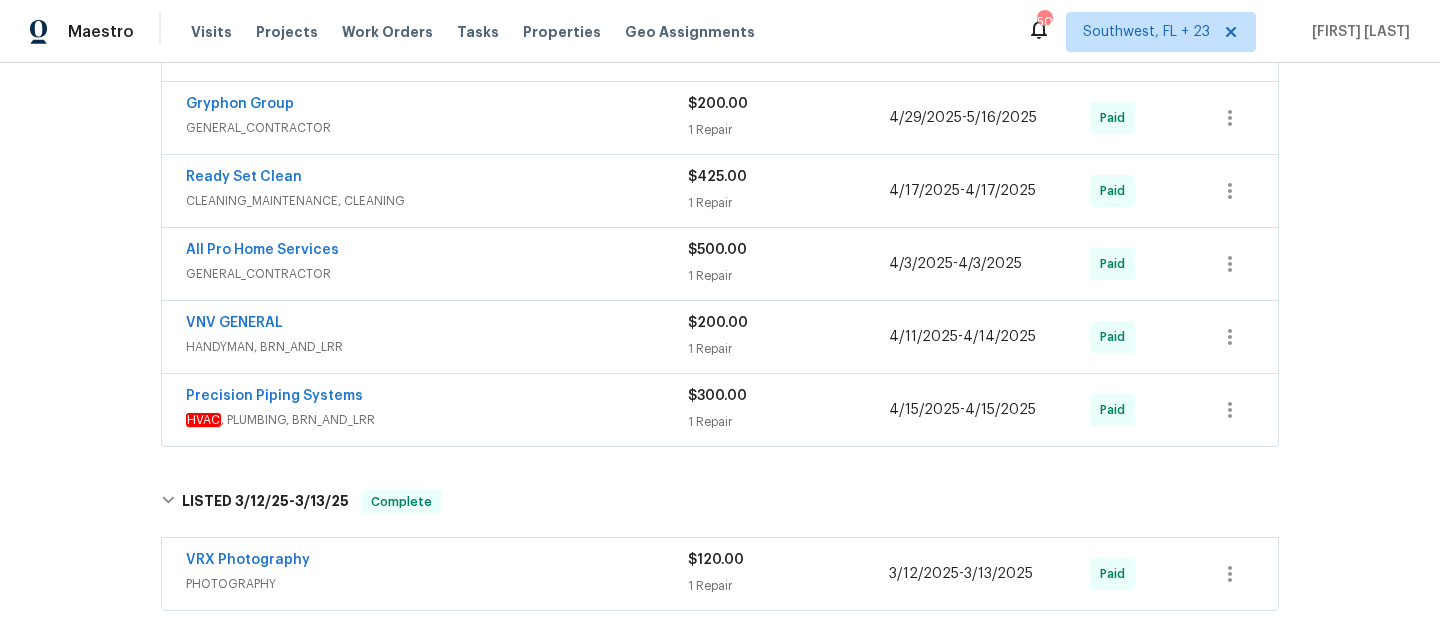 click on "HANDYMAN, BRN_AND_LRR" at bounding box center [437, 347] 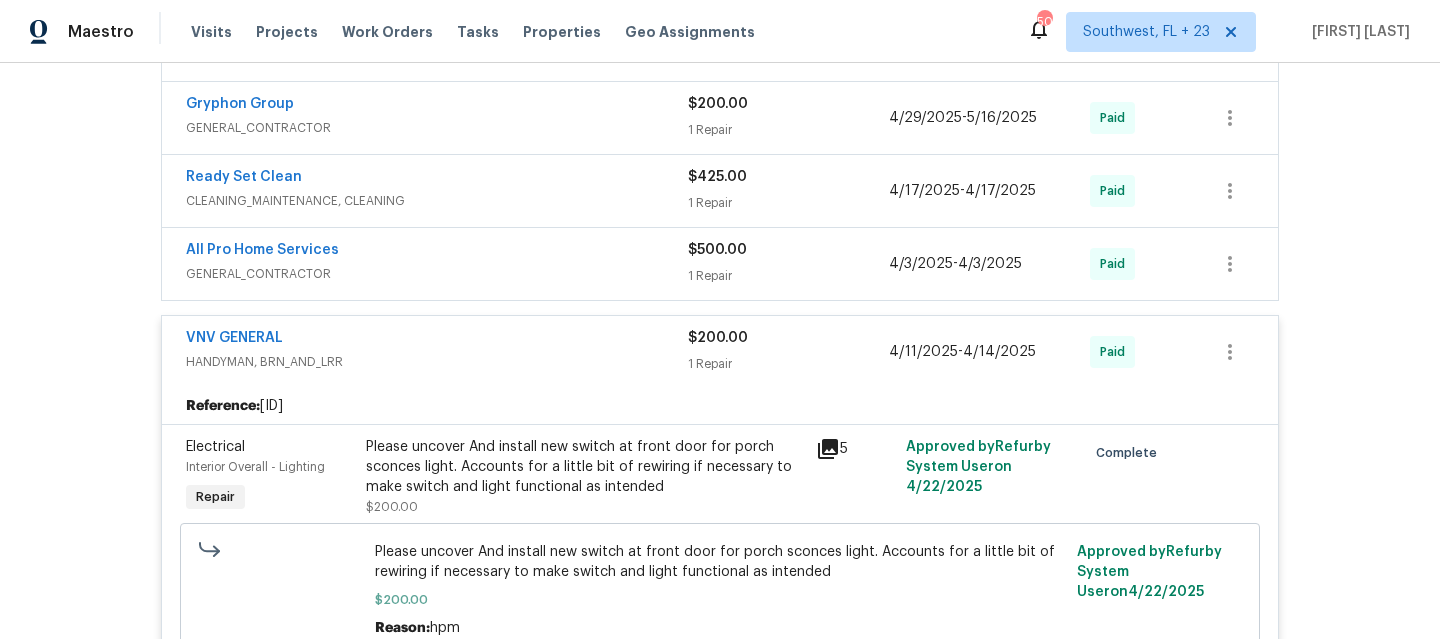 scroll, scrollTop: 691, scrollLeft: 0, axis: vertical 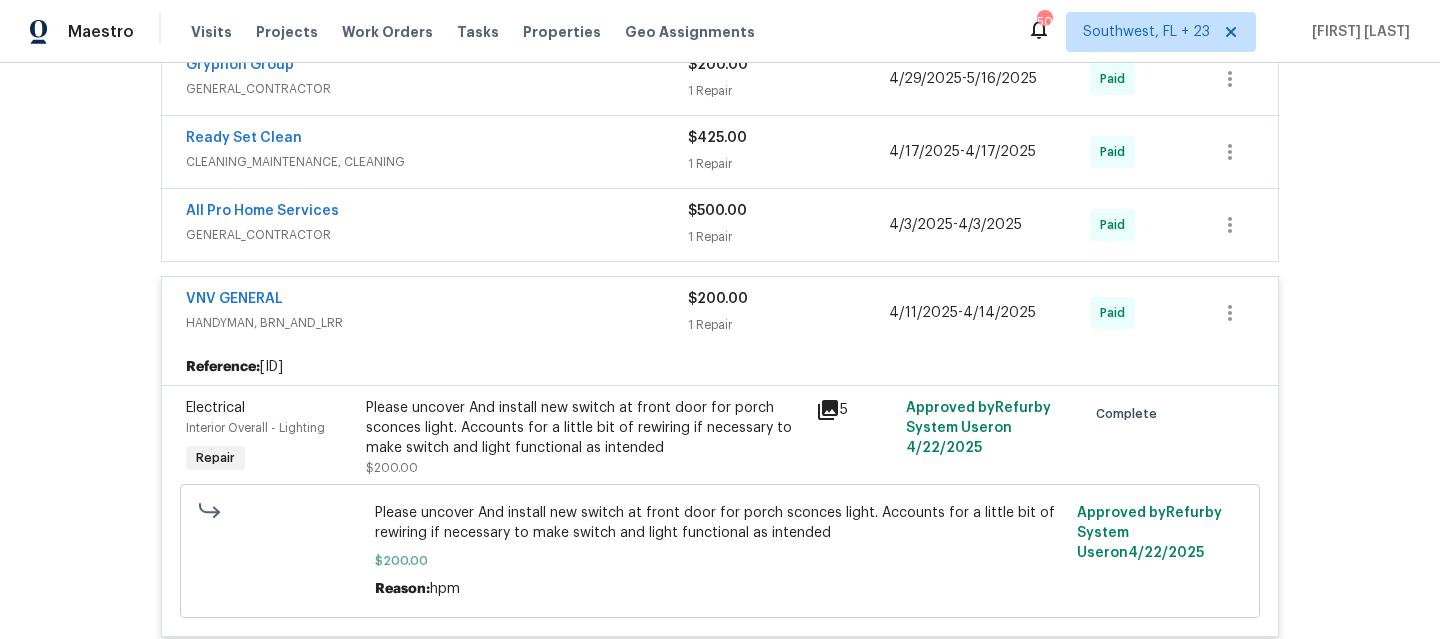 click on "HANDYMAN, BRN_AND_LRR" at bounding box center [437, 323] 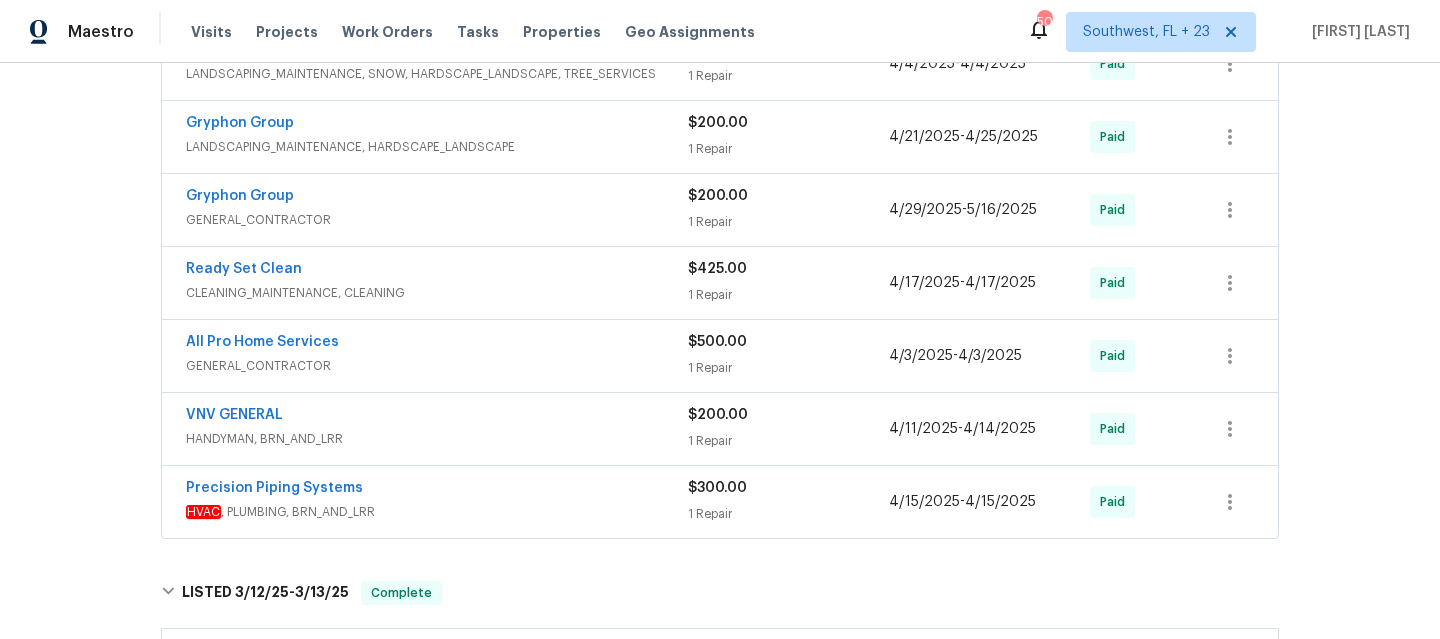 scroll, scrollTop: 555, scrollLeft: 0, axis: vertical 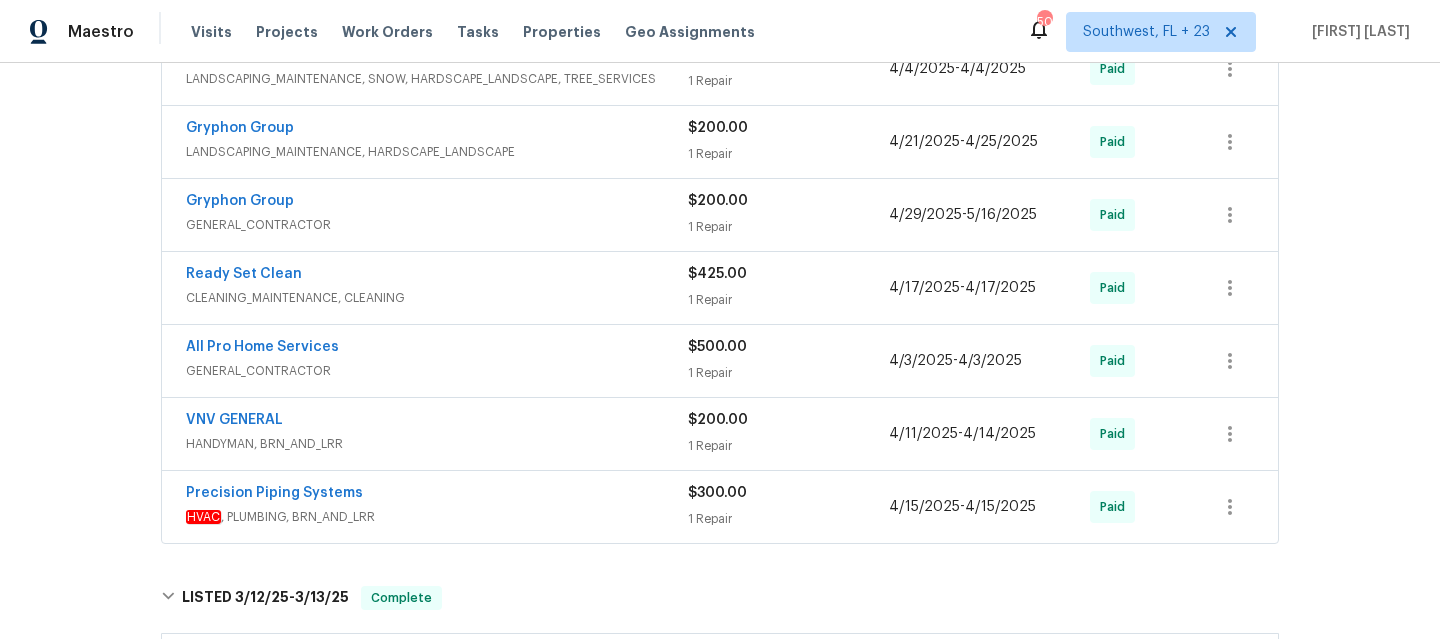 click on "All Pro Home Services" at bounding box center (437, 349) 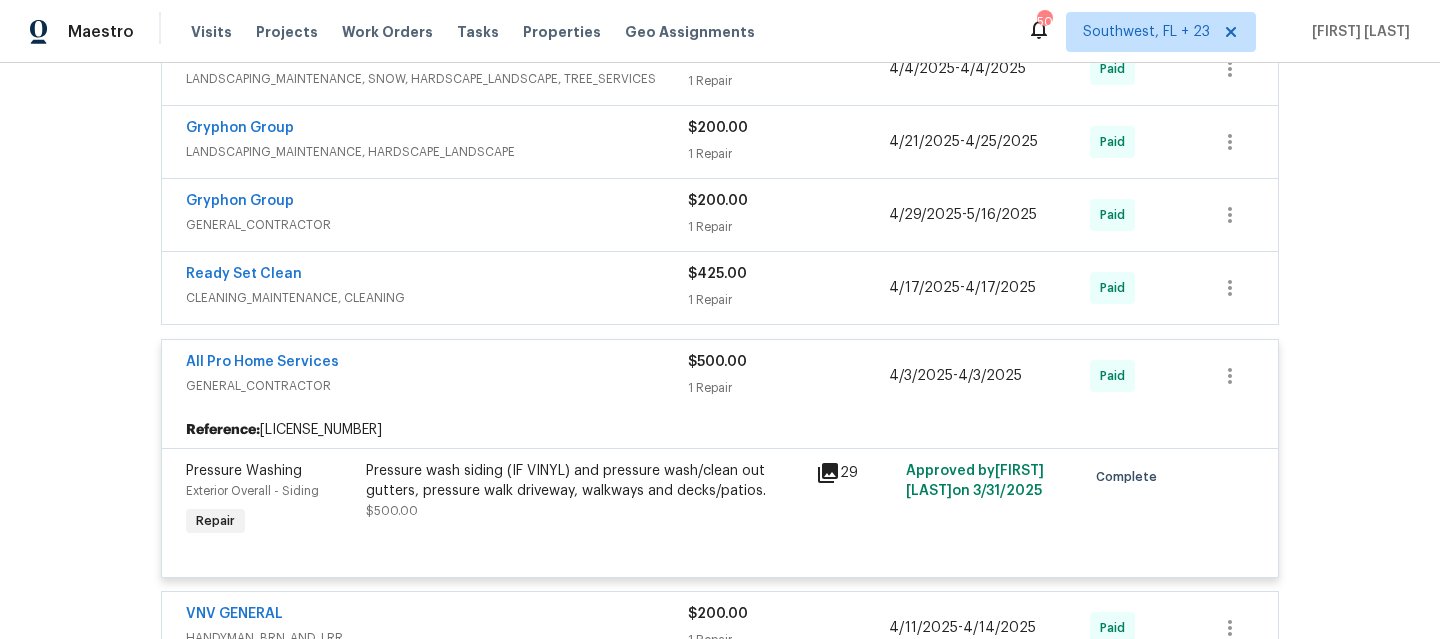 click on "GENERAL_CONTRACTOR" at bounding box center (437, 386) 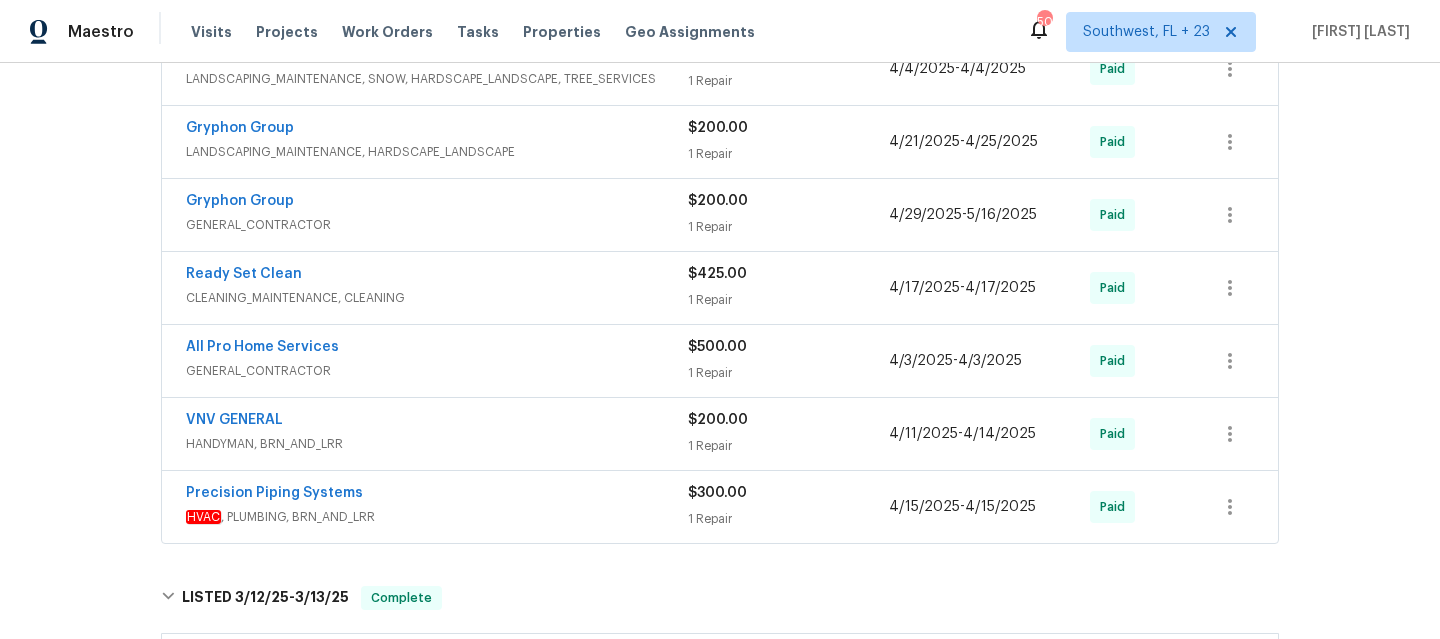 click on "CLEANING_MAINTENANCE, CLEANING" at bounding box center [437, 298] 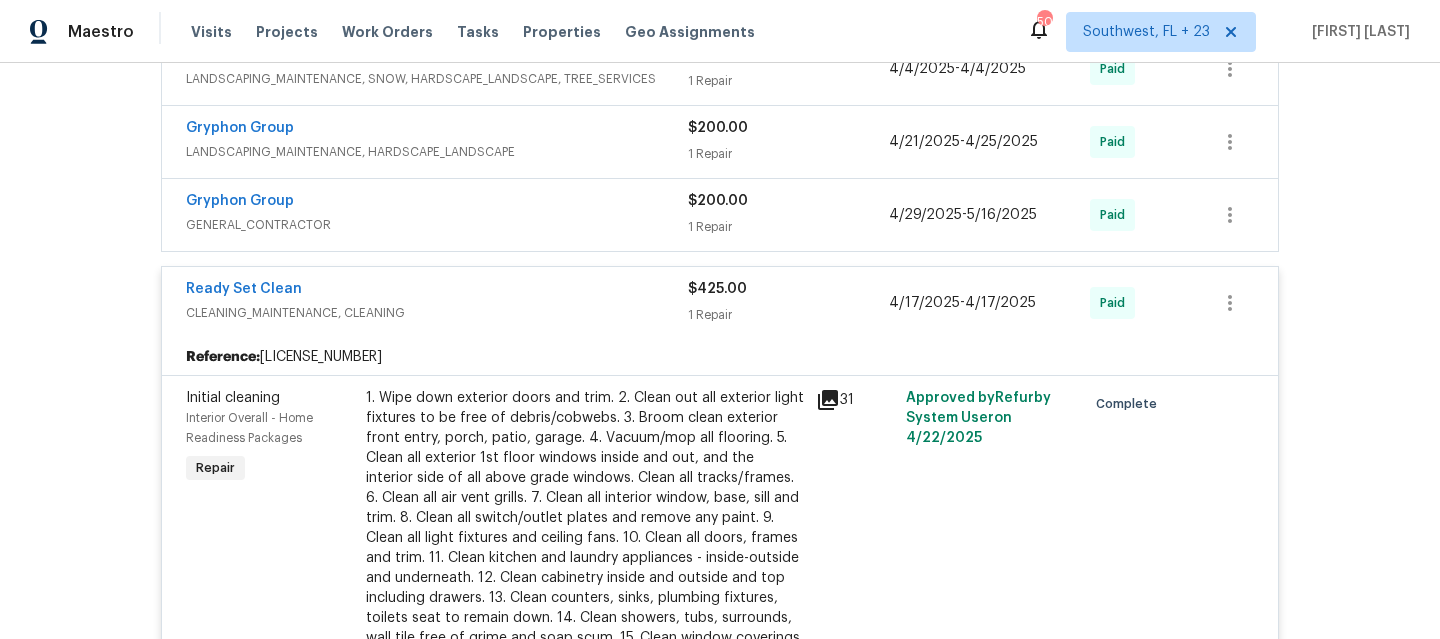 click on "CLEANING_MAINTENANCE, CLEANING" at bounding box center (437, 313) 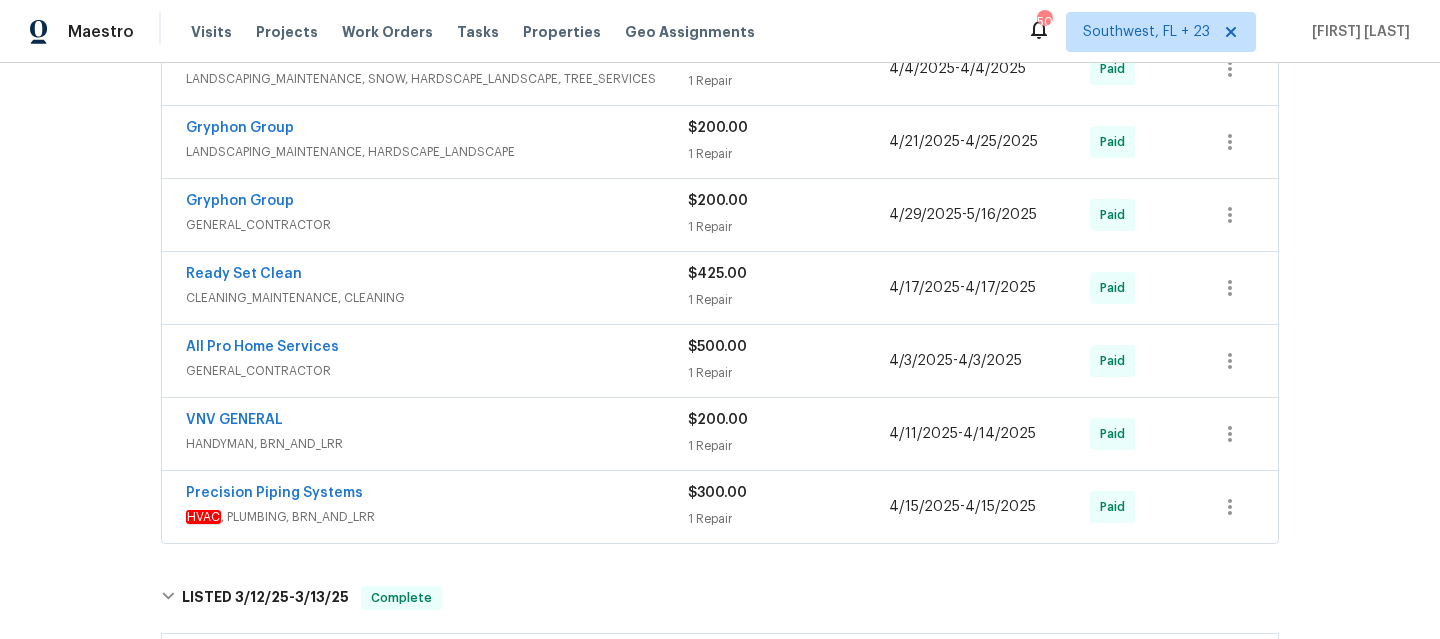 click on "Gryphon Group GENERAL_CONTRACTOR $200.00 1 Repair 4/29/2025  -  5/16/2025 Paid" at bounding box center [720, 215] 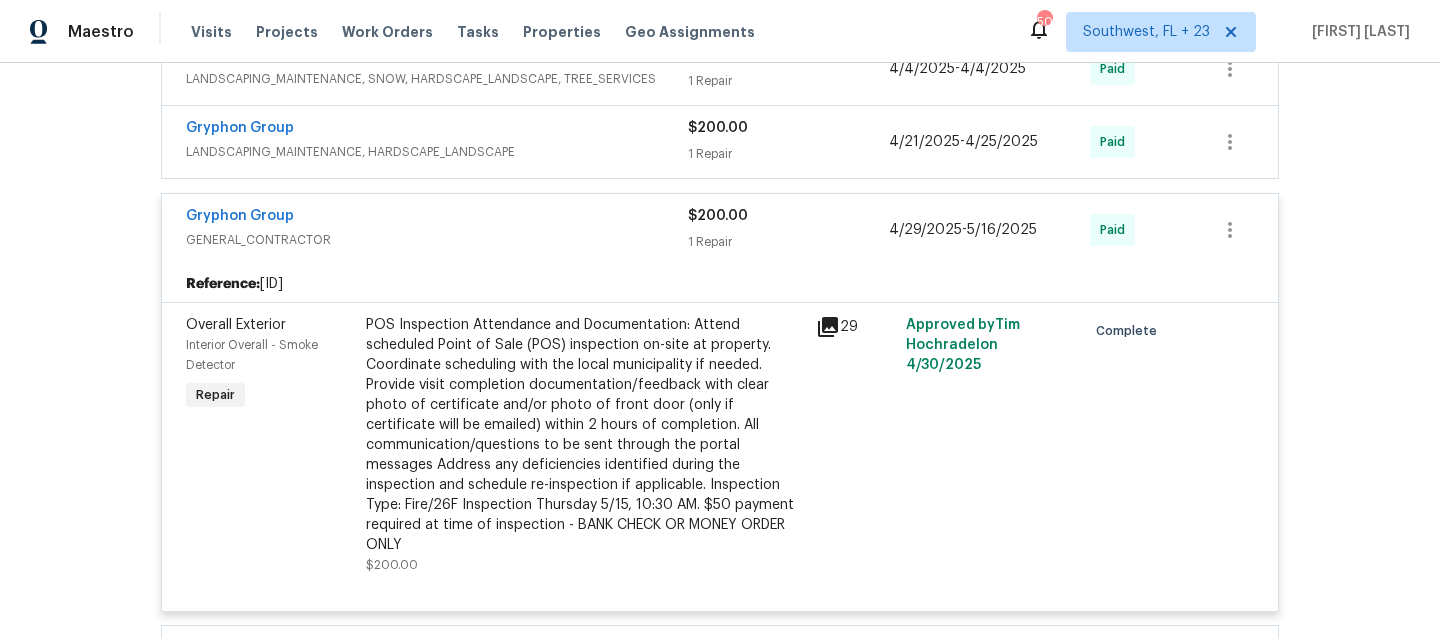 click on "Gryphon Group" at bounding box center [437, 218] 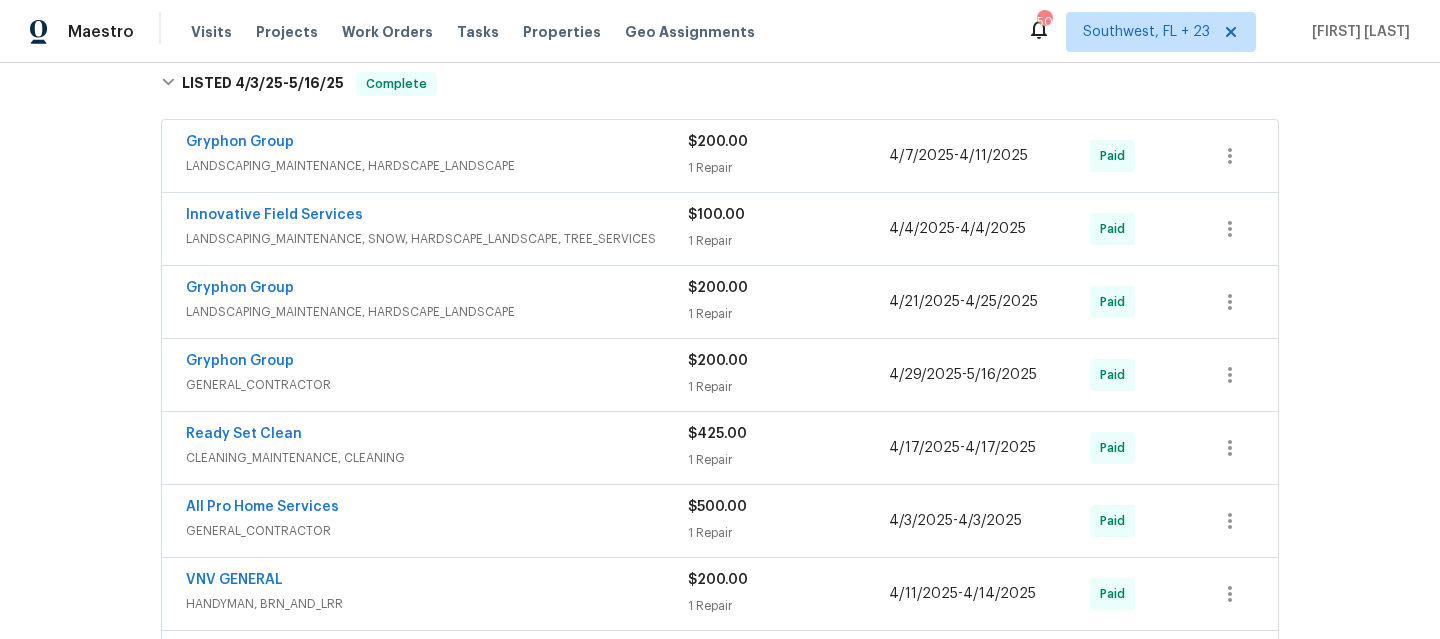 scroll, scrollTop: 394, scrollLeft: 0, axis: vertical 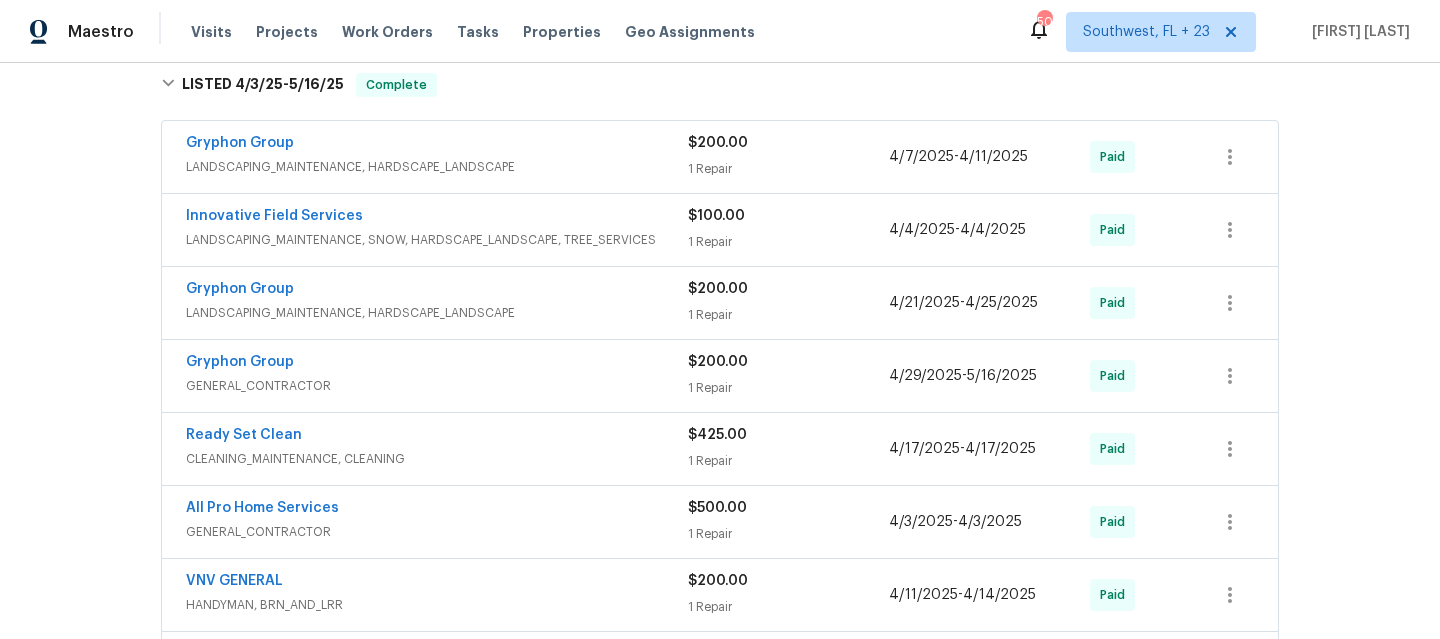 click on "Gryphon Group" at bounding box center [437, 291] 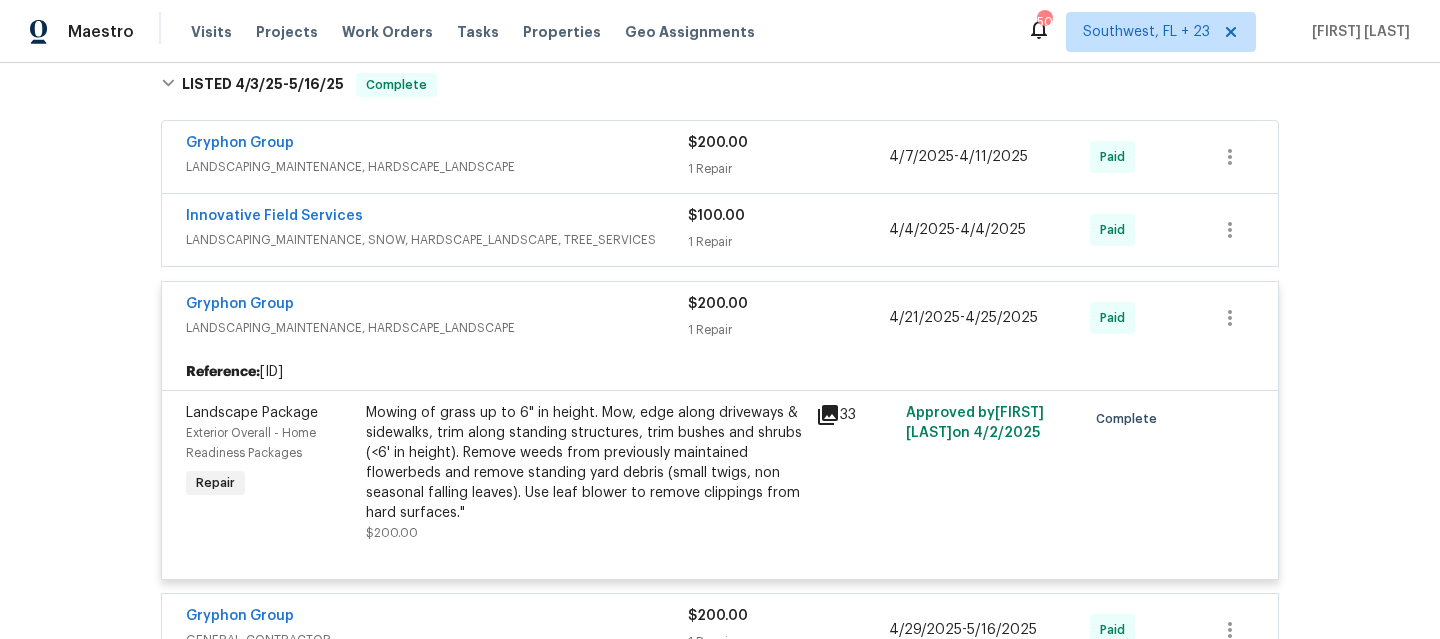 click on "Gryphon Group LANDSCAPING_MAINTENANCE, HARDSCAPE_LANDSCAPE $[PRICE] [NUMBER] Repair [DATE]  -  [DATE] Paid" at bounding box center (720, 318) 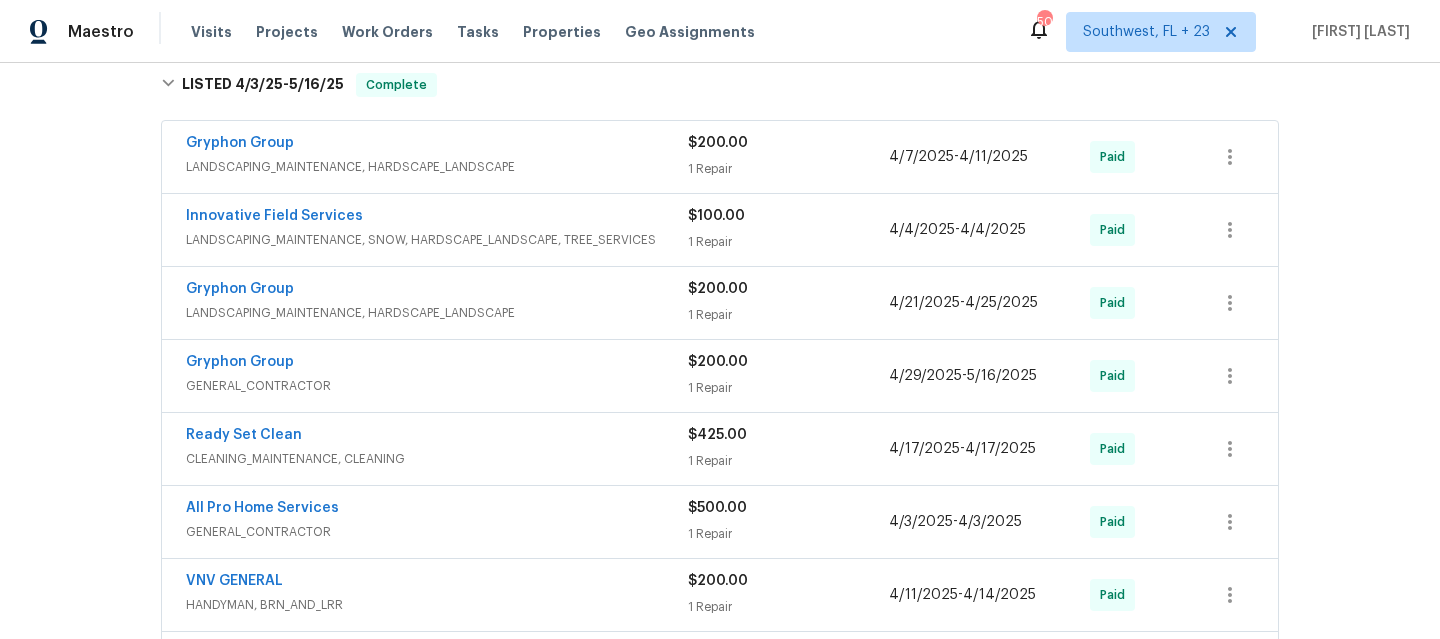 click on "Innovative Field Services" at bounding box center [437, 218] 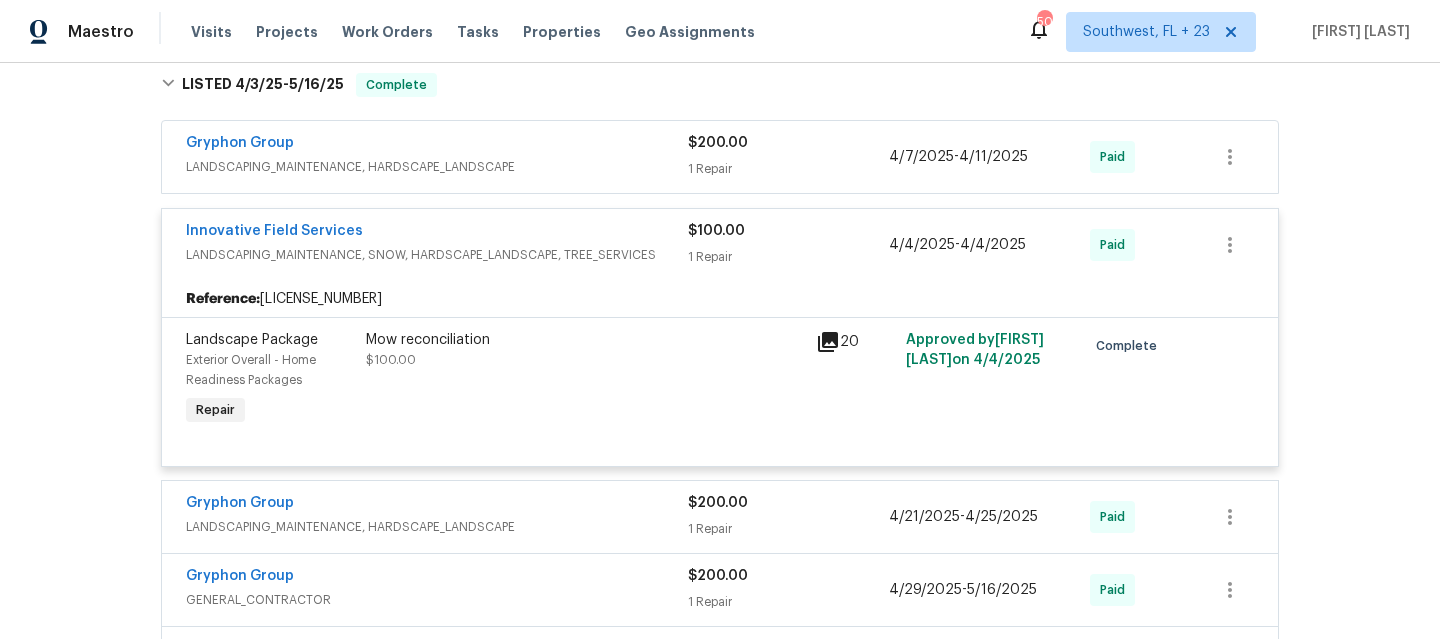 click on "LANDSCAPING_MAINTENANCE, SNOW, HARDSCAPE_LANDSCAPE, TREE_SERVICES" at bounding box center [437, 255] 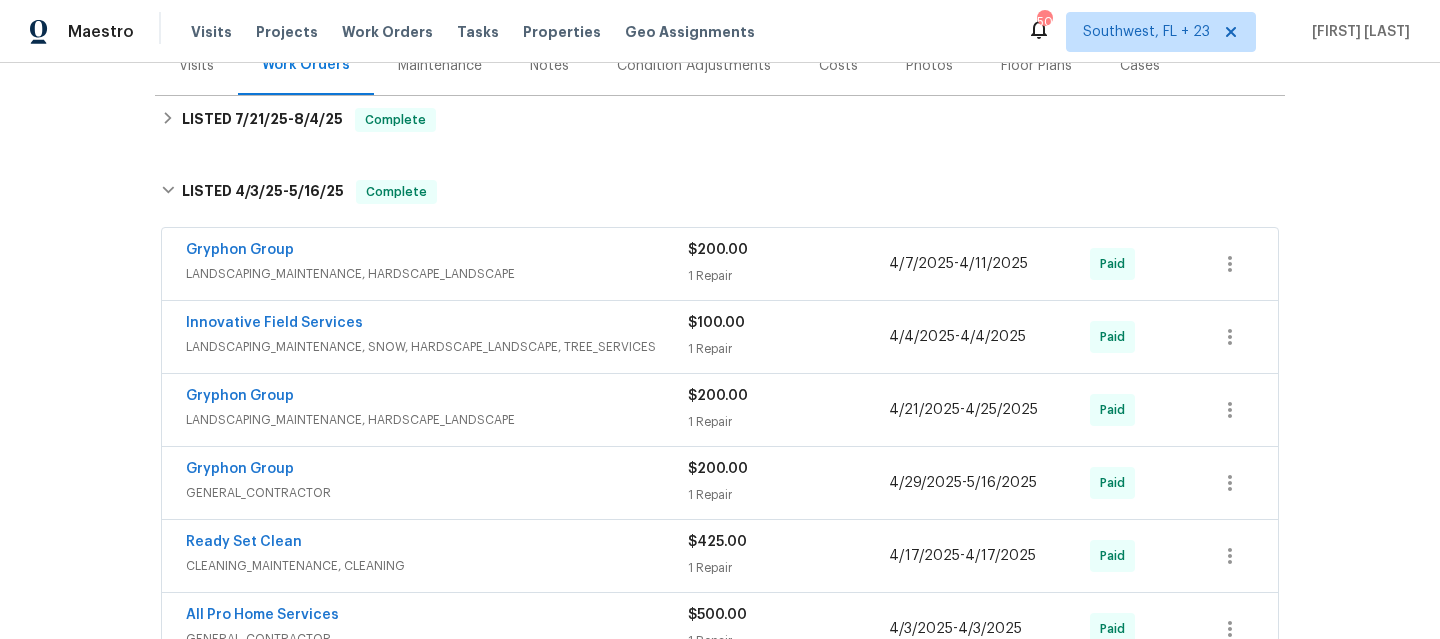 scroll, scrollTop: 265, scrollLeft: 0, axis: vertical 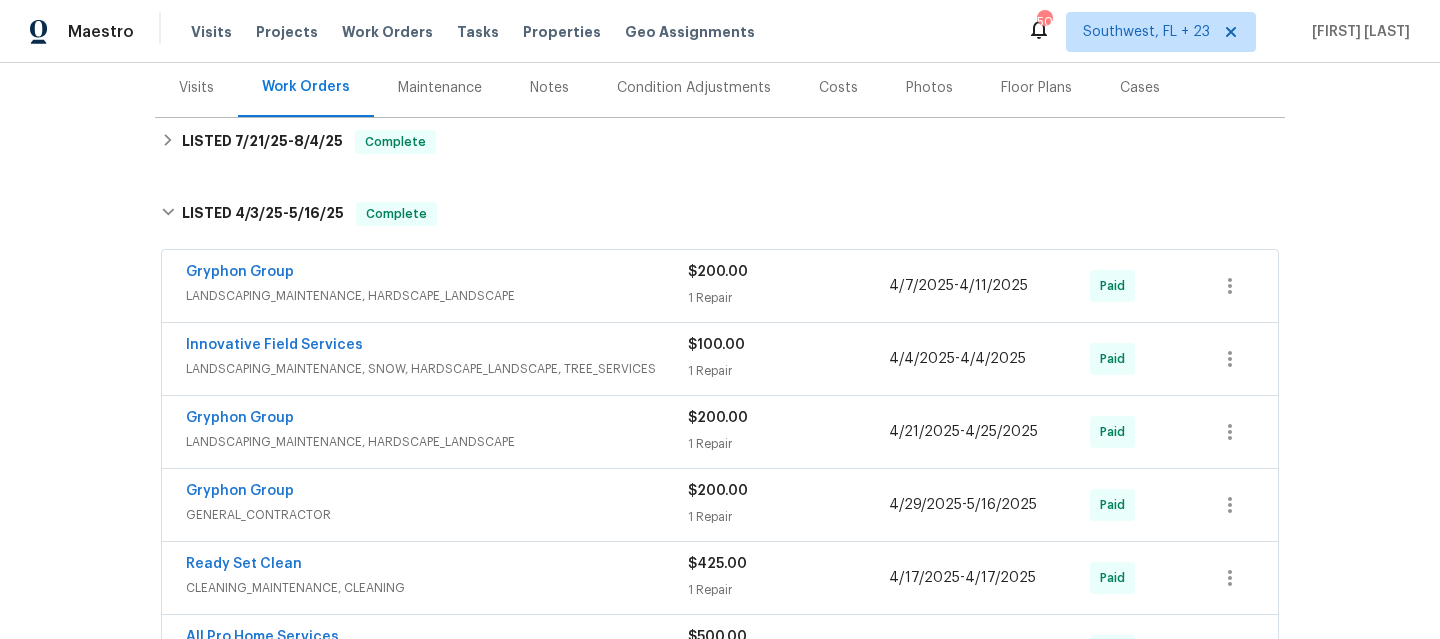 click on "Gryphon Group" at bounding box center (437, 274) 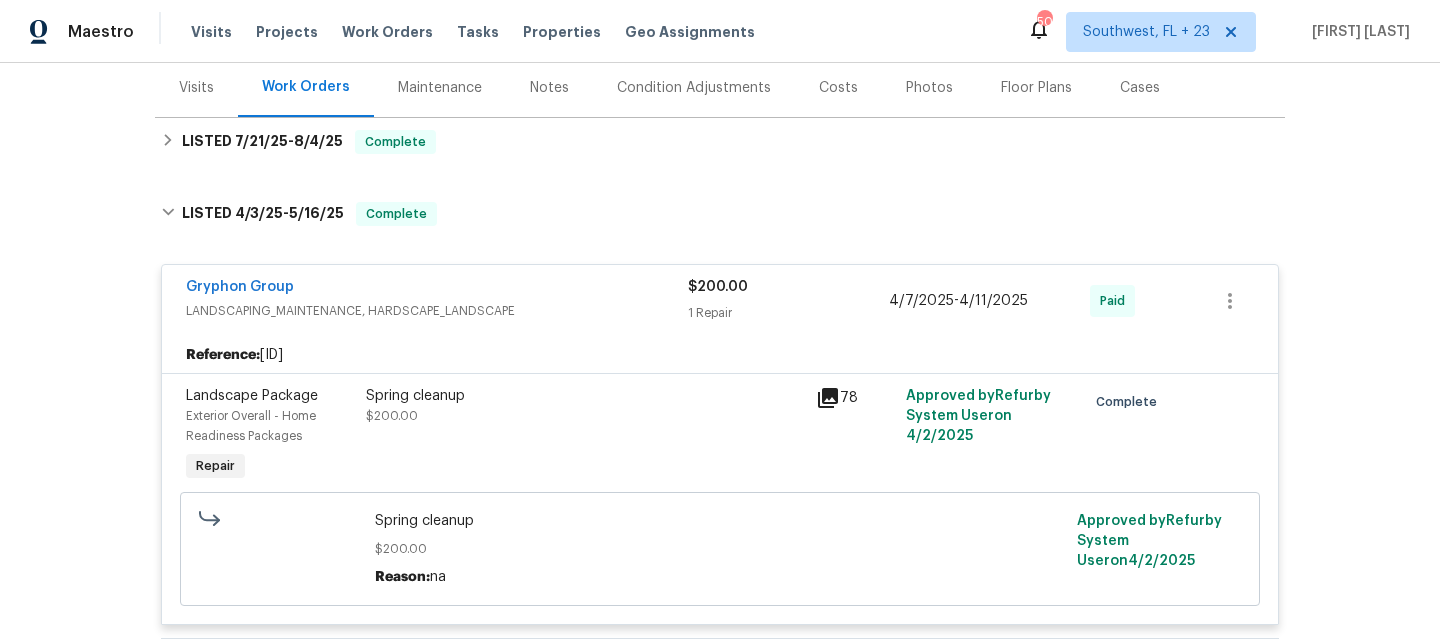 click on "LANDSCAPING_MAINTENANCE, HARDSCAPE_LANDSCAPE" at bounding box center [437, 311] 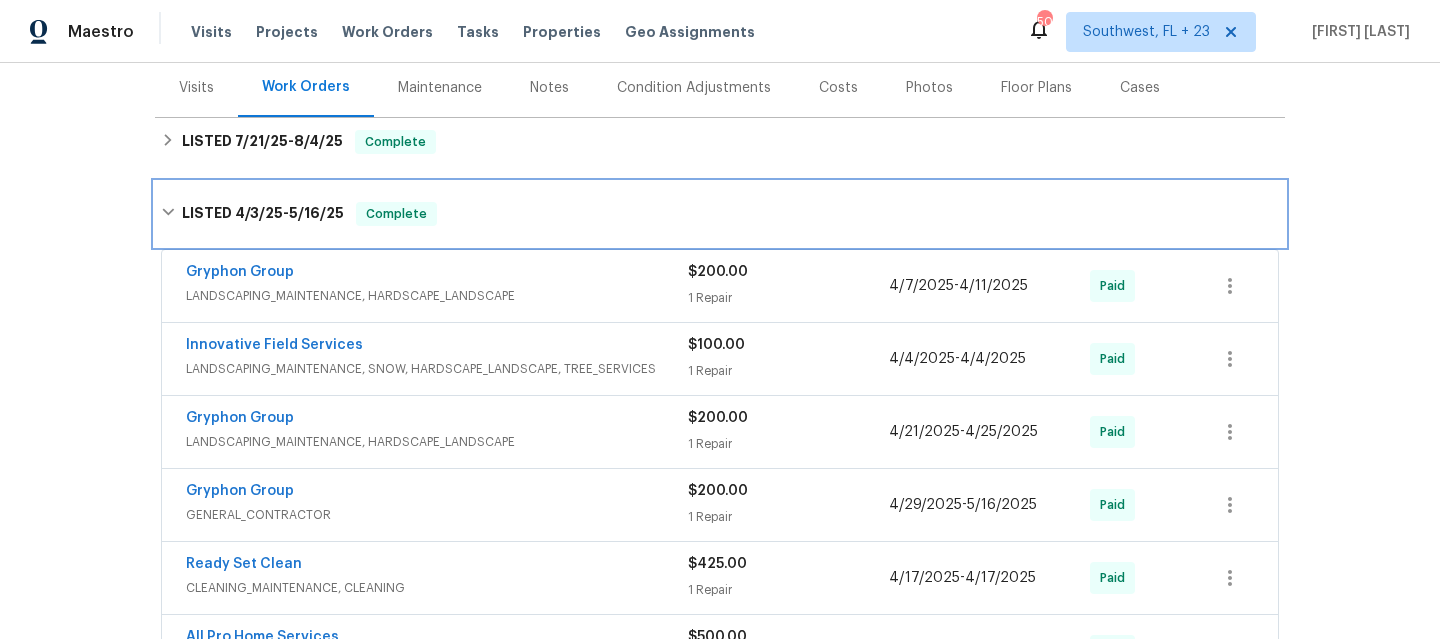 click on "LISTED   4/3/25  -  5/16/25 Complete" at bounding box center (720, 214) 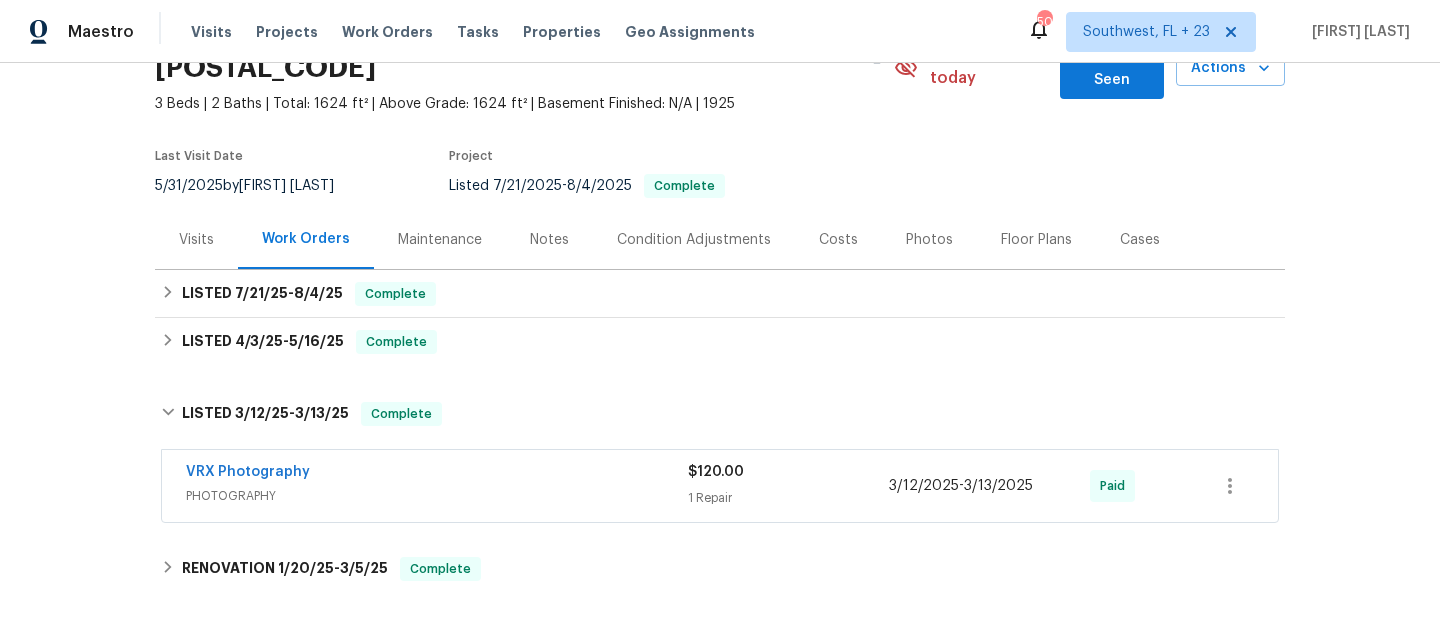 click on "Condition Adjustments" at bounding box center (694, 239) 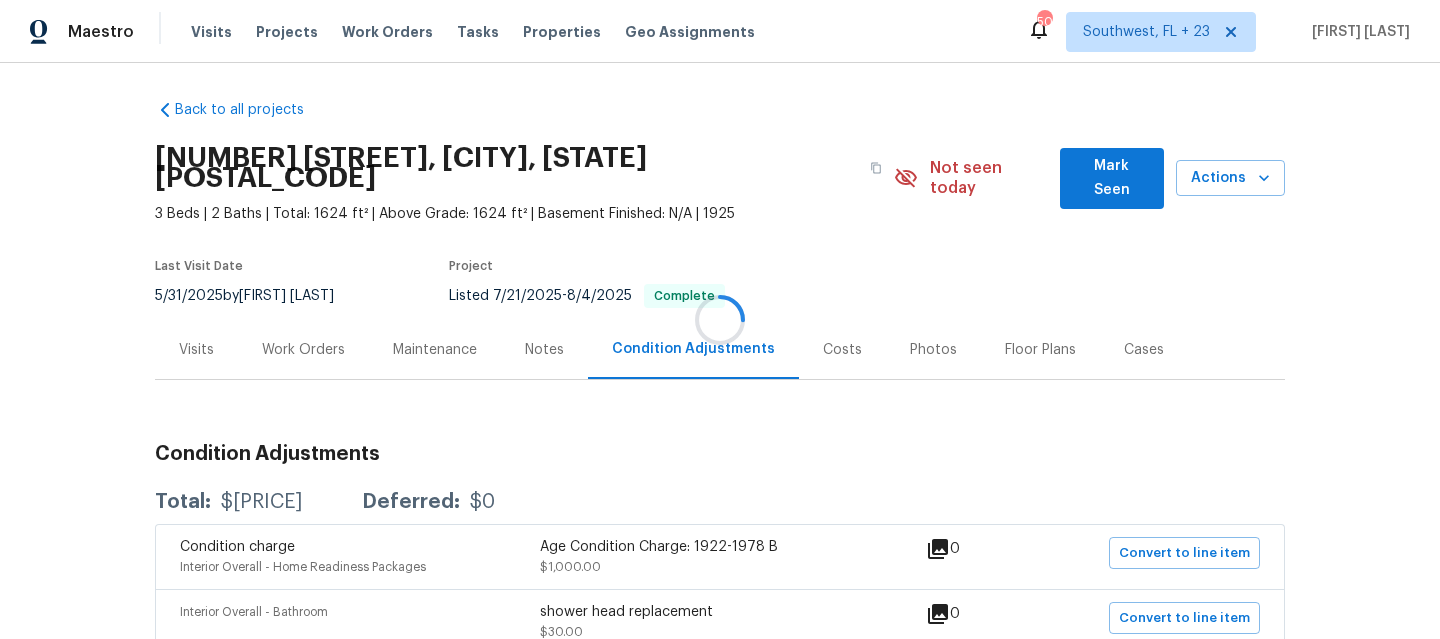 scroll, scrollTop: 113, scrollLeft: 0, axis: vertical 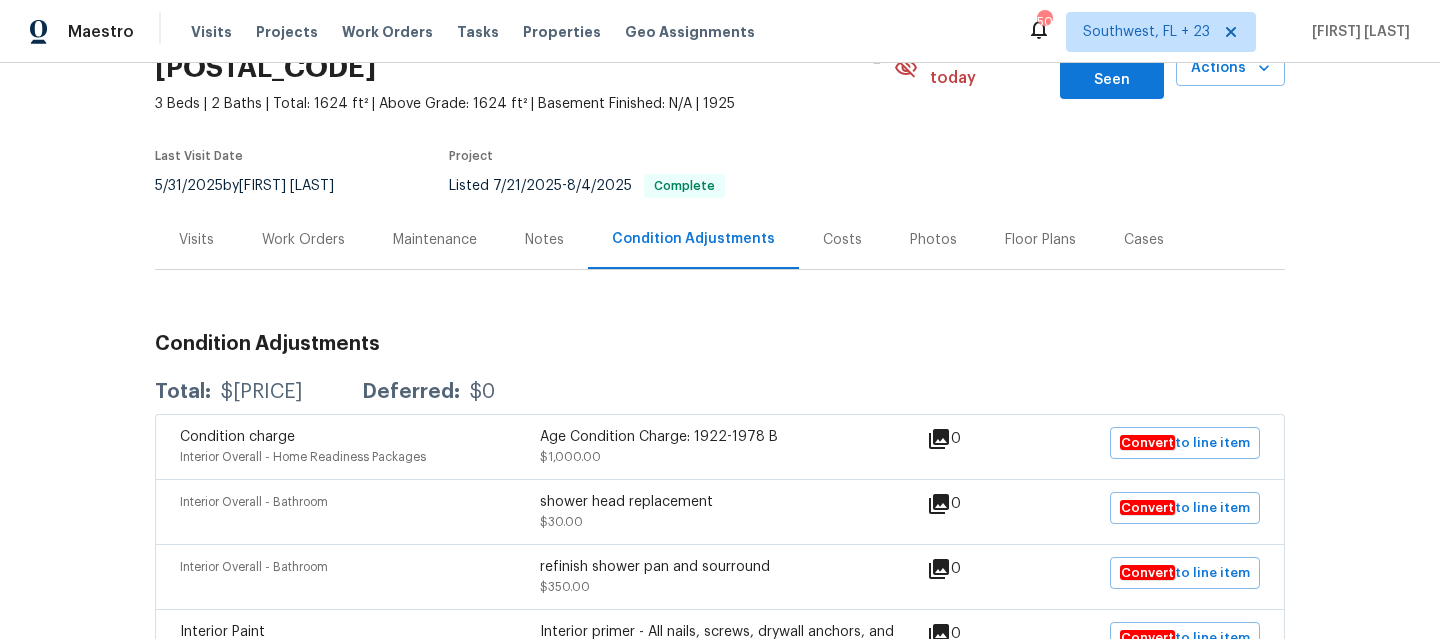 click on "Back to all projects [NUMBER] [STREET], [CITY], [STATE] [NUMBER] Beds | [NUMBER] Baths | Total: [NUMBER] ft² | Above Grade: [NUMBER] ft² | Basement Finished: N/A | [YEAR] Not seen today [NAME] Seen Actions Last Visit Date [DATE]  by  [NAME]   Project Listed   [DATE]  -  [DATE] Complete Visits Work Orders Maintenance Notes Condition Adjustments Costs Photos Floor Plans Cases Condition Adjustments Total:  $[PRICE] Deferred:  $[PRICE] Condition charge Interior Overall - Home Readiness Packages Age Condition Charge: [YEAR]-[YEAR] B	 $[PRICE]   [NUMBER] Convert  to line item Interior Overall - Bathroom shower head replacement $[PRICE]   [NUMBER] Convert  to line item Interior Overall - Bathroom refinish shower pan and sourround $[PRICE]   [NUMBER] Convert  to line item Interior Paint Interior Overall - Overall Paint Interior primer - All nails, screws, drywall anchors, and brackets are removed from walls. Small holes,  cracks $[PRICE]   [NUMBER] Convert  to line item ACQ: Flooring Interior Overall - Acquisition Acquisition Scope: Moderate flooring repairs $[PRICE]" at bounding box center [720, 997] 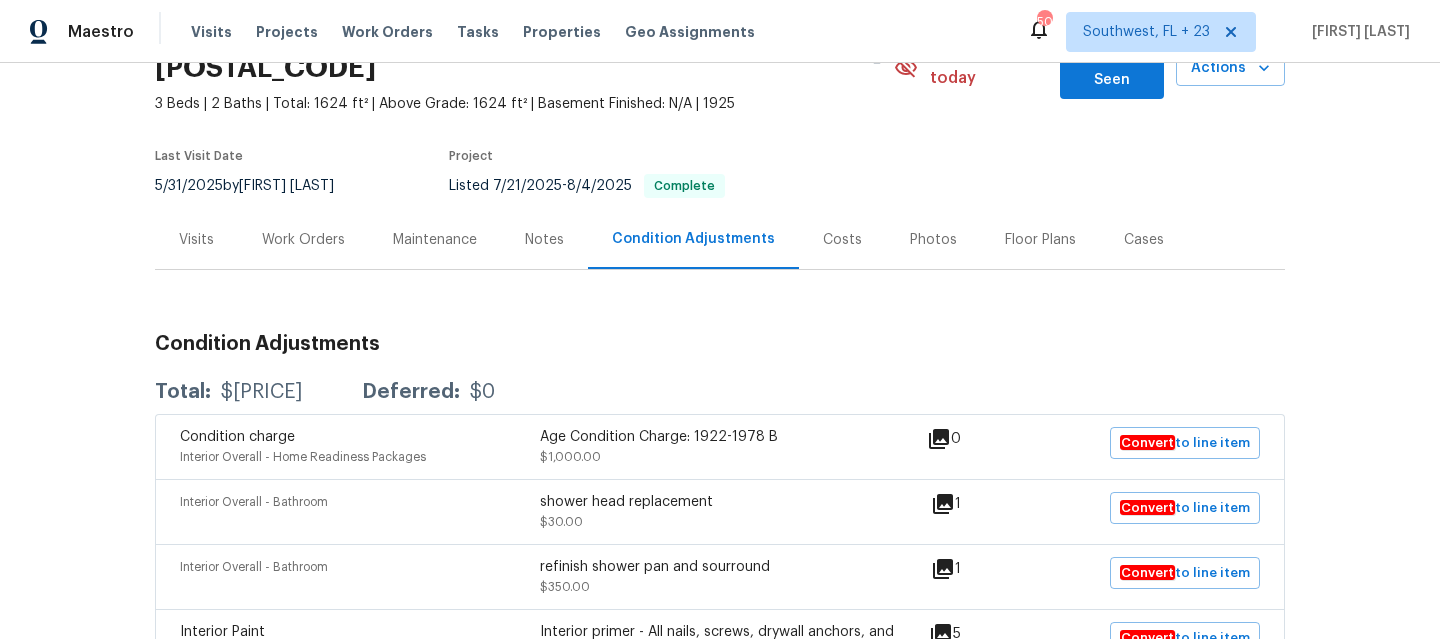 click on "Work Orders" at bounding box center [303, 240] 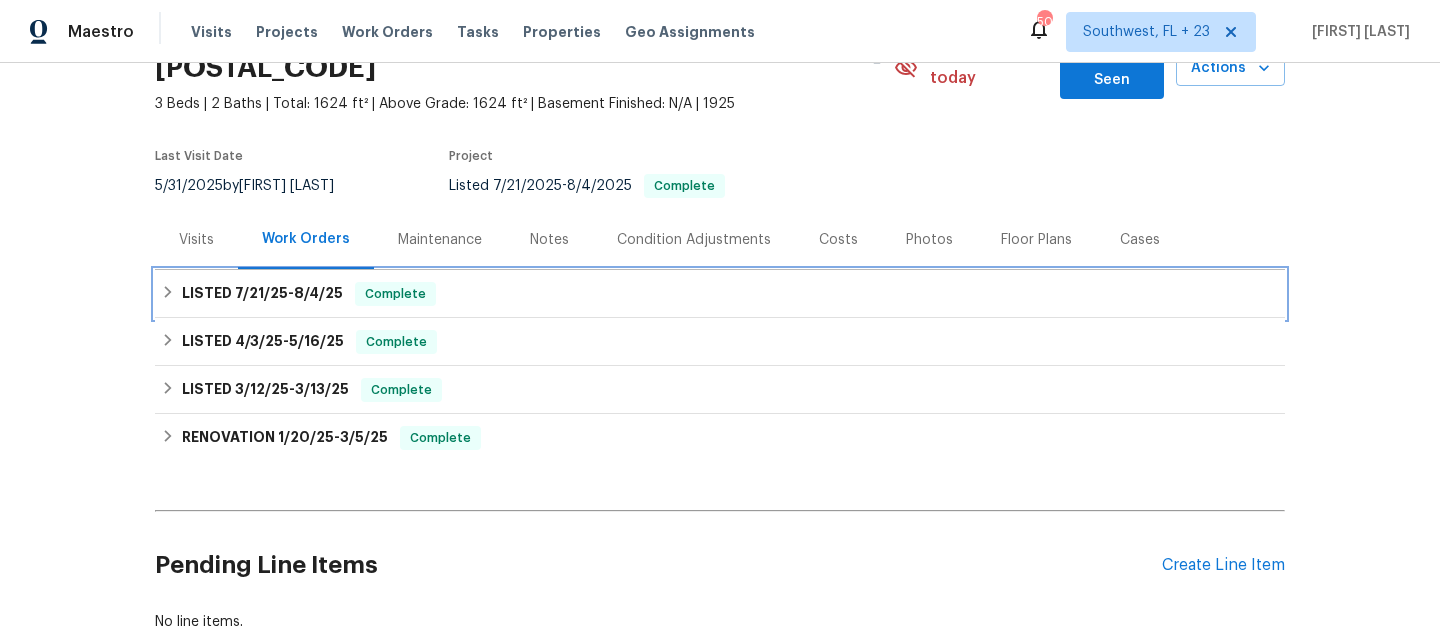 click on "LISTED   [DATE]  -  [DATE] Complete" at bounding box center [720, 294] 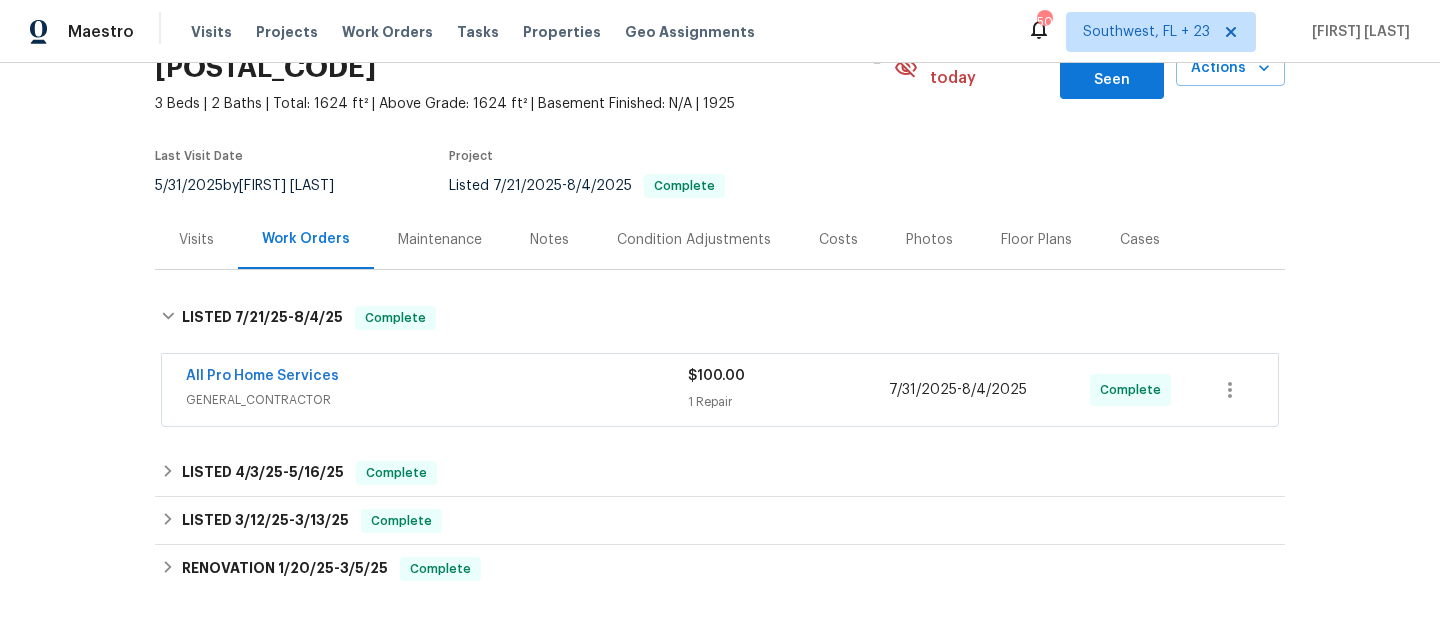 click on "All Pro Home Services" at bounding box center (437, 378) 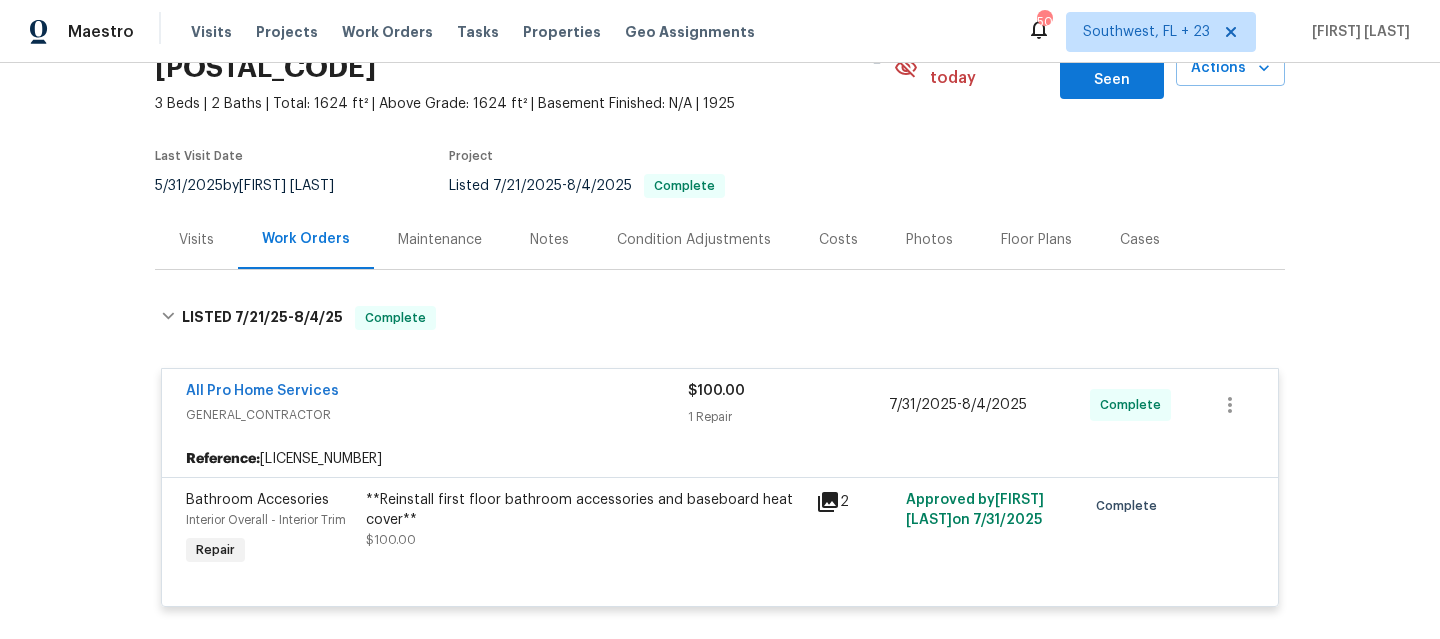 click on "GENERAL_CONTRACTOR" at bounding box center (437, 415) 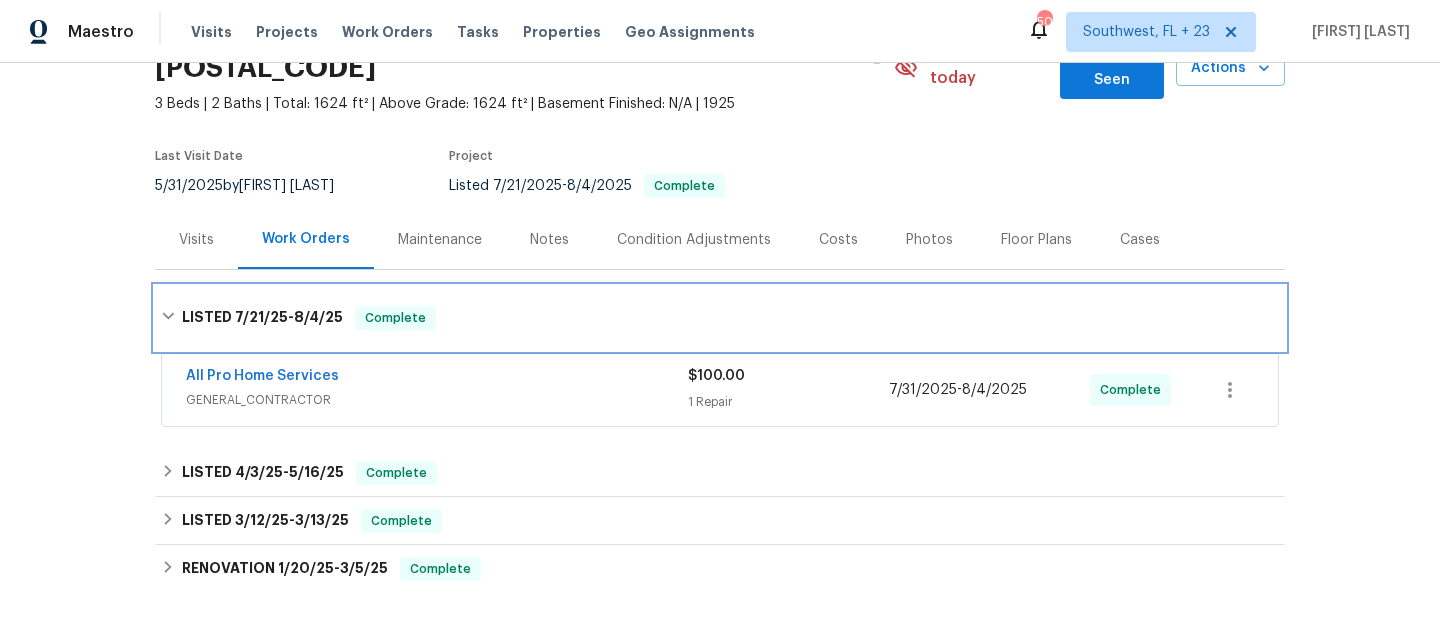 click on "LISTED   [DATE]  -  [DATE] Complete" at bounding box center (720, 318) 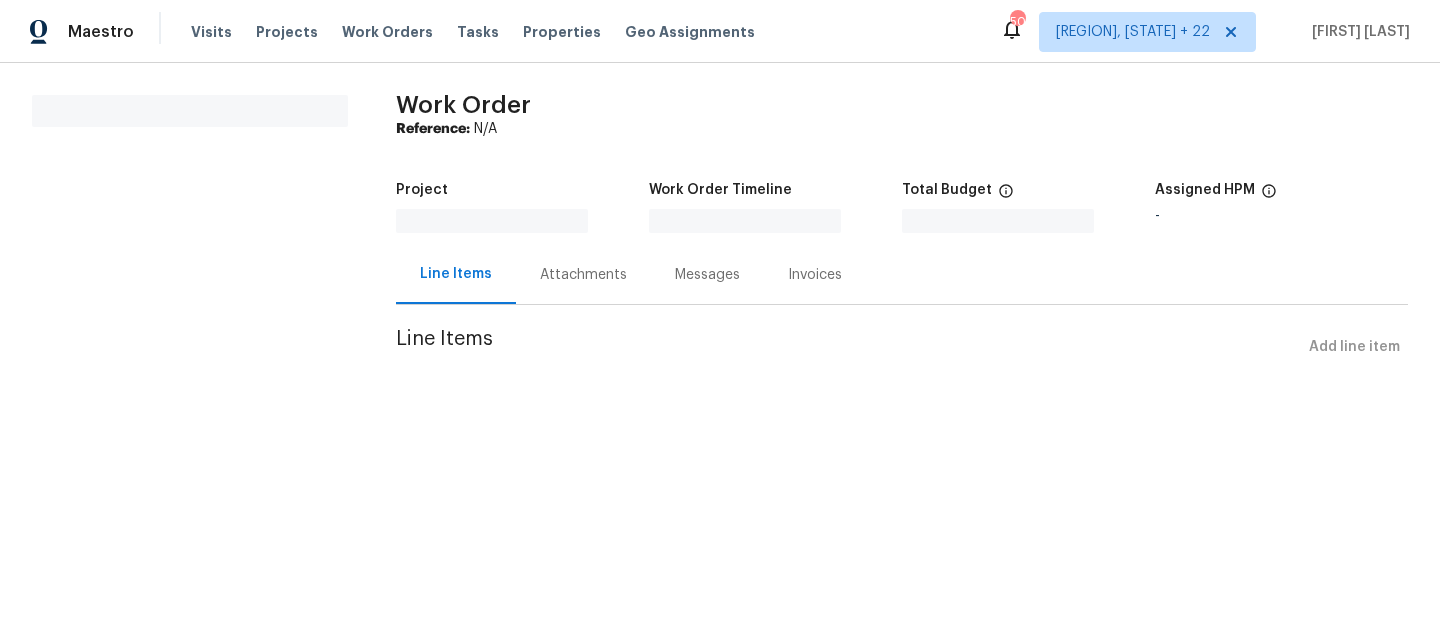 scroll, scrollTop: 0, scrollLeft: 0, axis: both 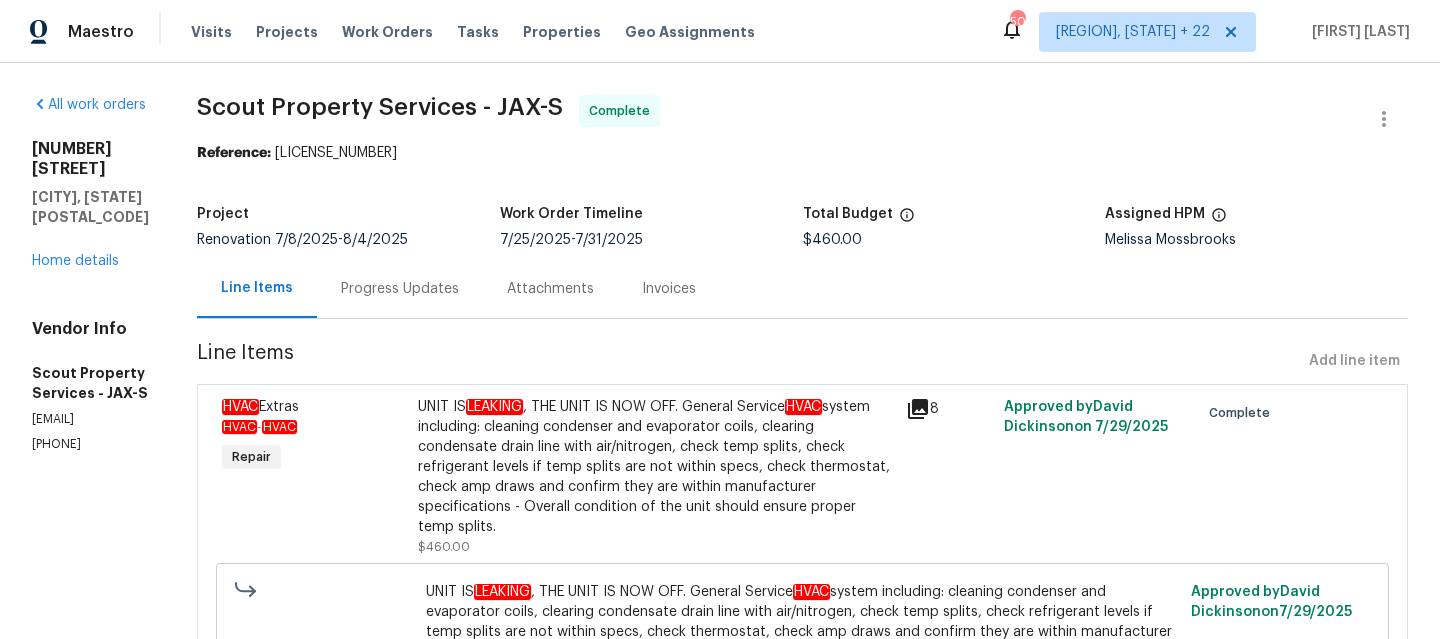 click on "Progress Updates" at bounding box center (400, 288) 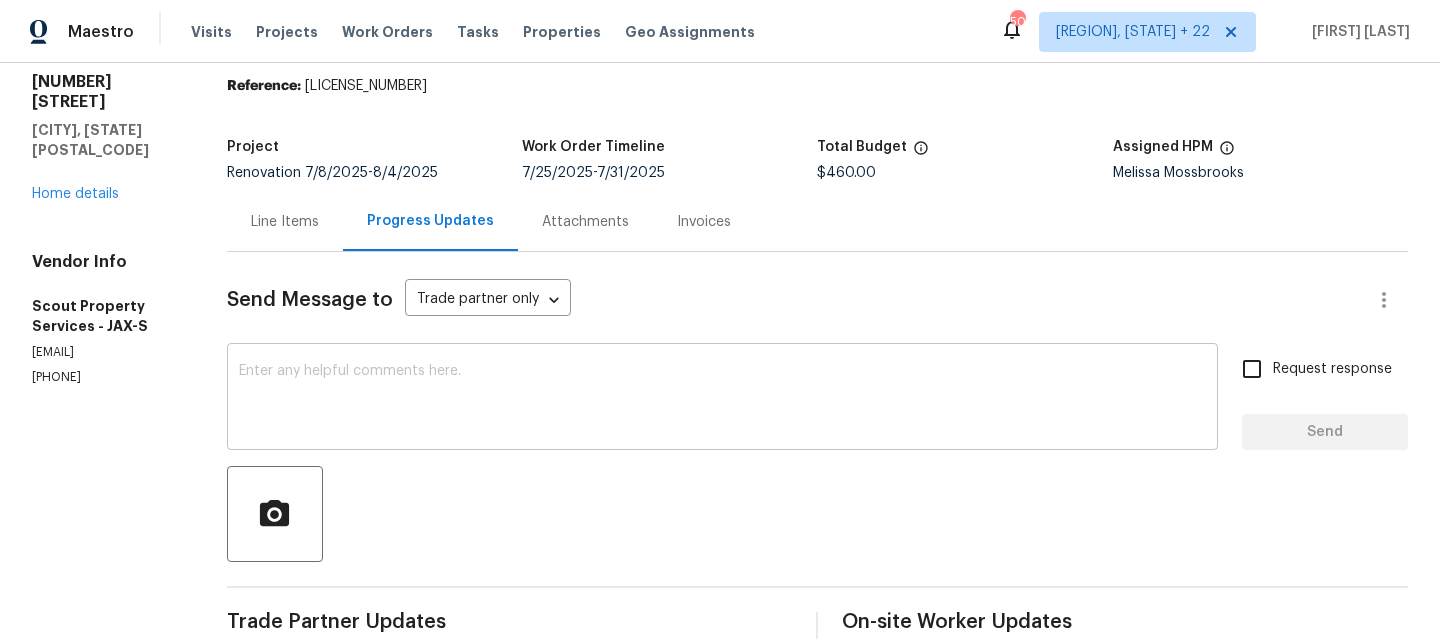 scroll, scrollTop: 0, scrollLeft: 0, axis: both 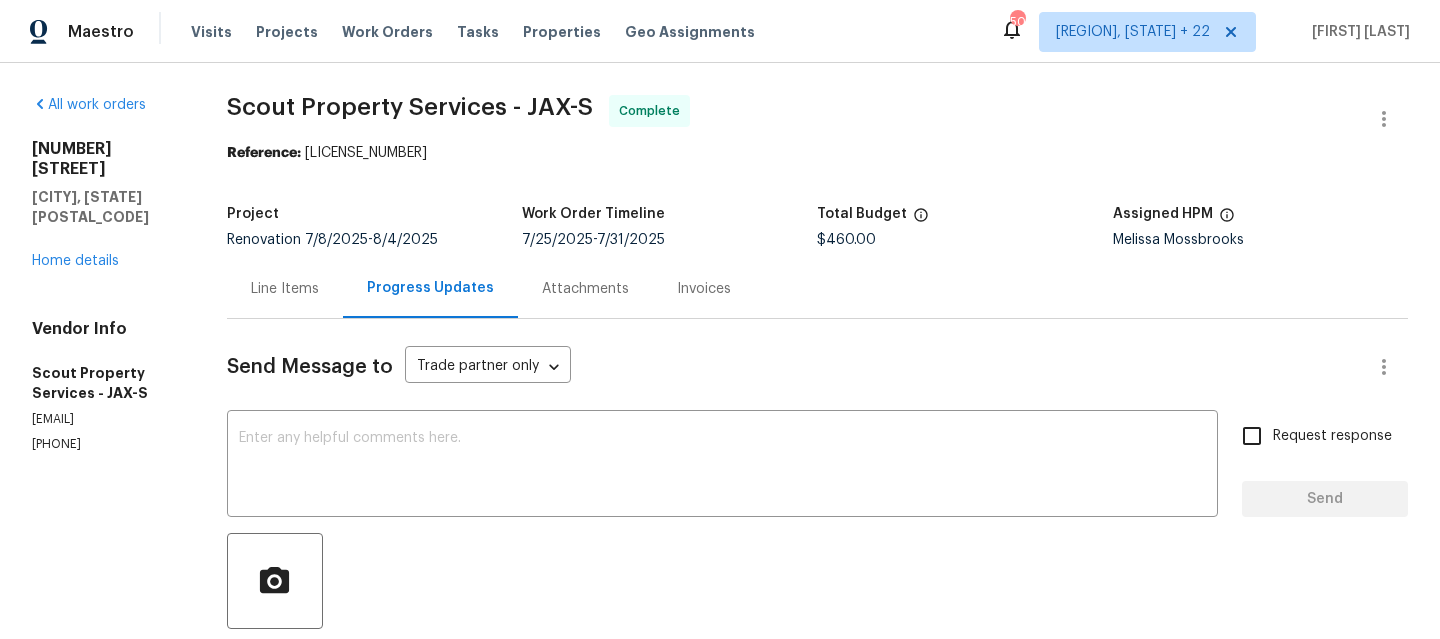 click on "Line Items" at bounding box center [285, 289] 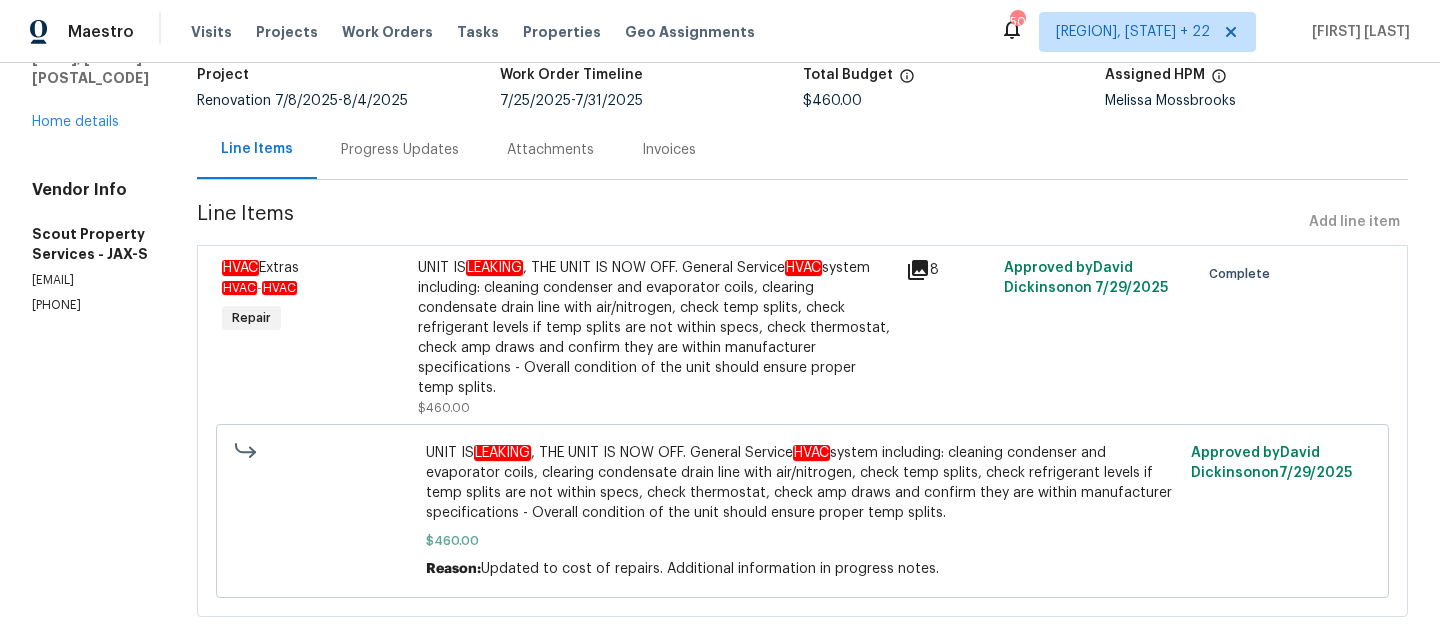 scroll, scrollTop: 141, scrollLeft: 0, axis: vertical 